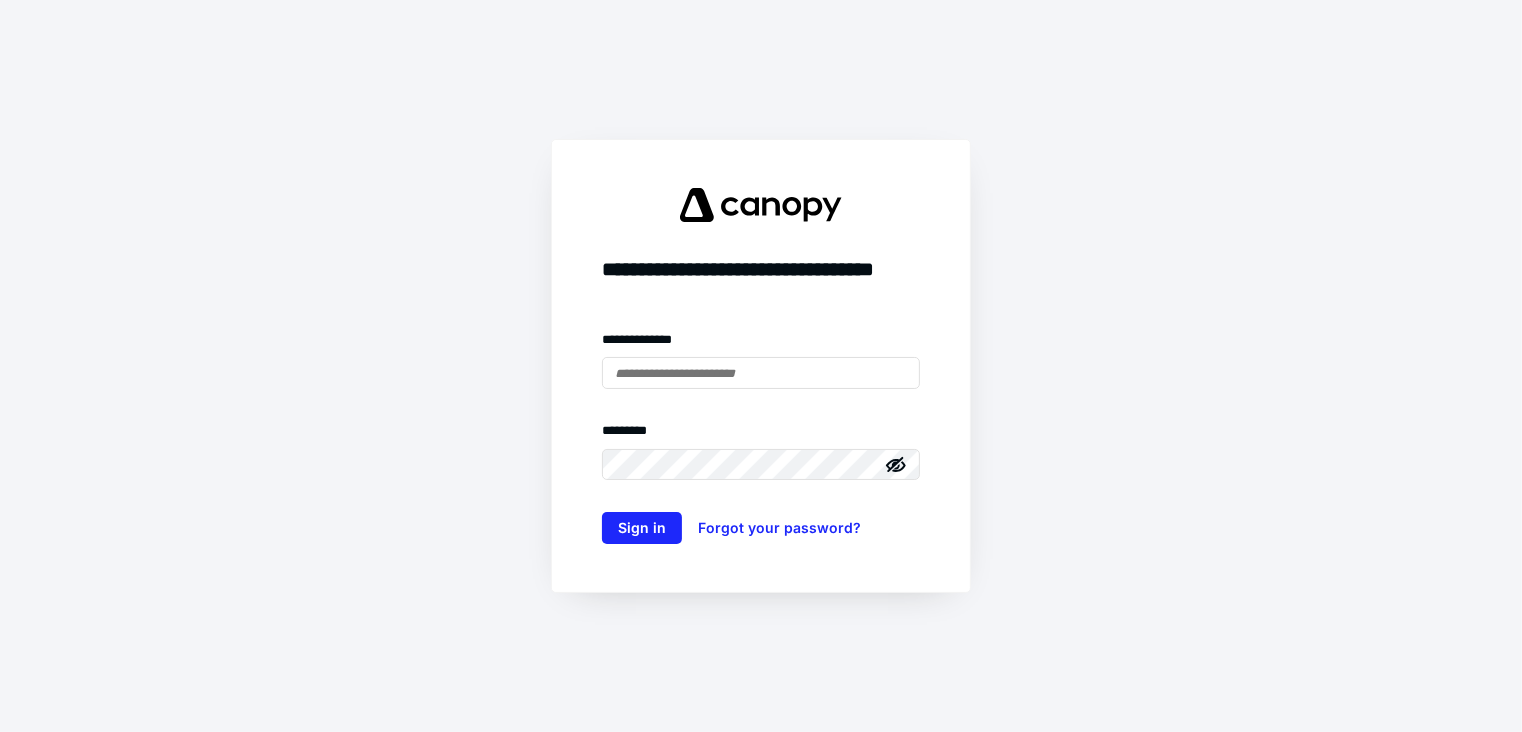 scroll, scrollTop: 0, scrollLeft: 0, axis: both 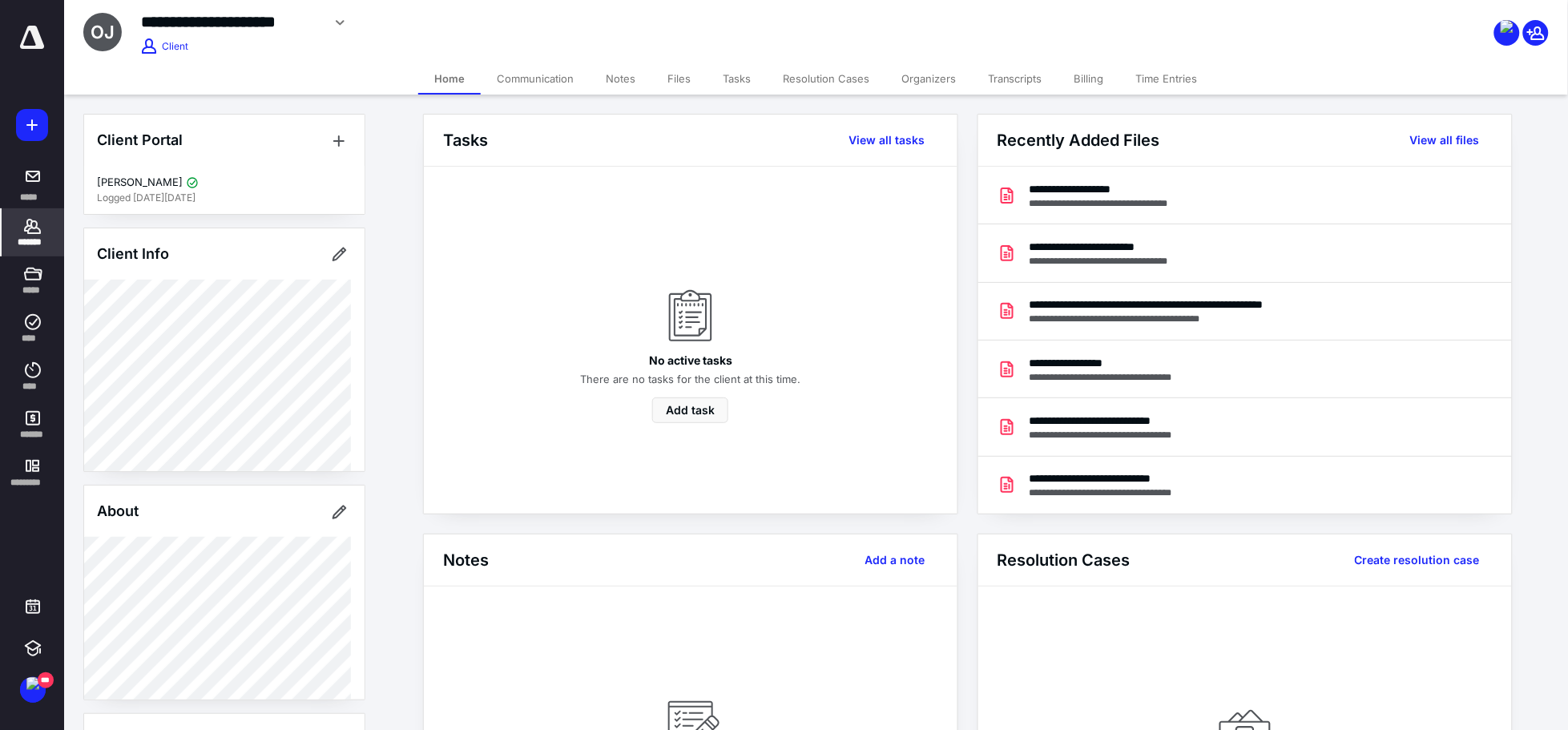 click on "Communication" at bounding box center (535, 79) 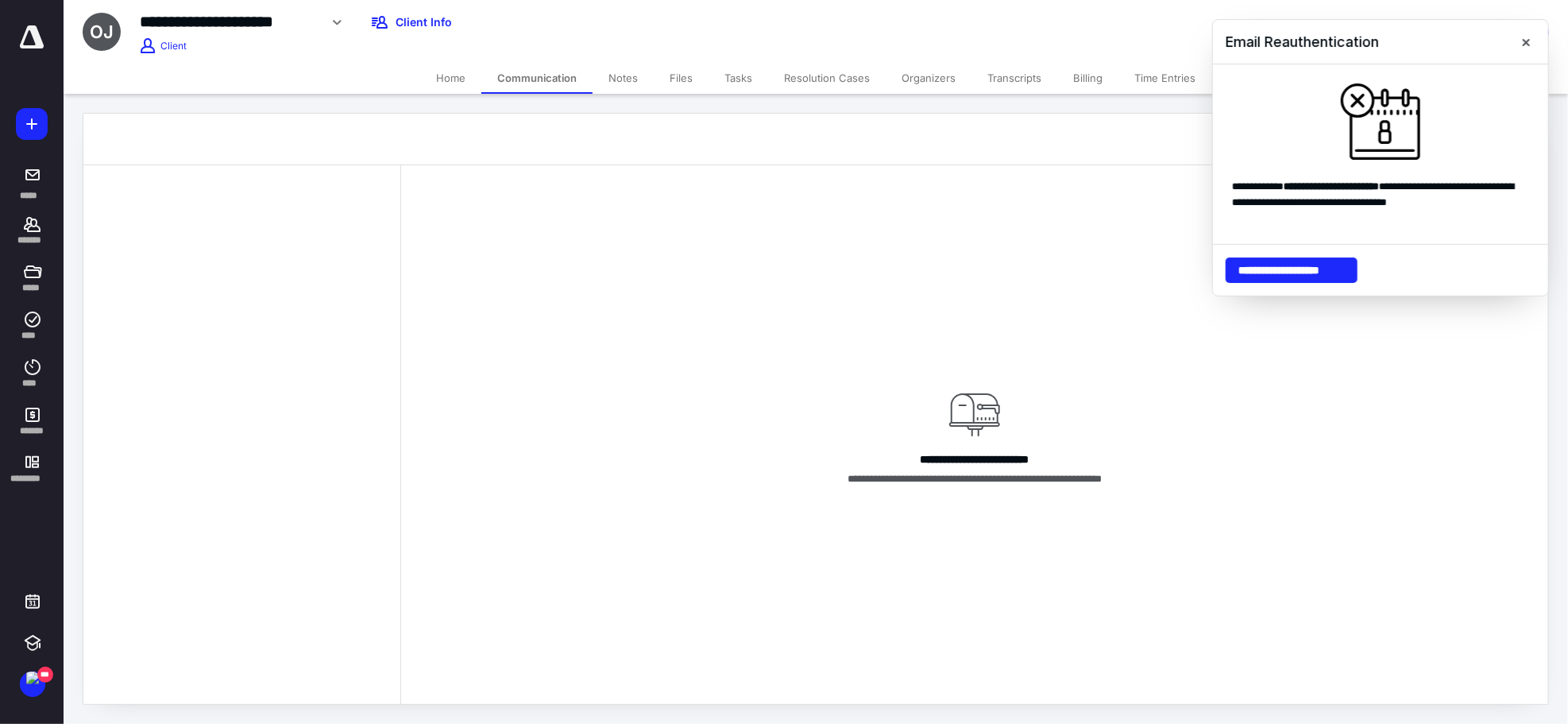 drag, startPoint x: 1001, startPoint y: 255, endPoint x: 1189, endPoint y: 187, distance: 199.92 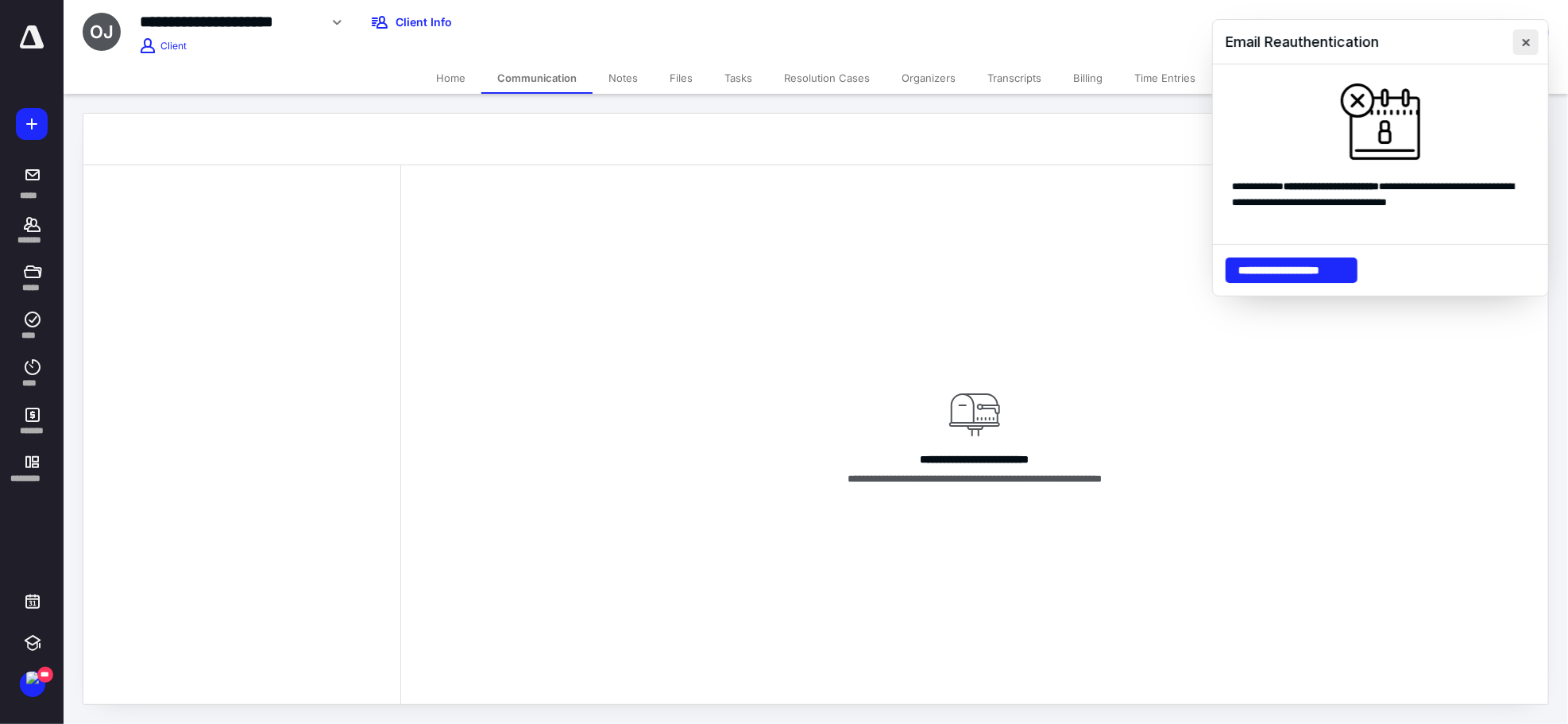 click at bounding box center (1526, 42) 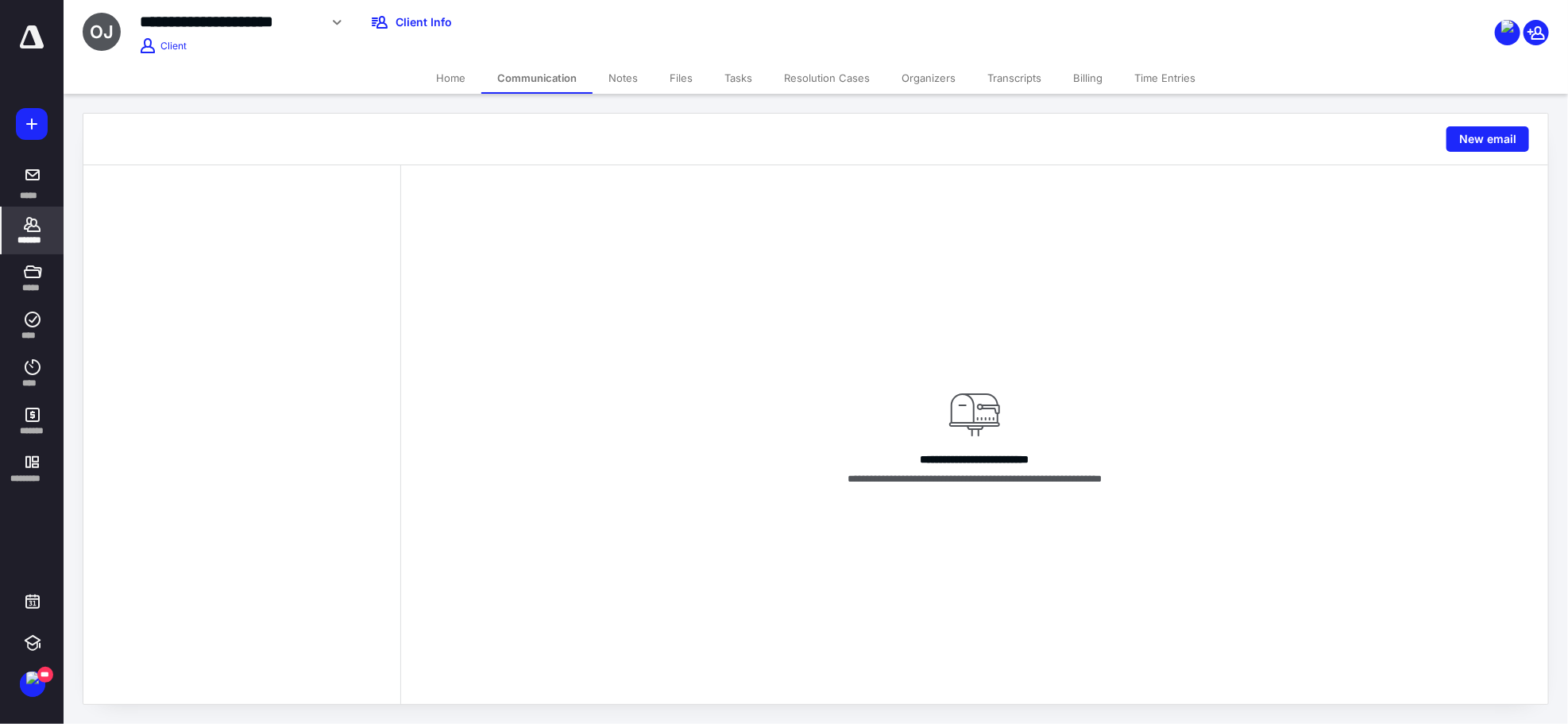 drag, startPoint x: 28, startPoint y: 234, endPoint x: 41, endPoint y: 228, distance: 14.317821 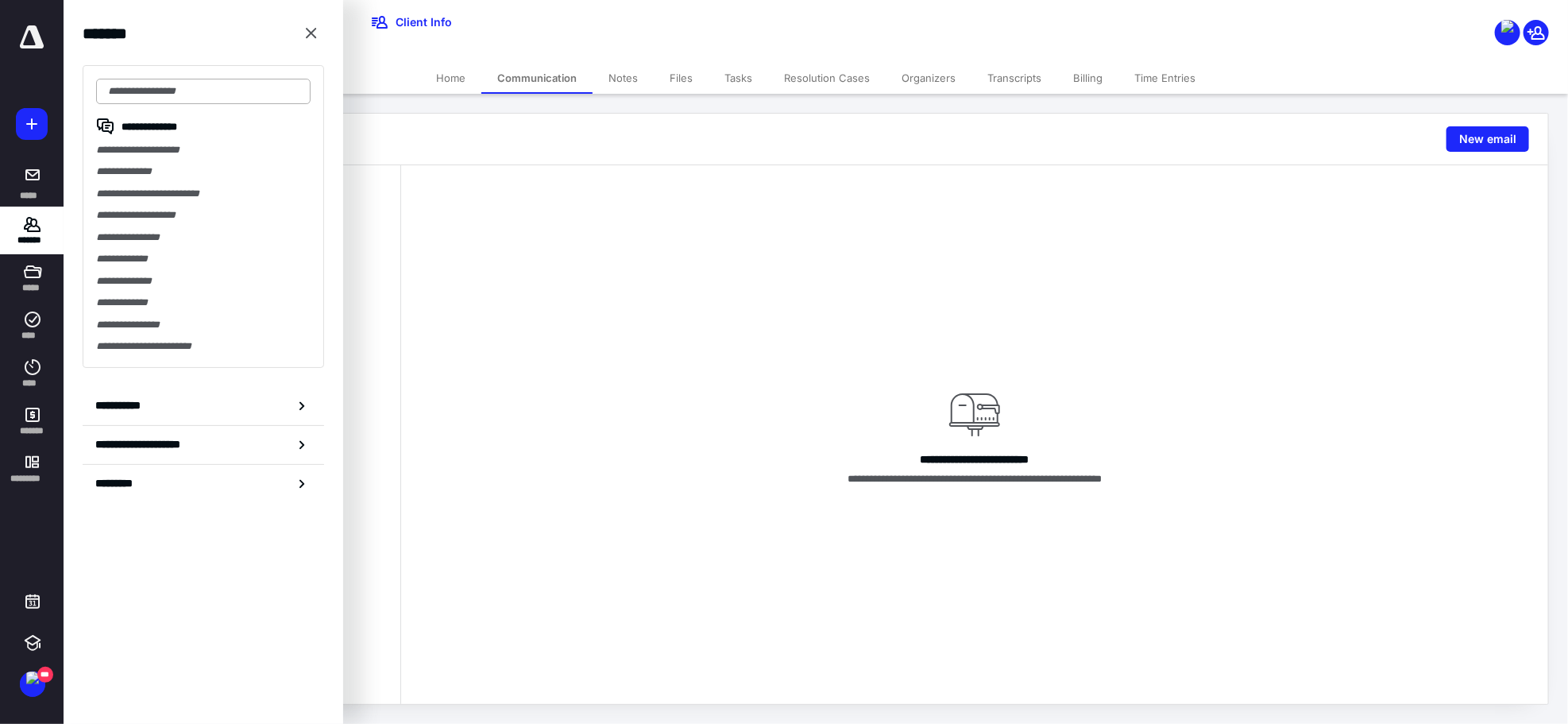 click at bounding box center (203, 91) 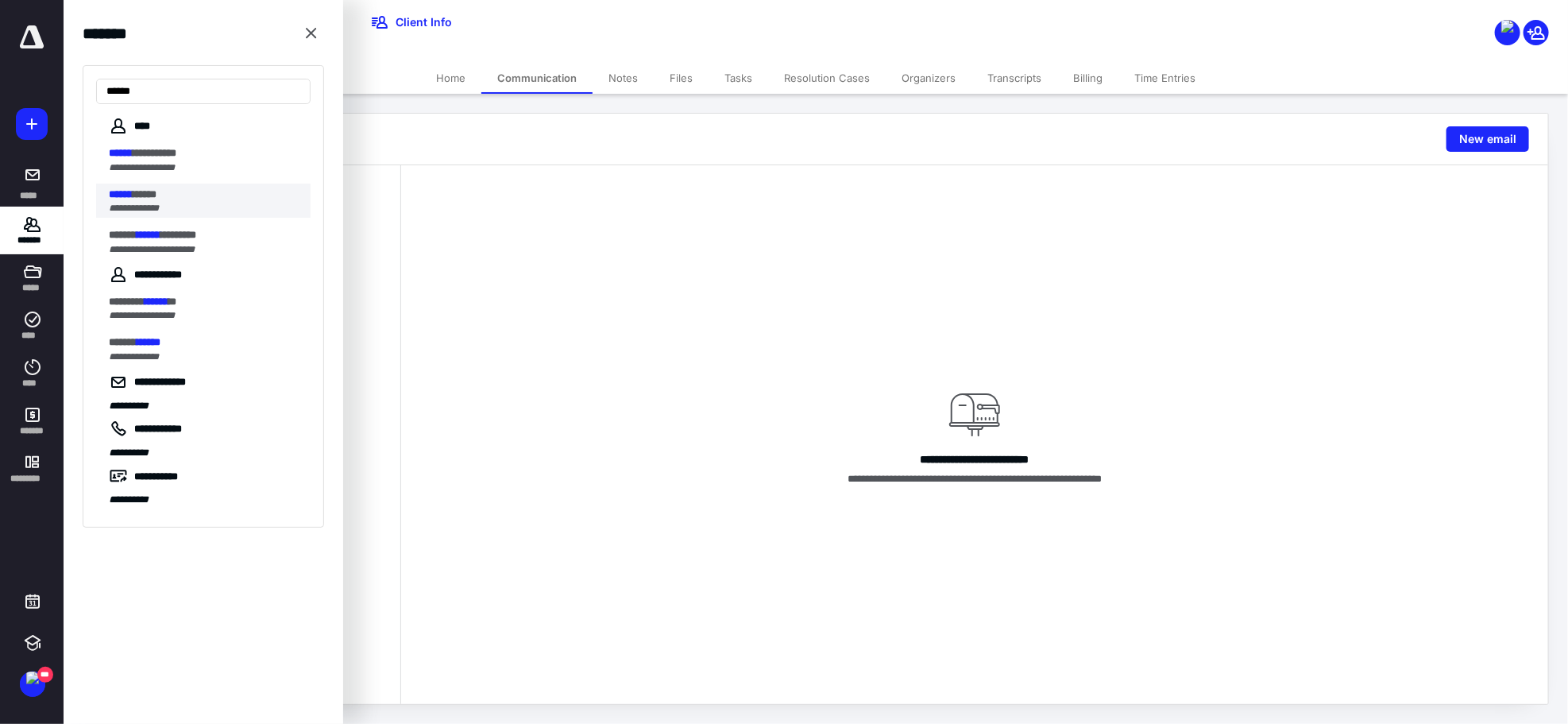 type on "******" 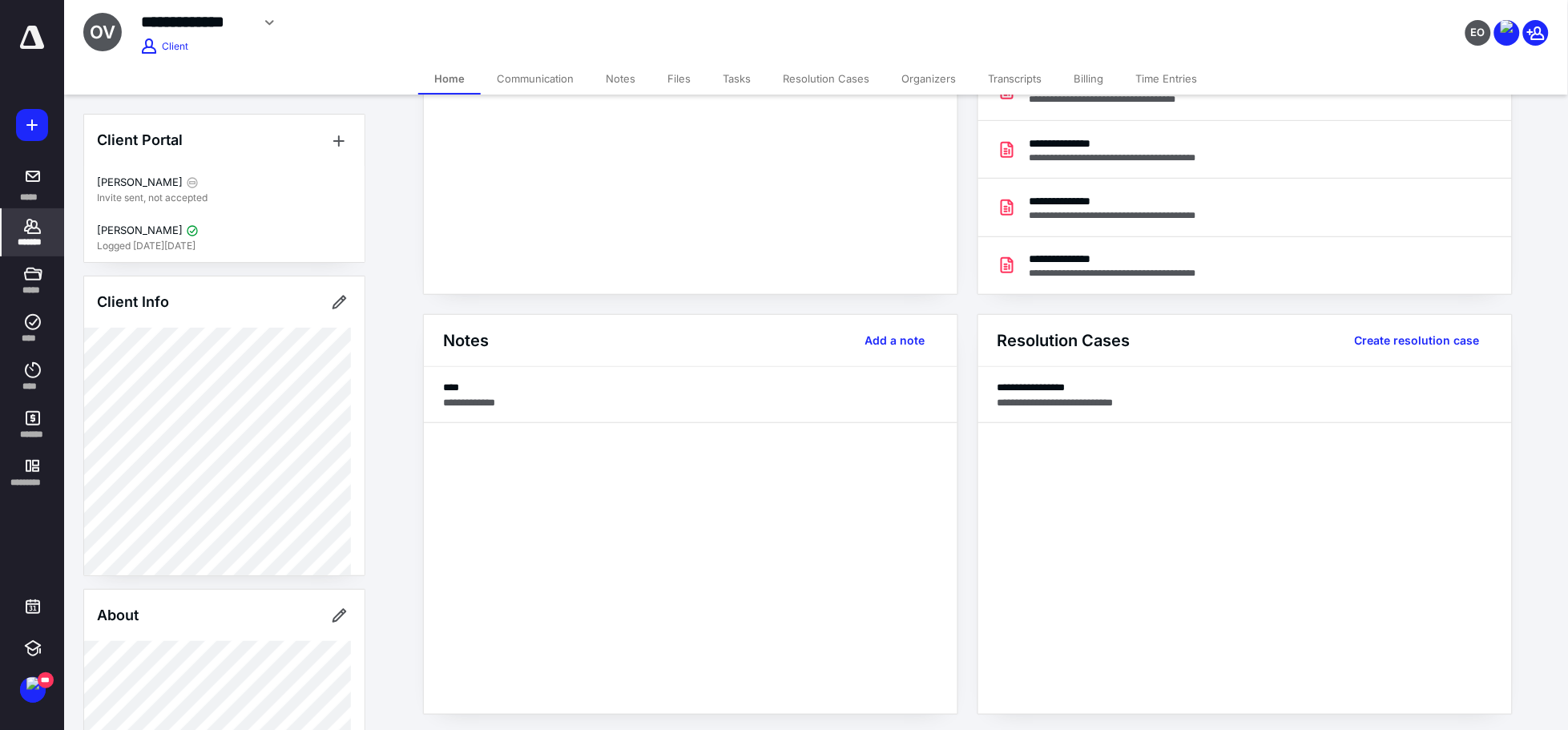 scroll, scrollTop: 267, scrollLeft: 0, axis: vertical 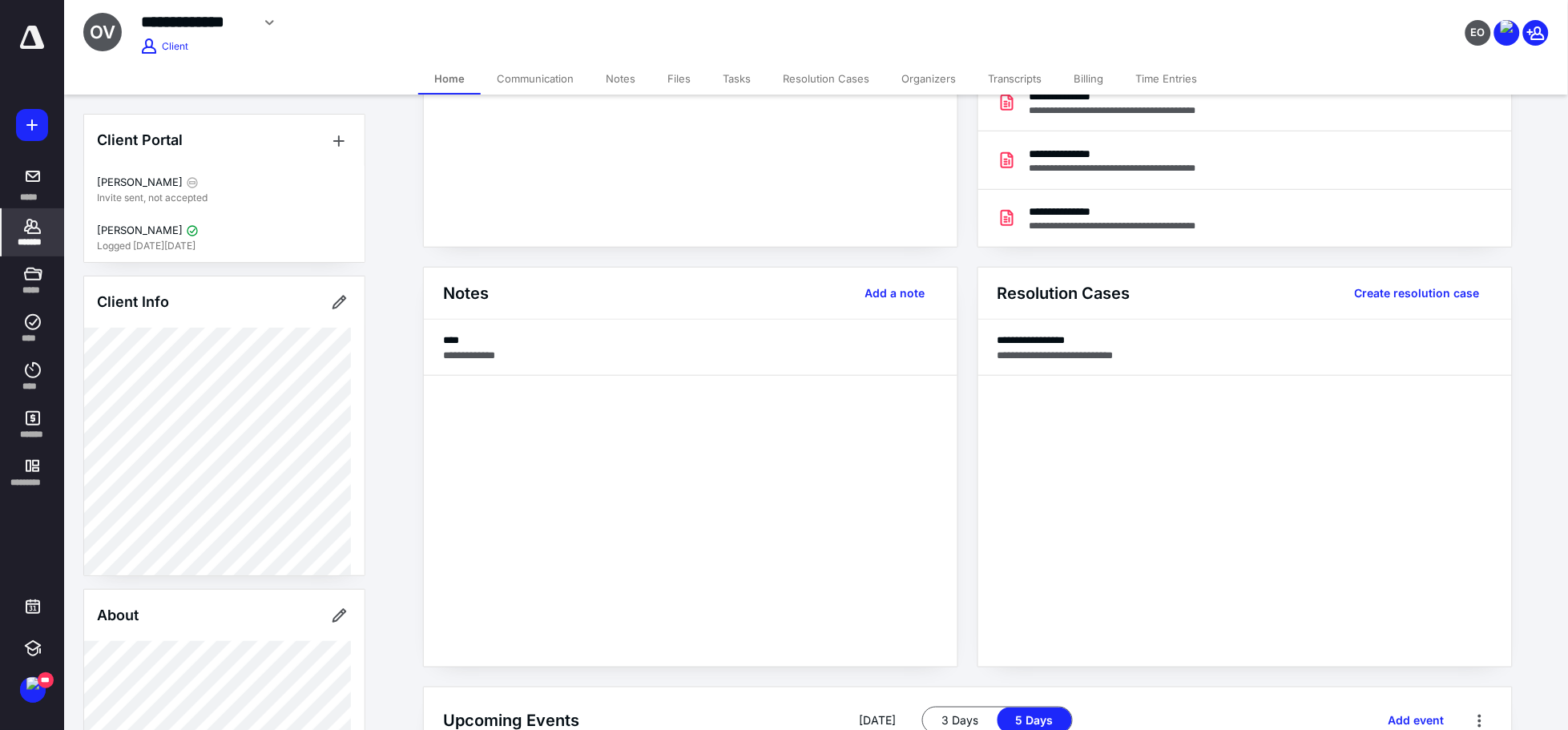 click on "Files" at bounding box center (679, 79) 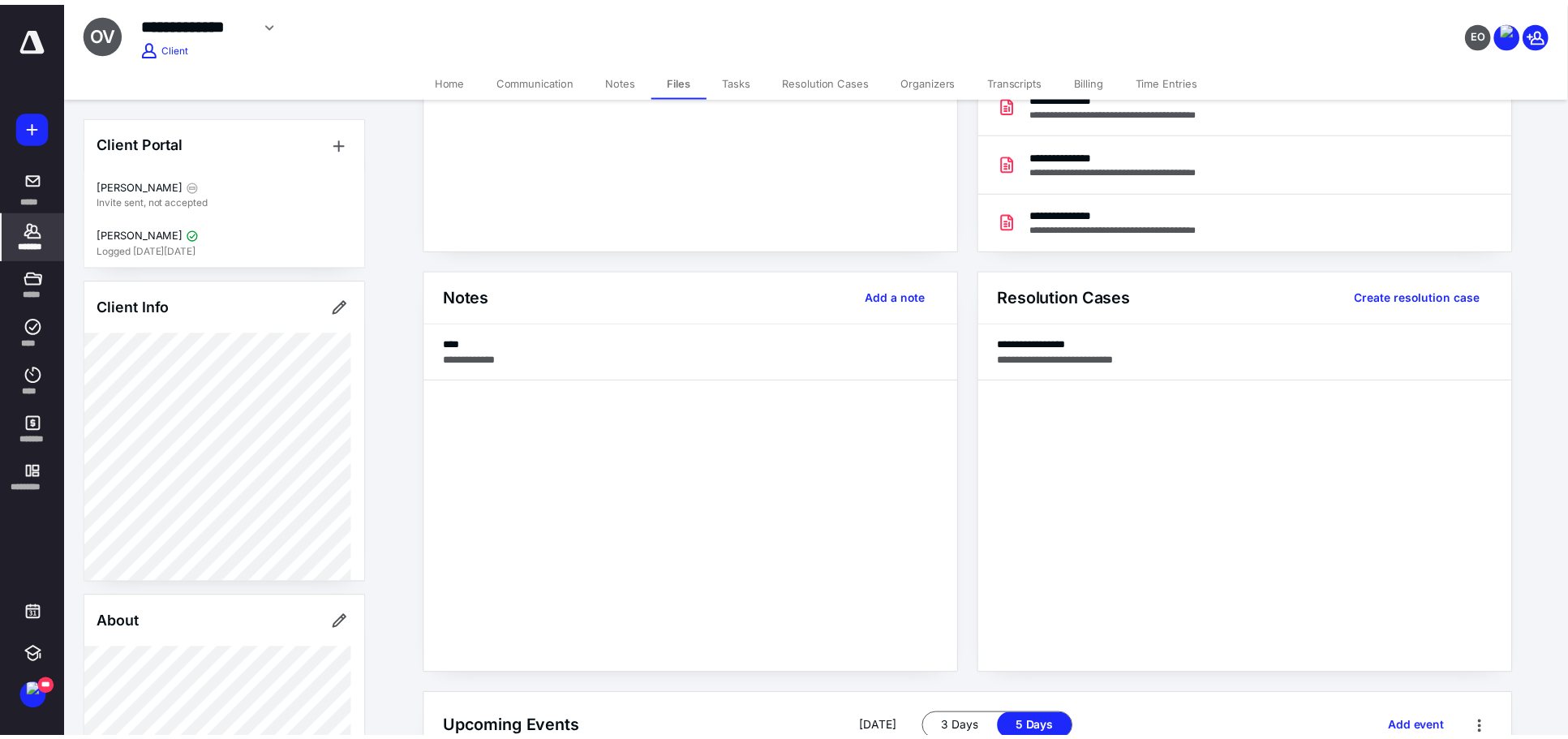 scroll, scrollTop: 0, scrollLeft: 0, axis: both 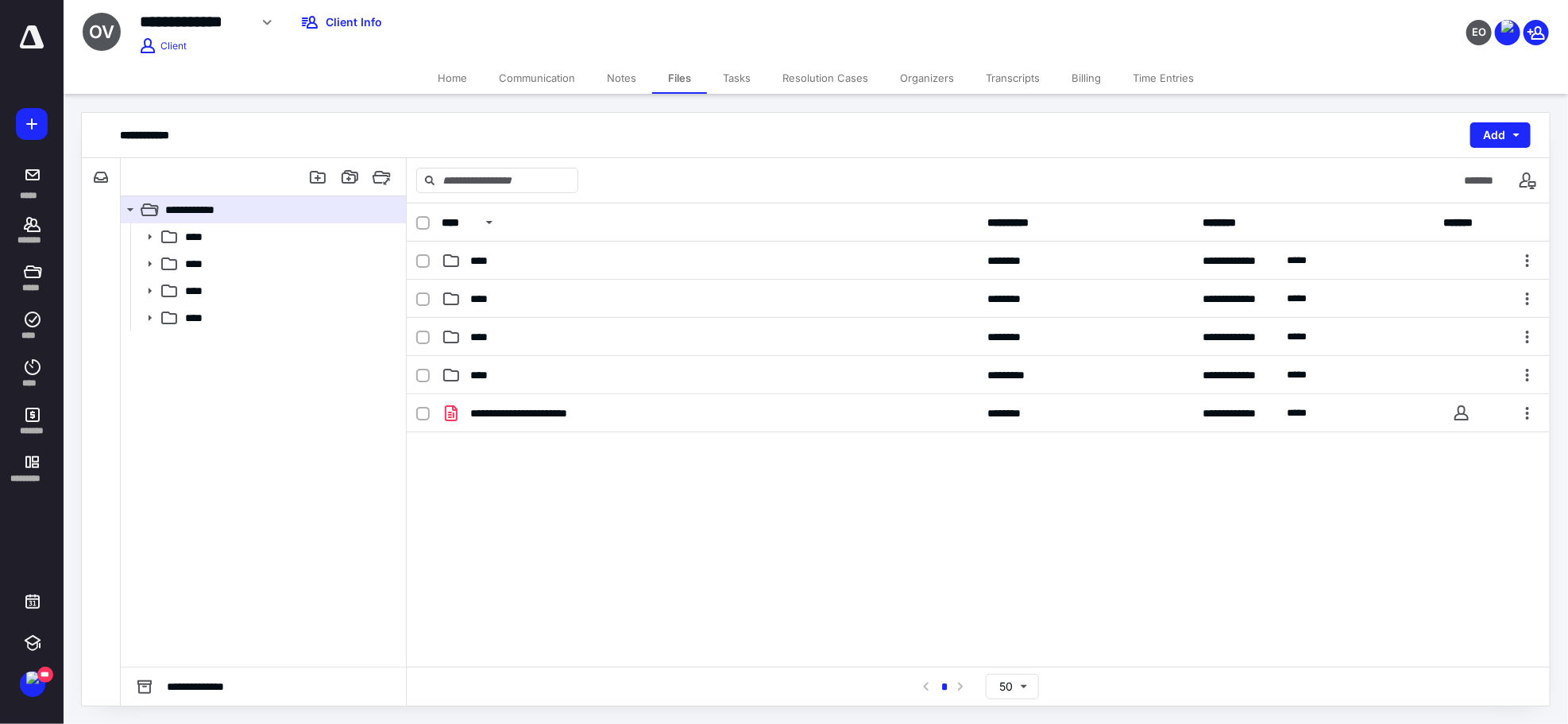 drag, startPoint x: 257, startPoint y: 451, endPoint x: 276, endPoint y: 451, distance: 19 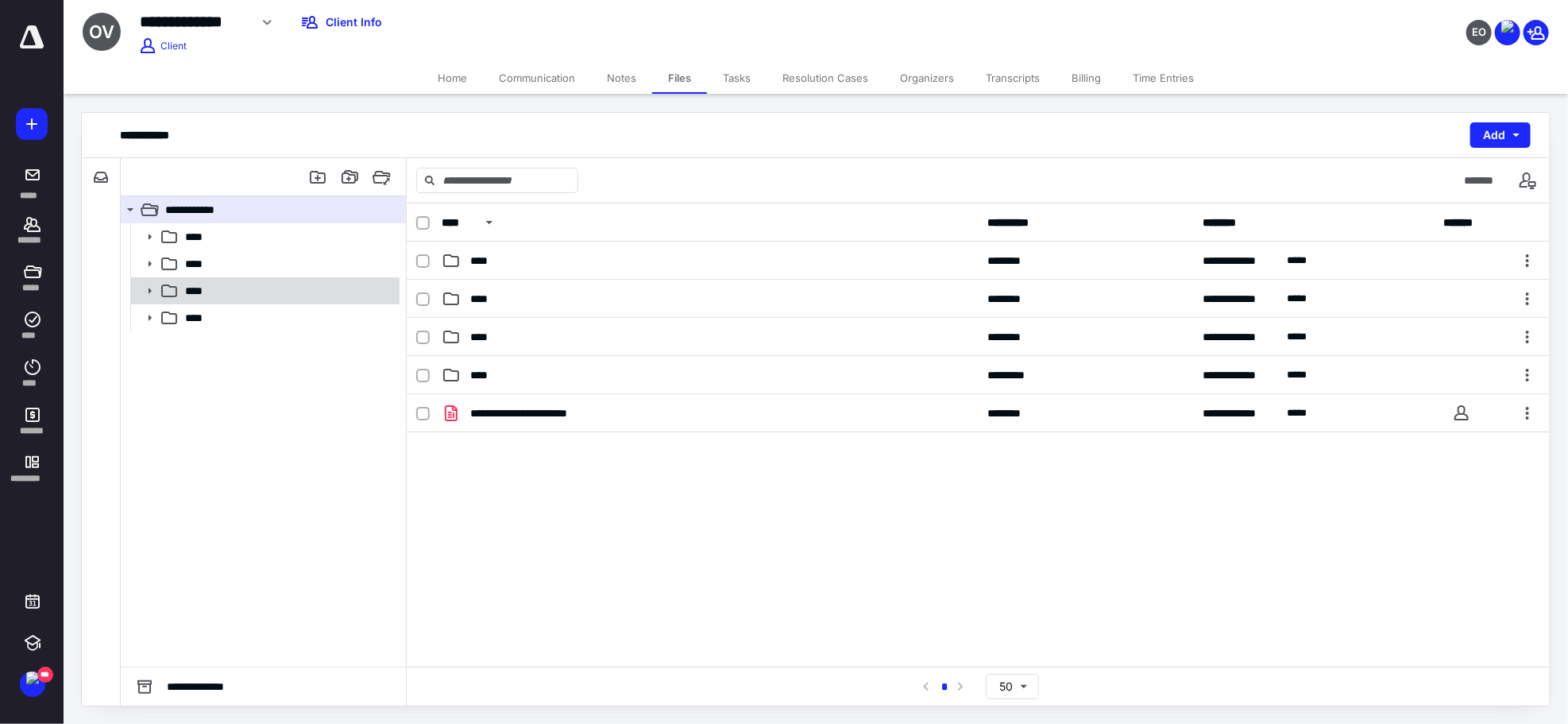 click 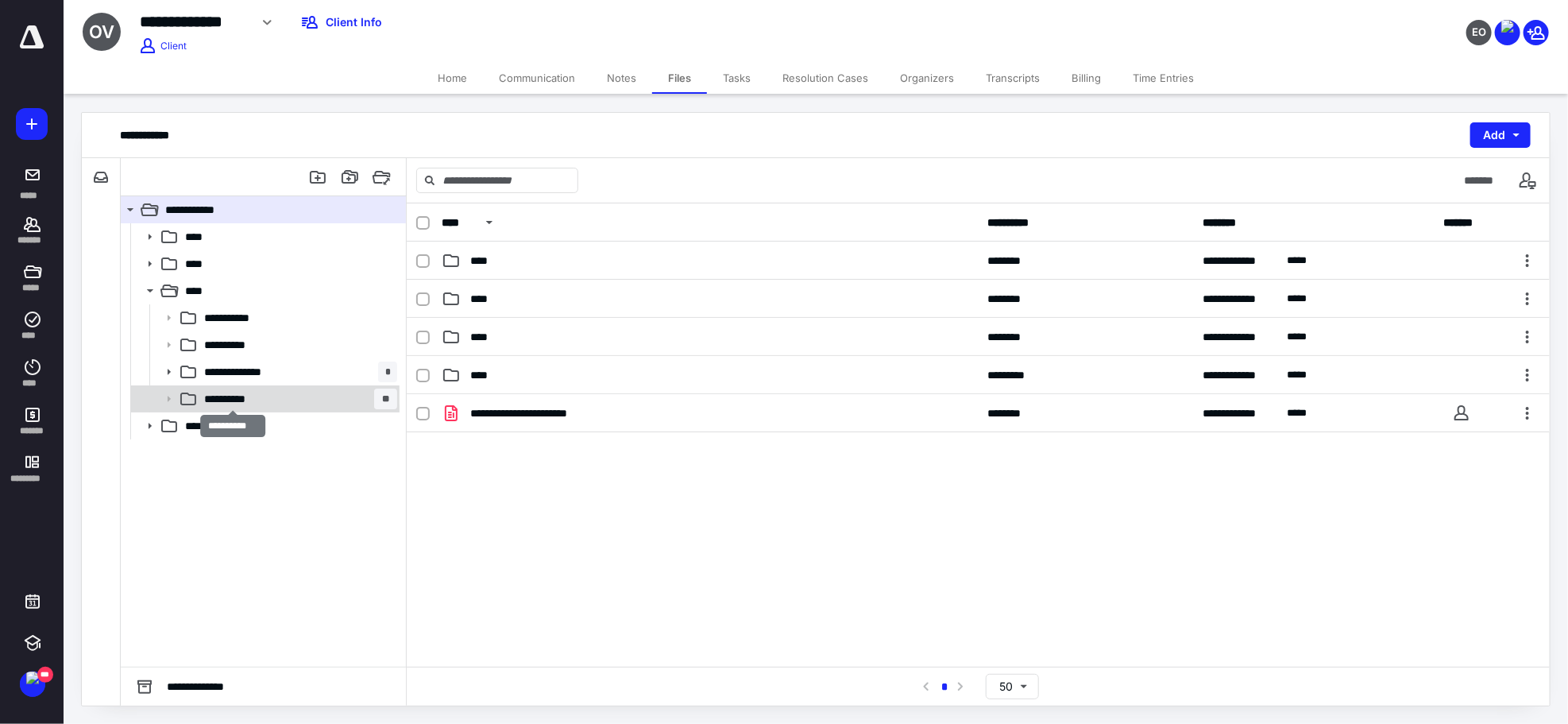 click on "**********" at bounding box center (232, 399) 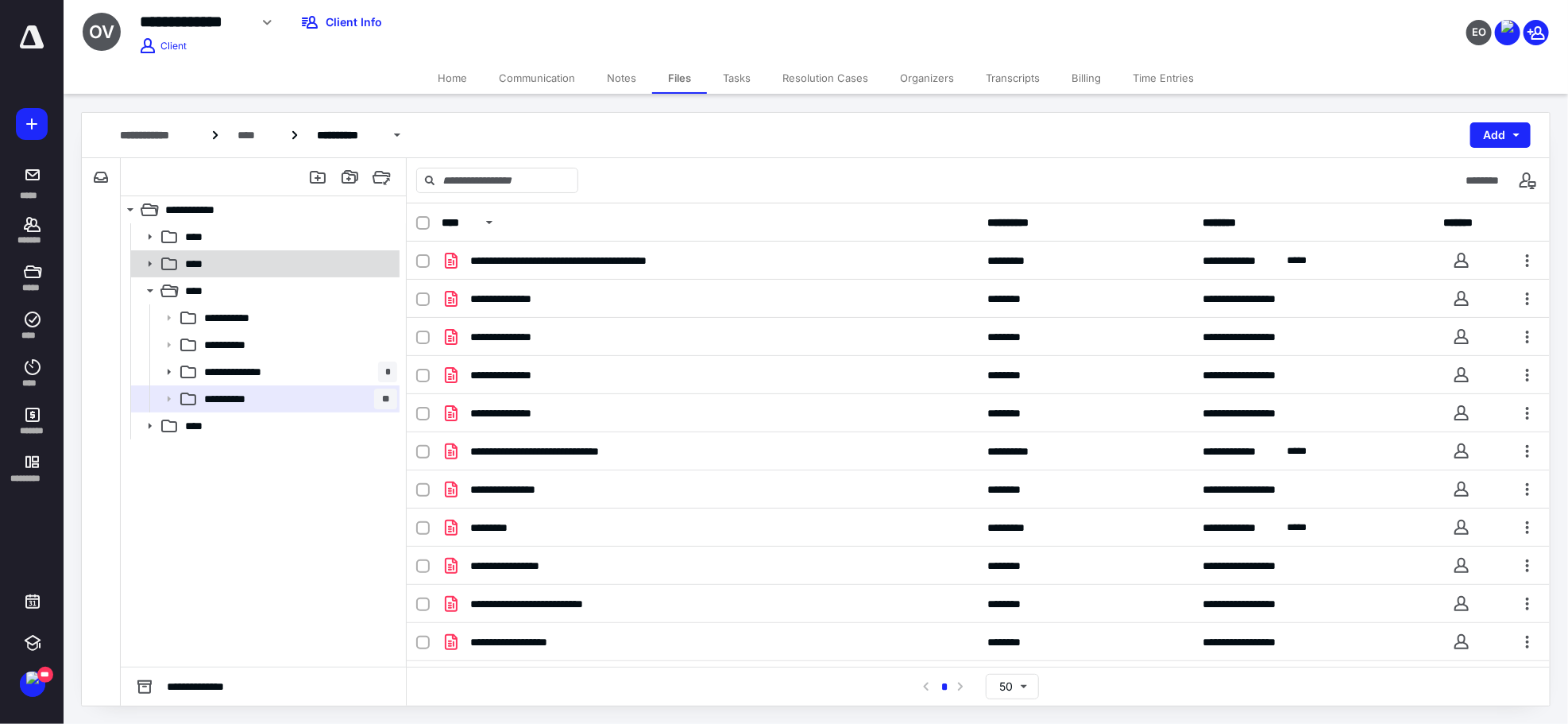click 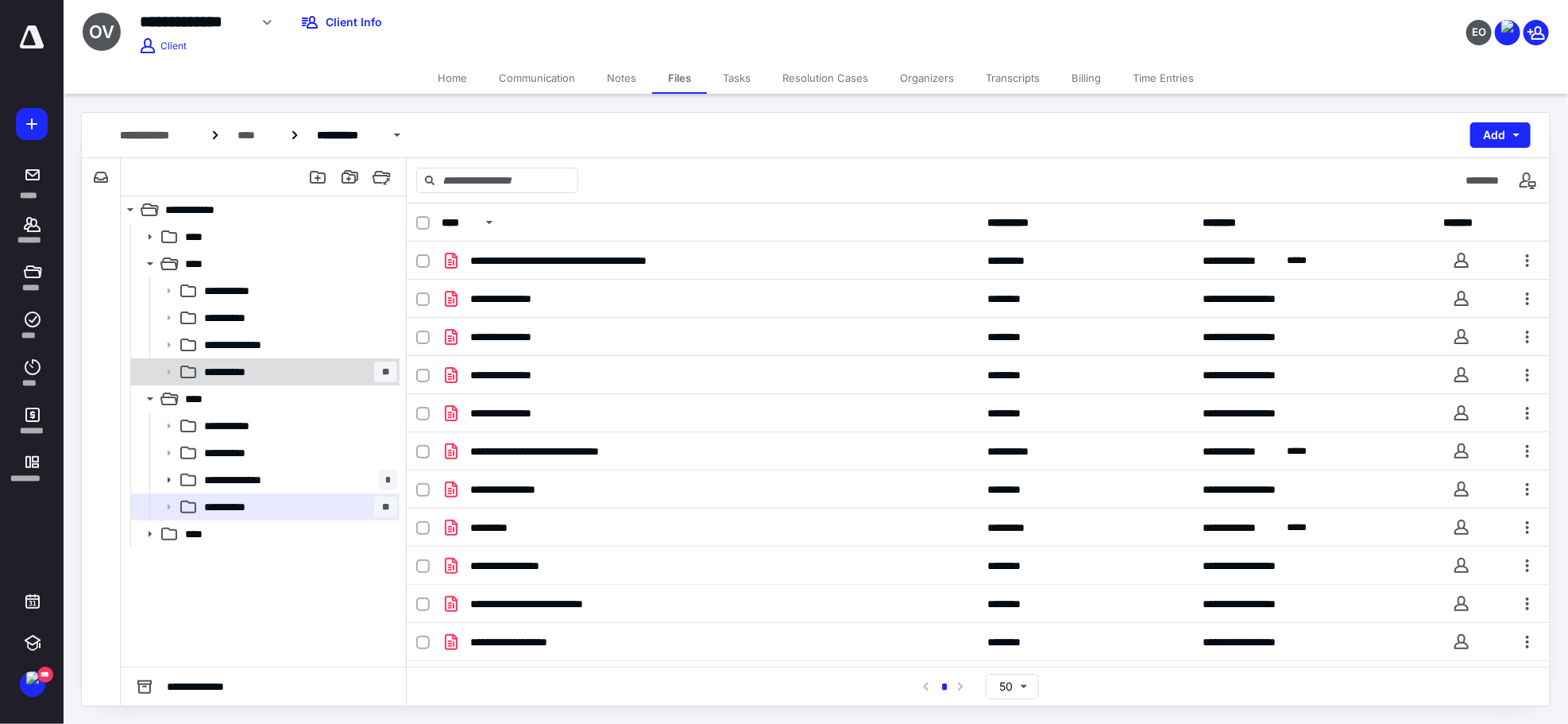 click on "**********" at bounding box center (232, 372) 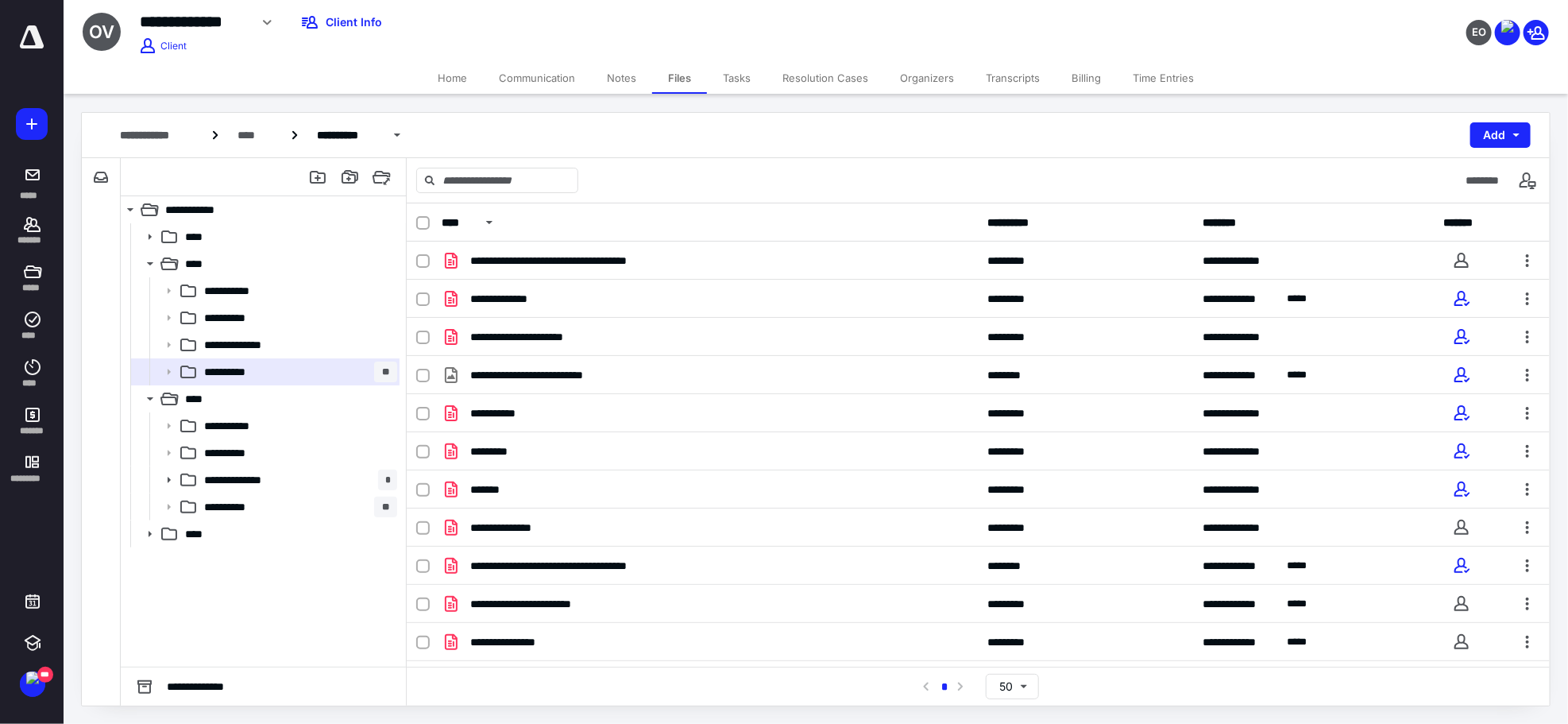 click on "**********" at bounding box center [816, 135] 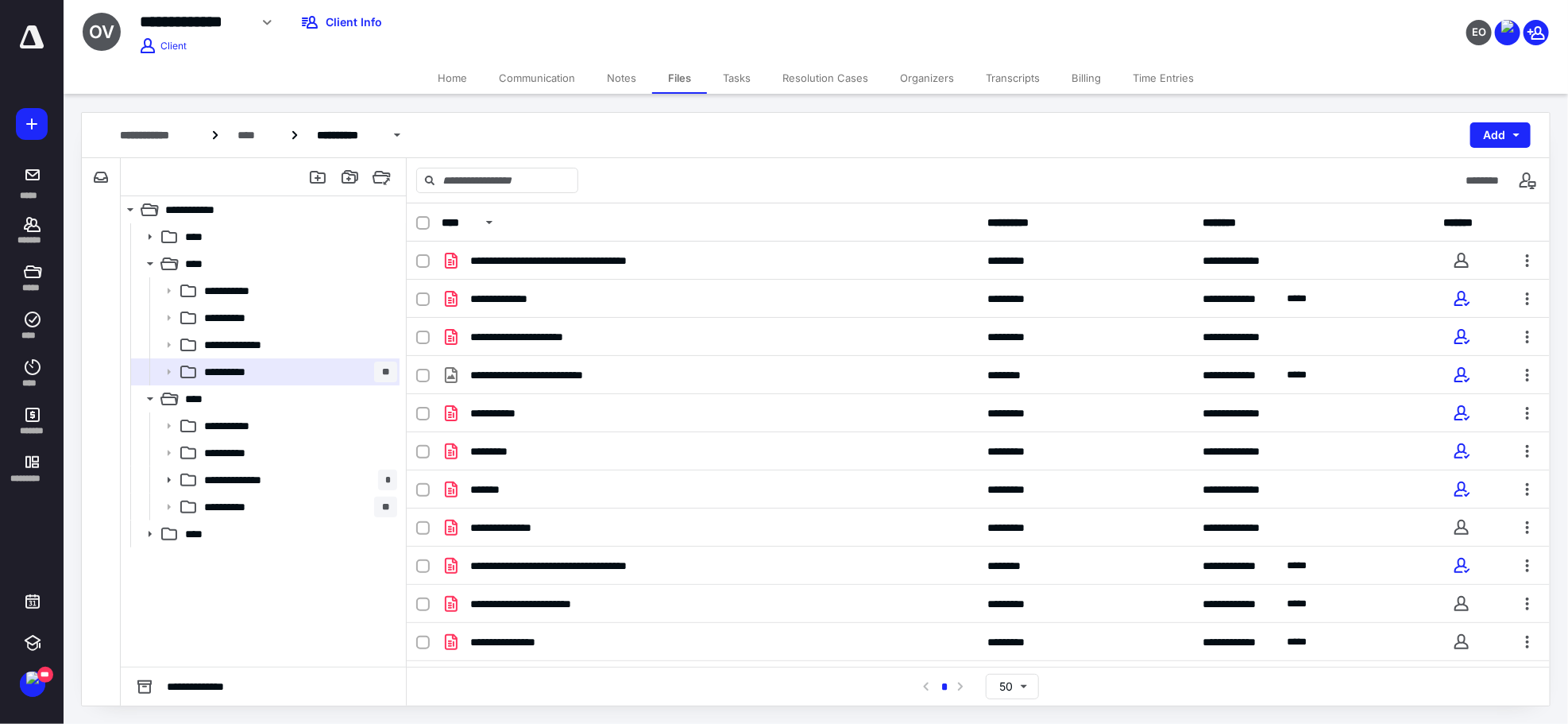 click on "**********" at bounding box center [816, 135] 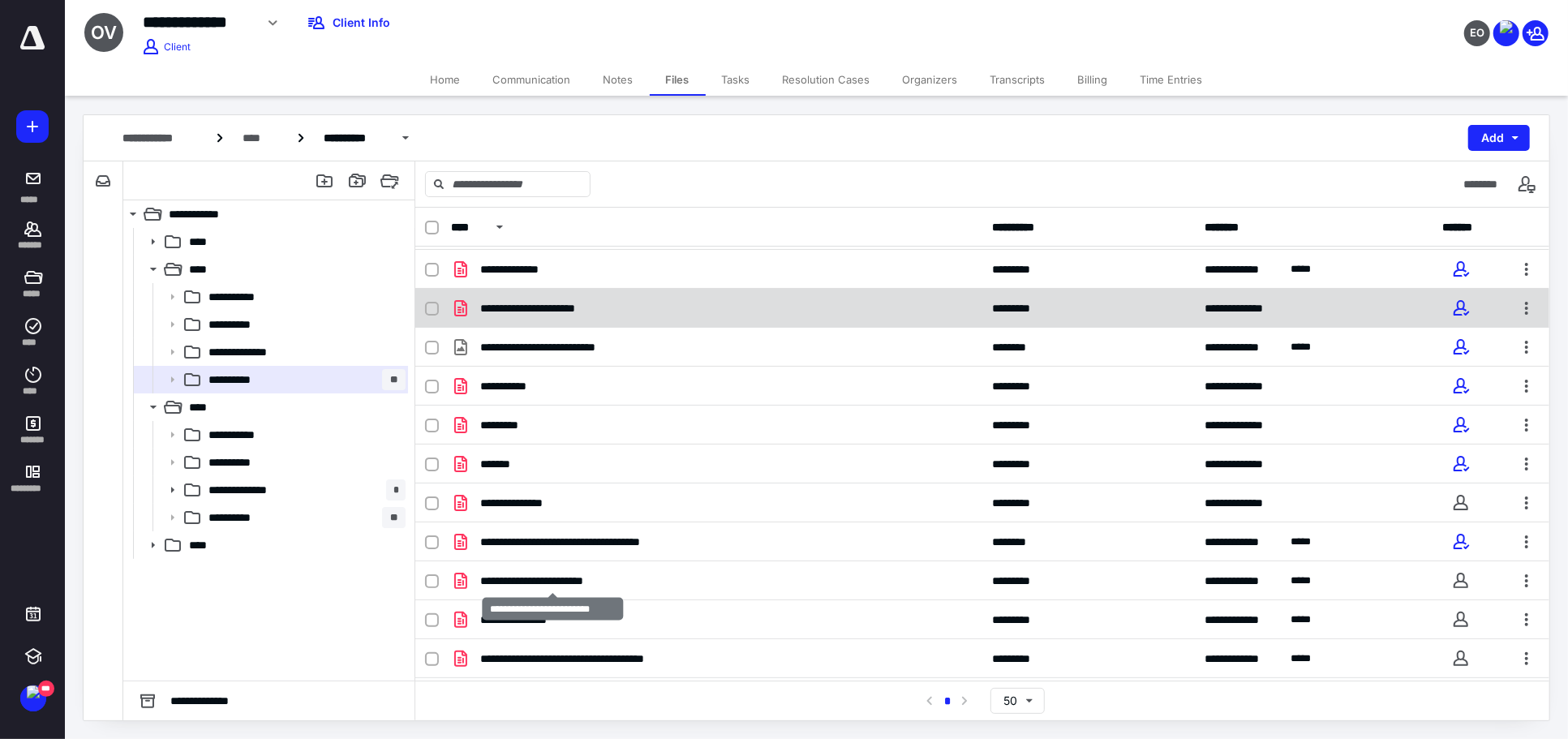 scroll, scrollTop: 0, scrollLeft: 0, axis: both 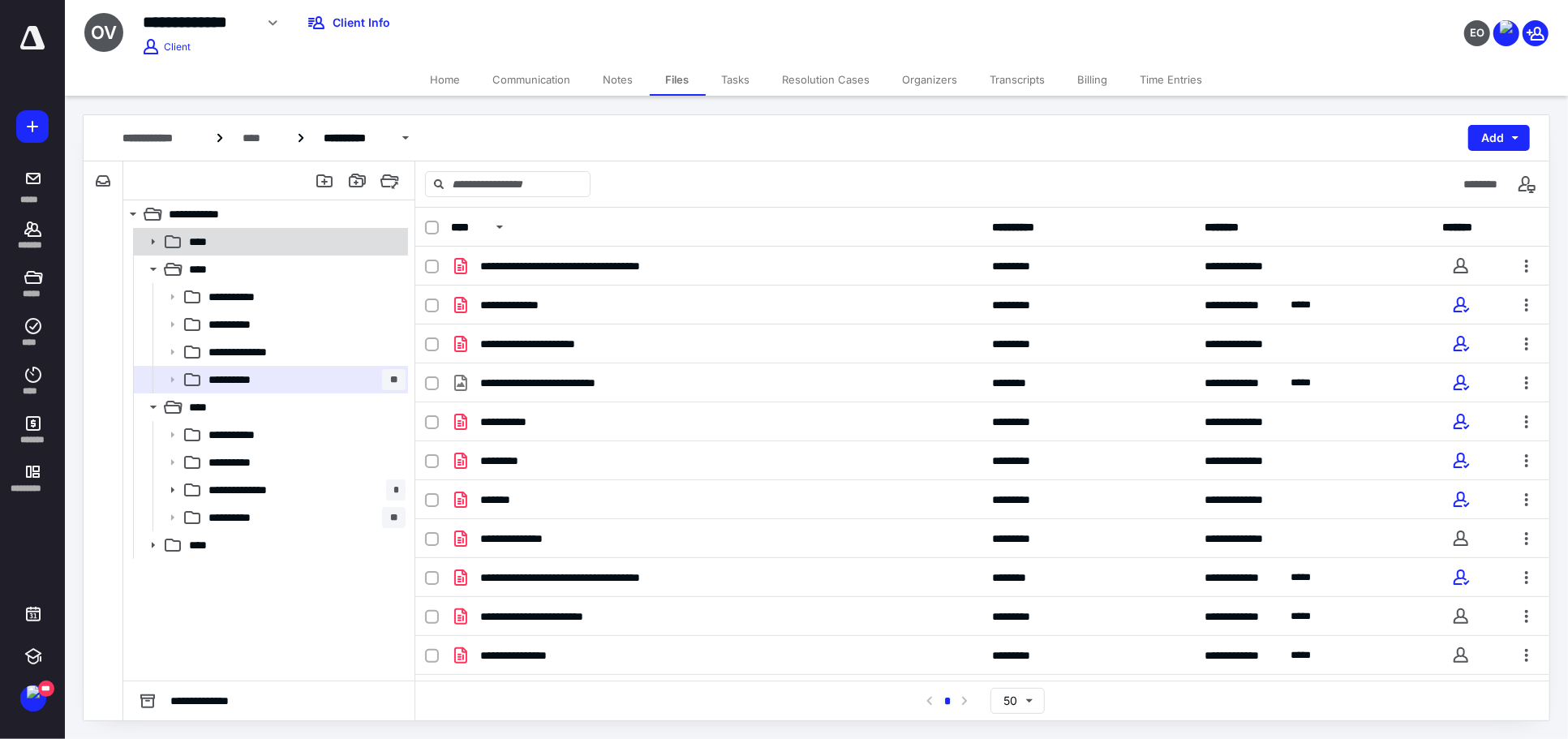 click 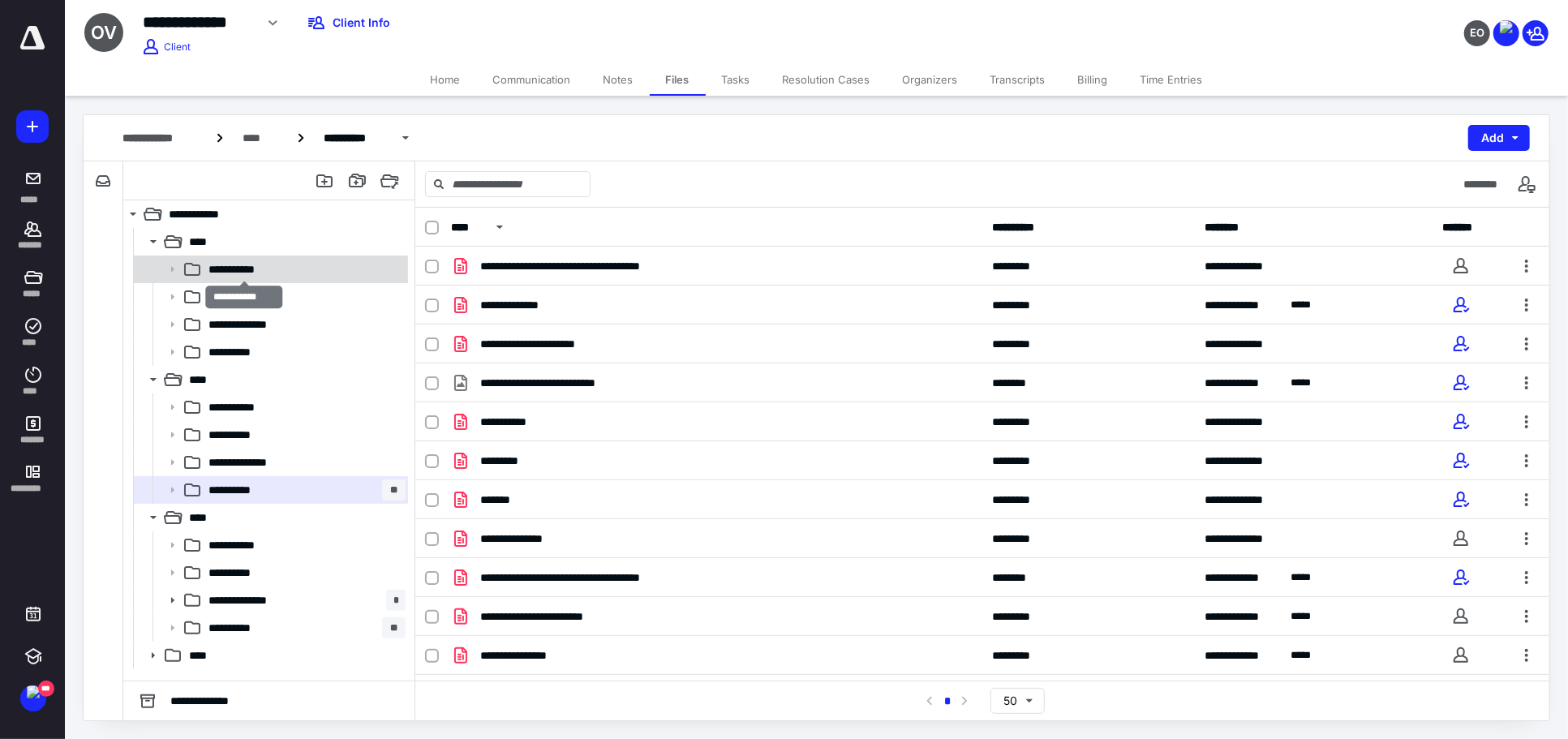 click on "**********" at bounding box center (243, 269) 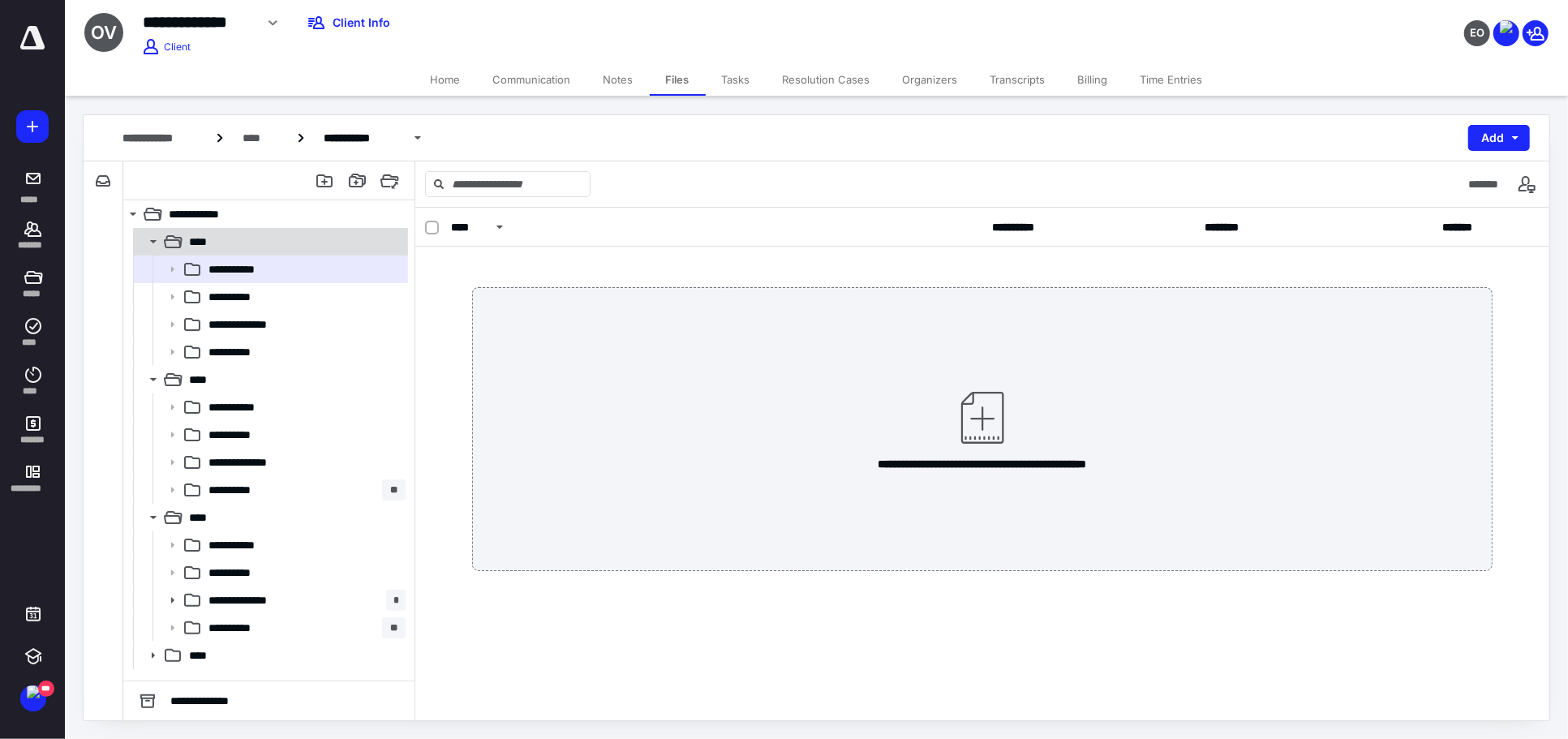 click 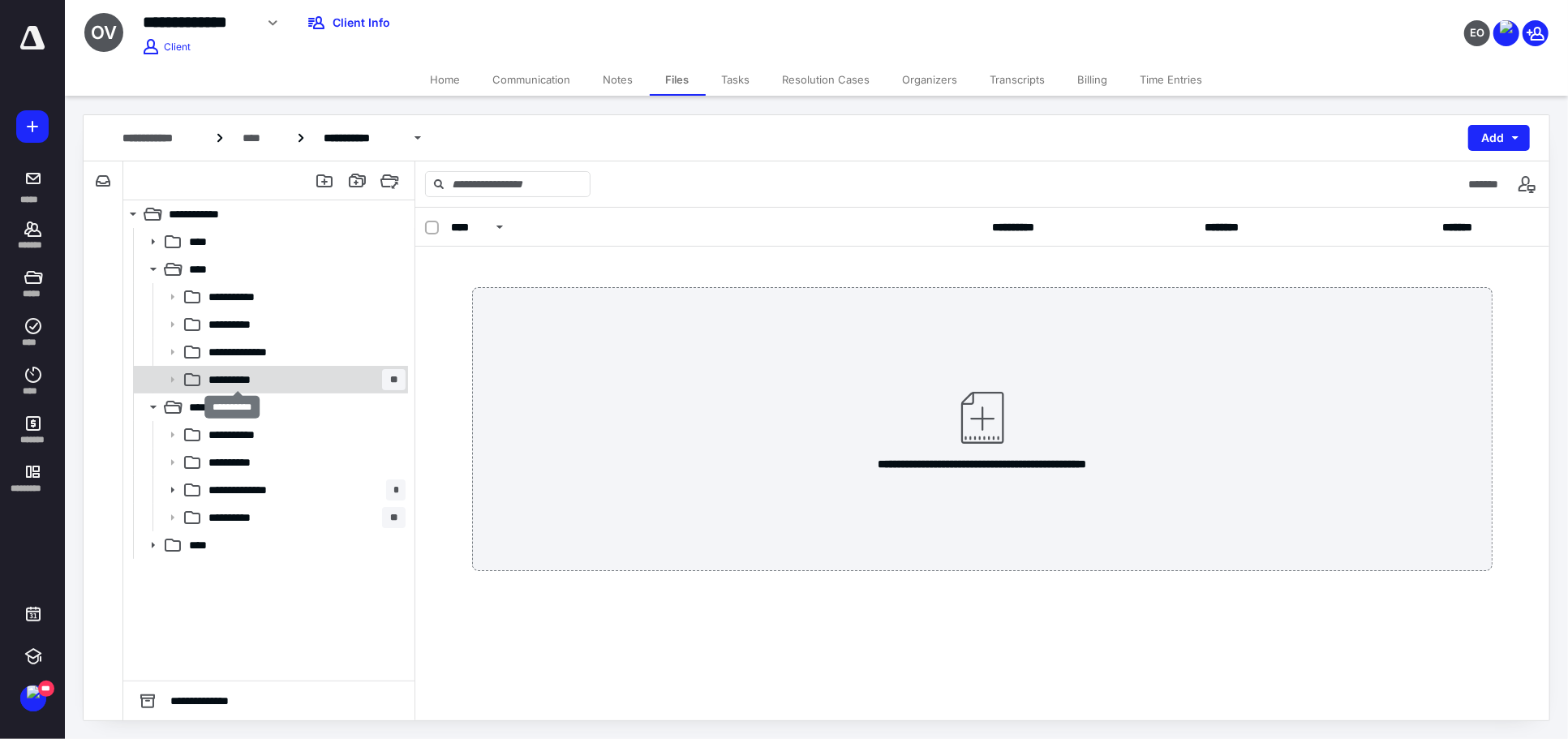 click on "**********" at bounding box center [237, 380] 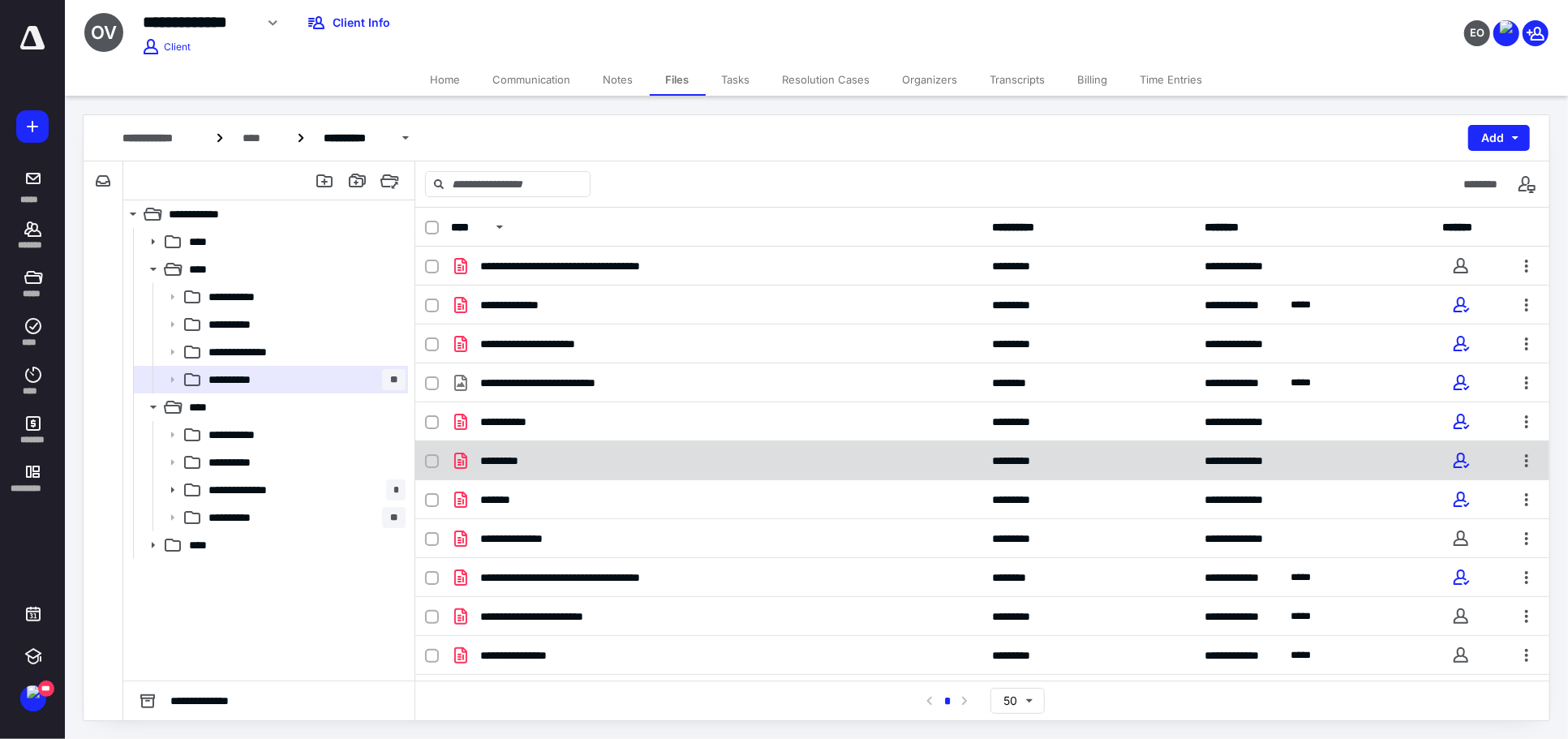 scroll, scrollTop: 90, scrollLeft: 0, axis: vertical 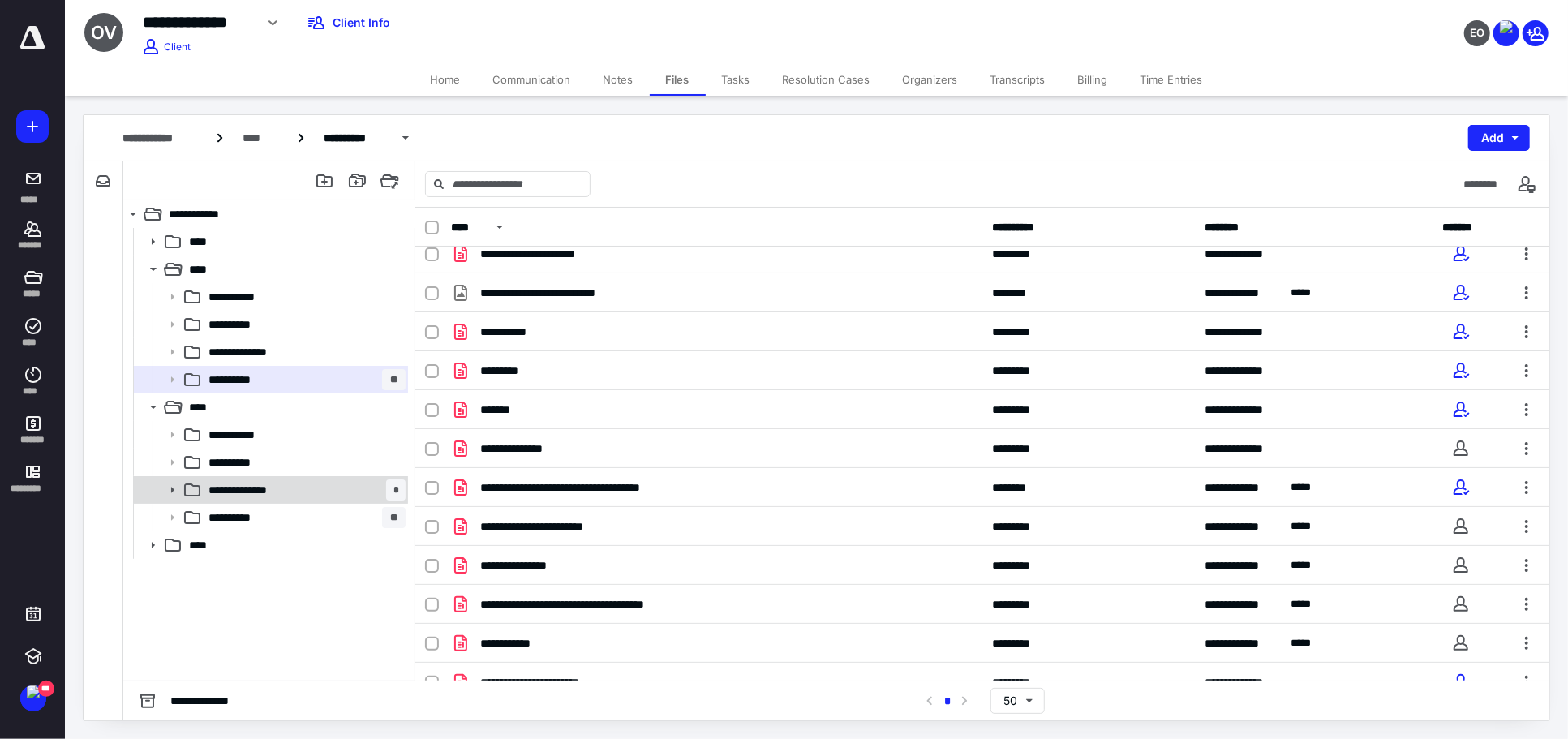 click 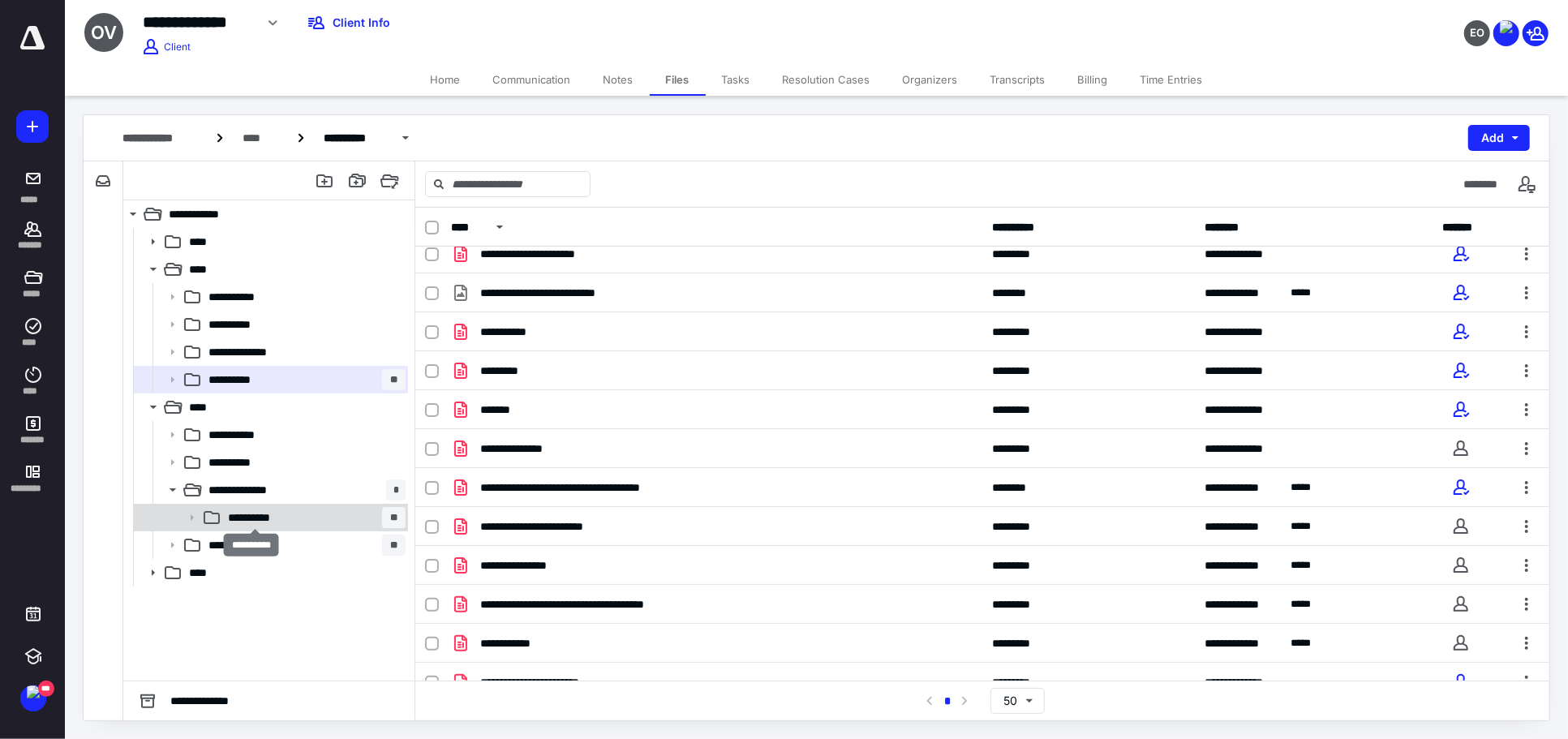 click on "**********" at bounding box center (255, 518) 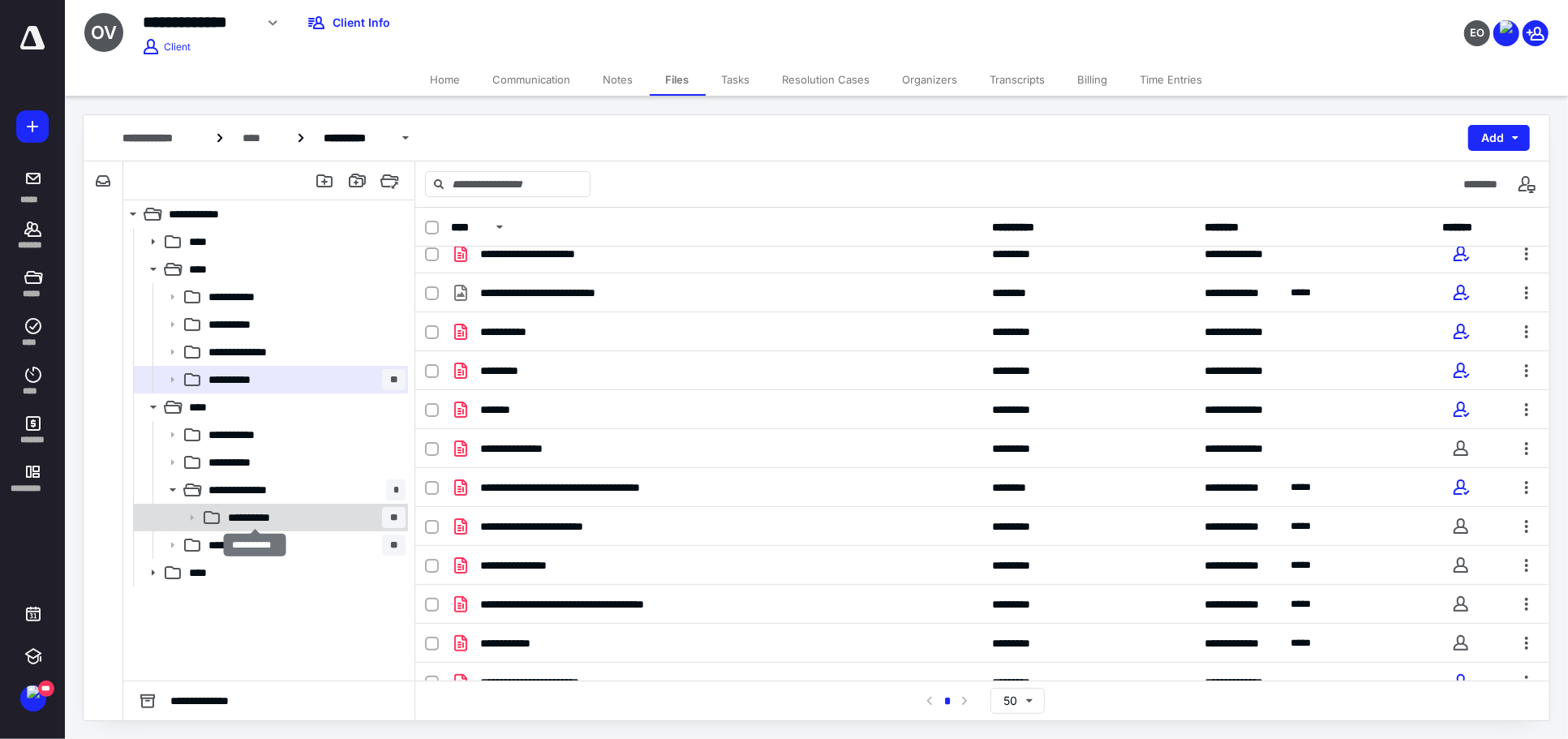 scroll, scrollTop: 0, scrollLeft: 0, axis: both 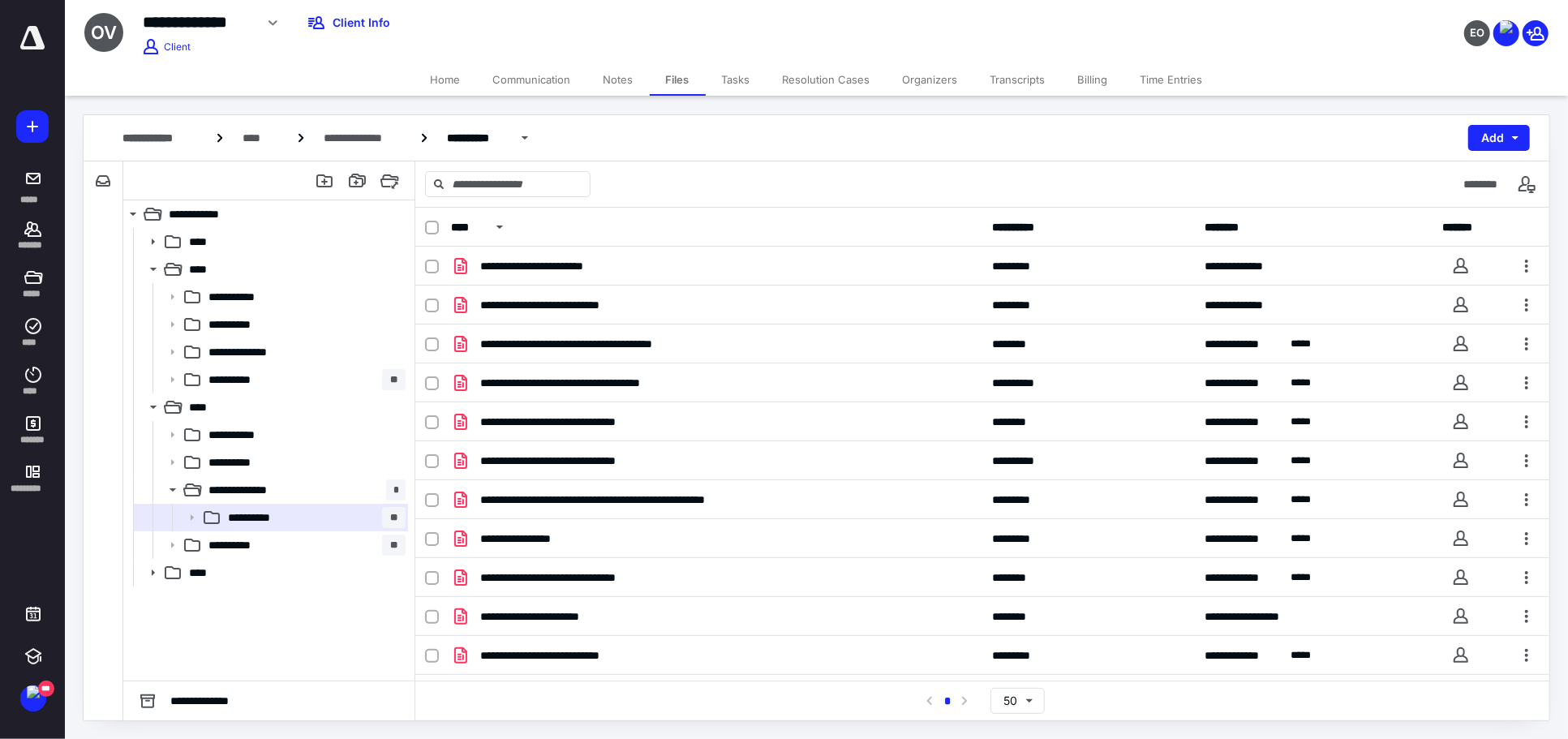 click on "**********" at bounding box center [816, 138] 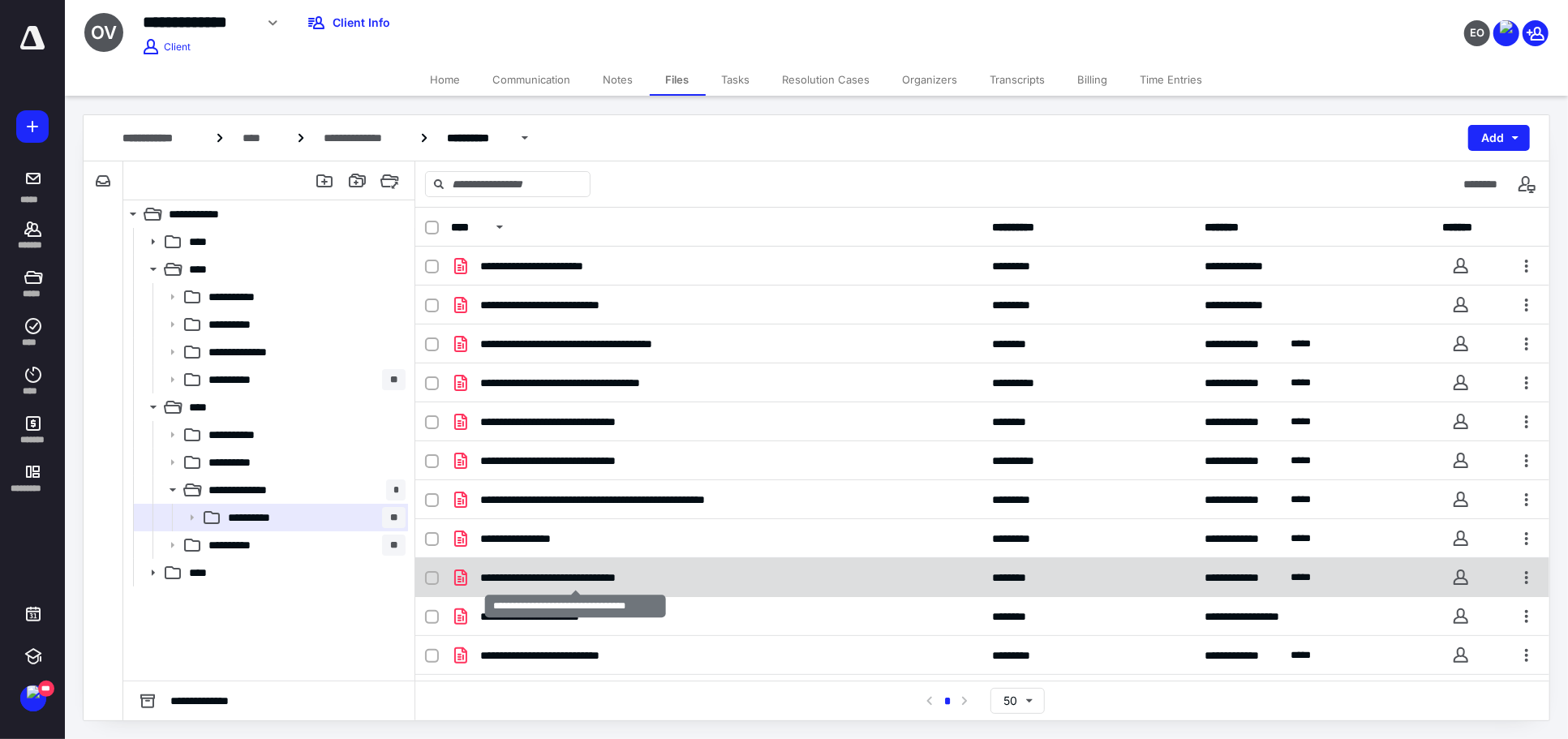 click on "**********" at bounding box center (575, 578) 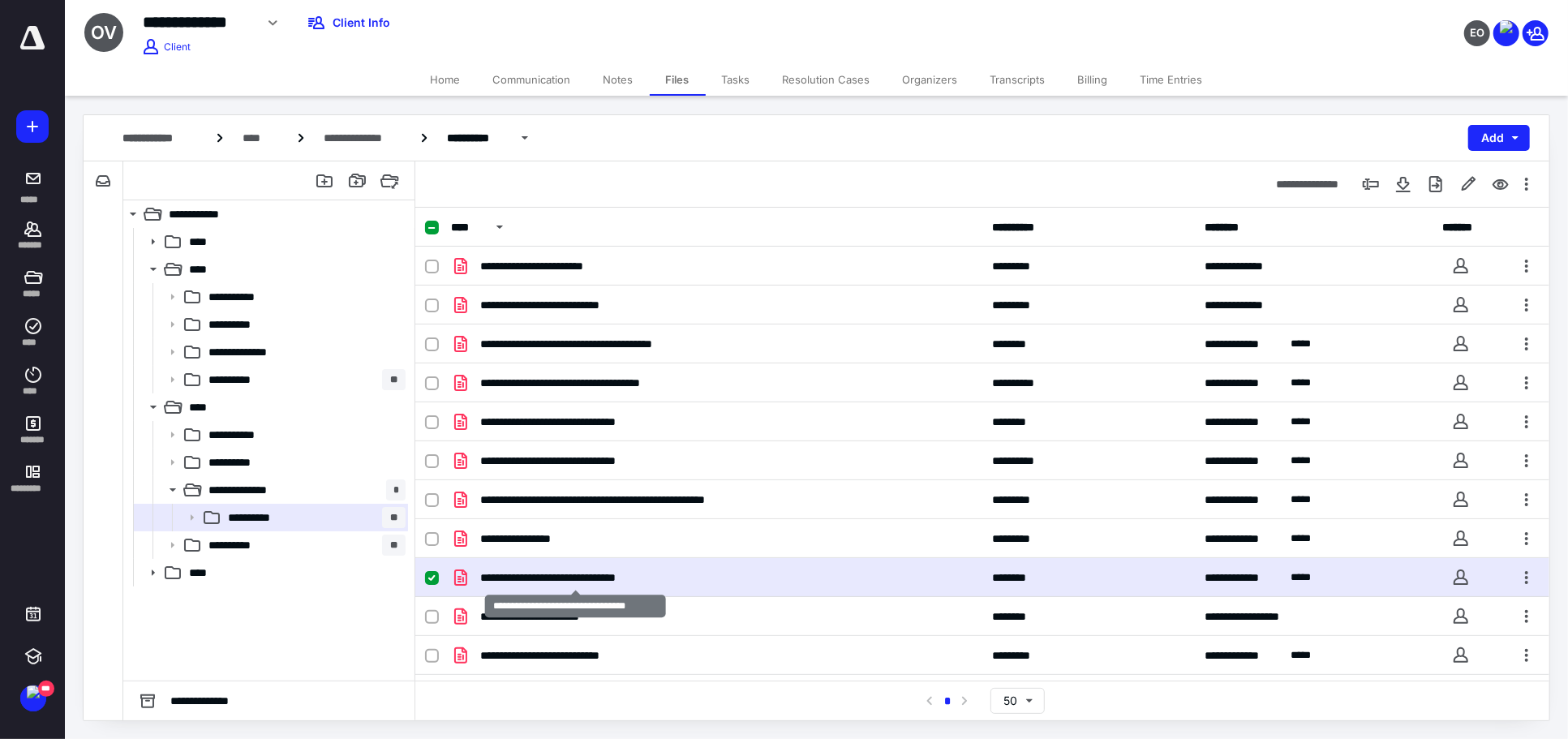 checkbox on "true" 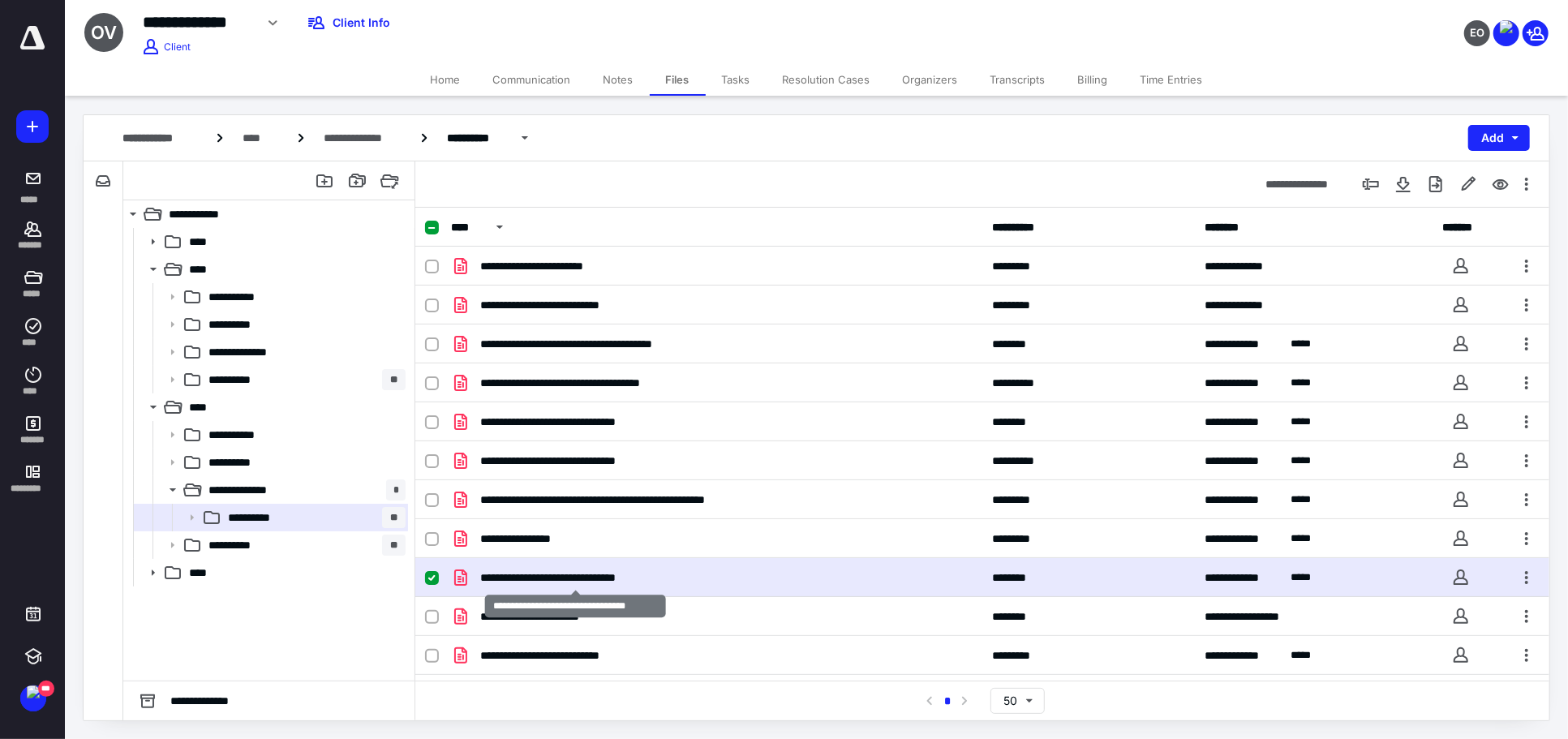click on "**********" at bounding box center [575, 578] 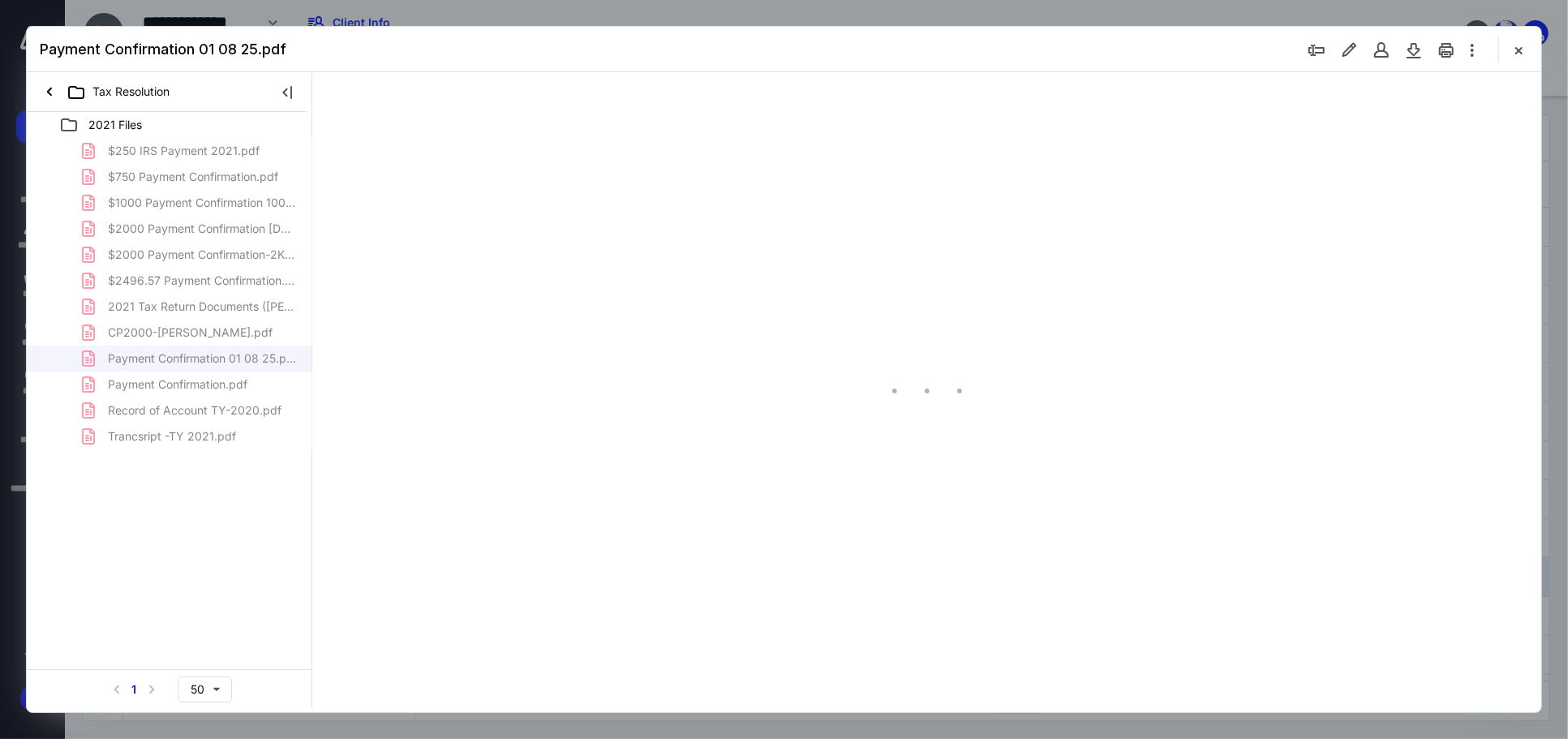 scroll, scrollTop: 0, scrollLeft: 0, axis: both 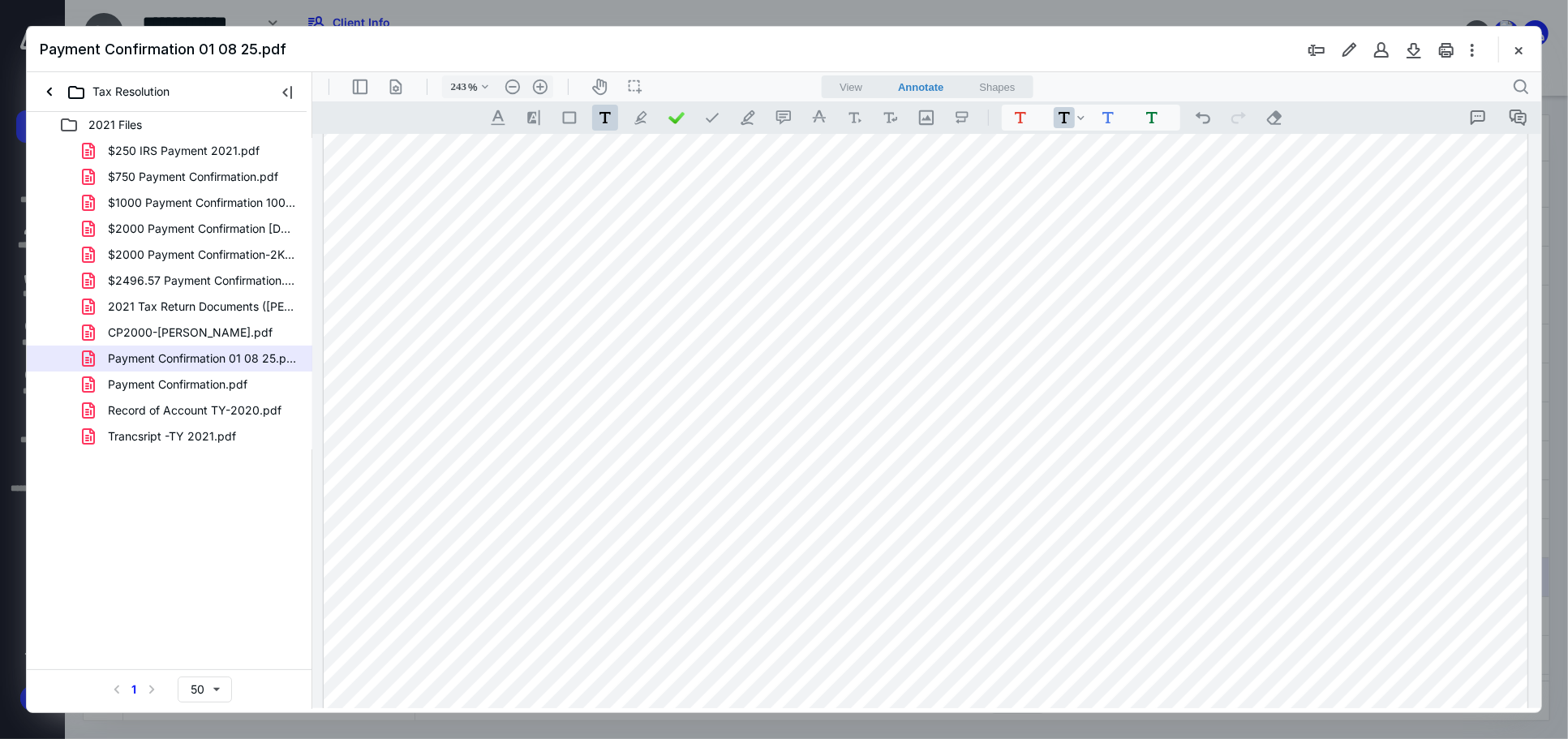 drag, startPoint x: 379, startPoint y: 419, endPoint x: 712, endPoint y: 454, distance: 334.8343 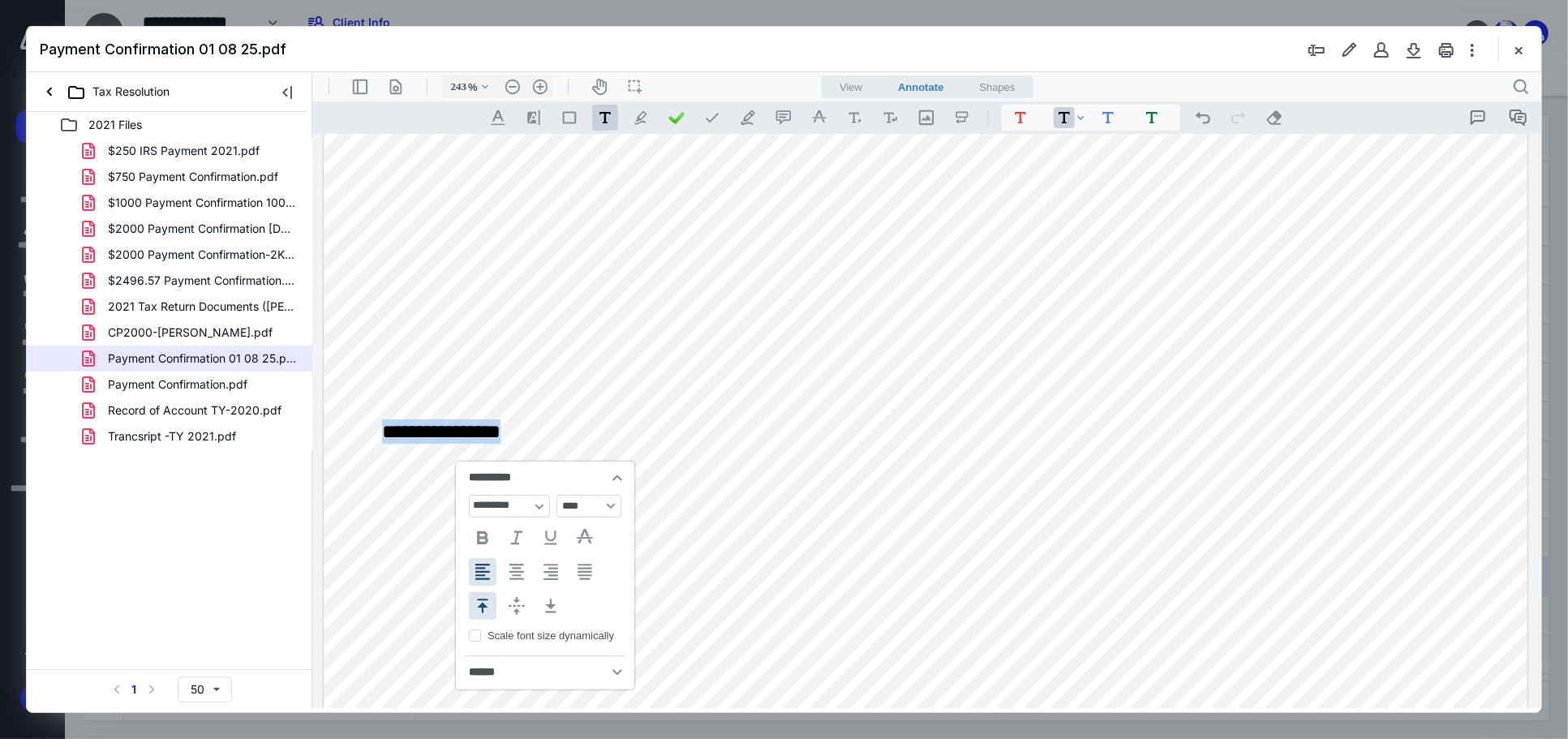 click on "**********" at bounding box center [925, 740] 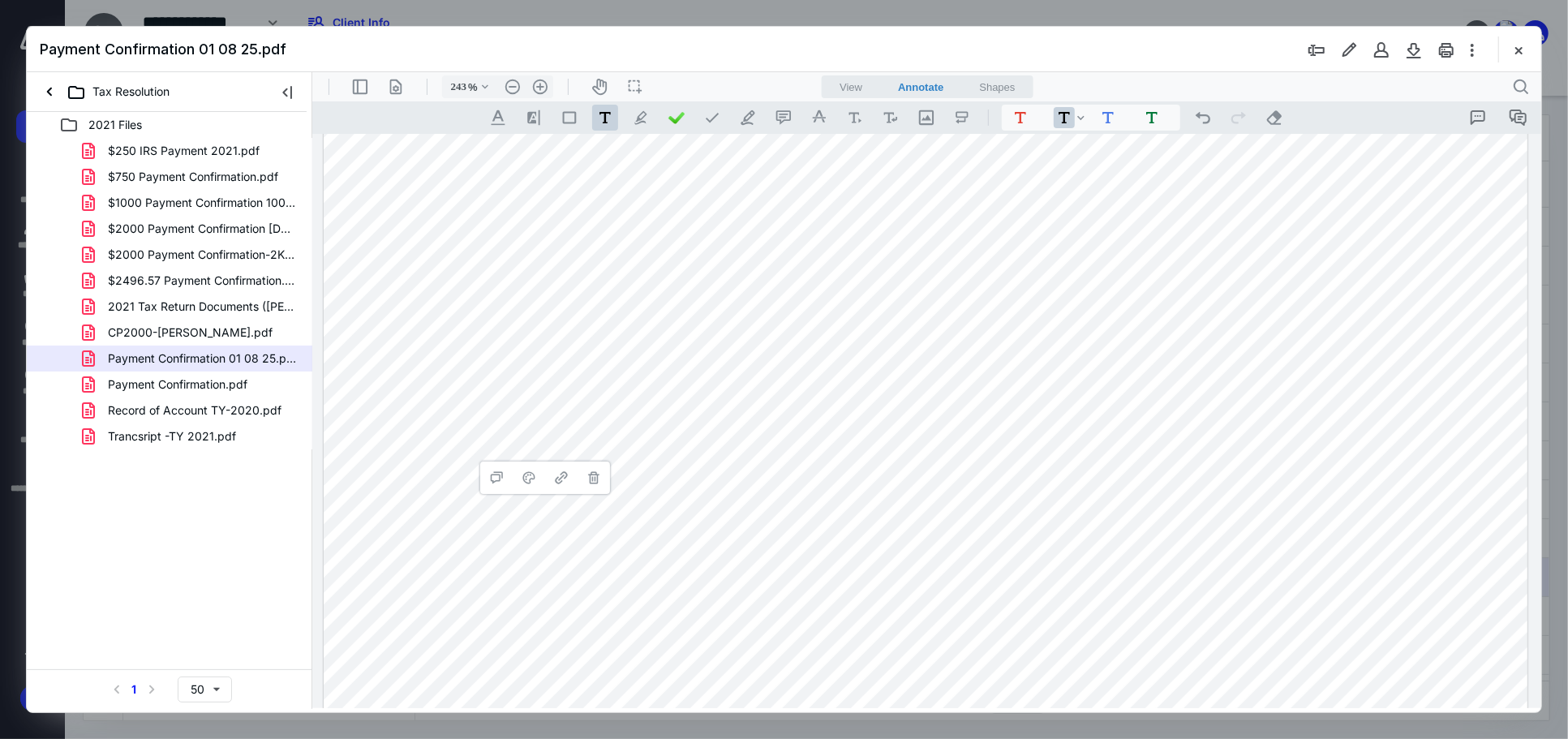 click on "**********" at bounding box center [925, 740] 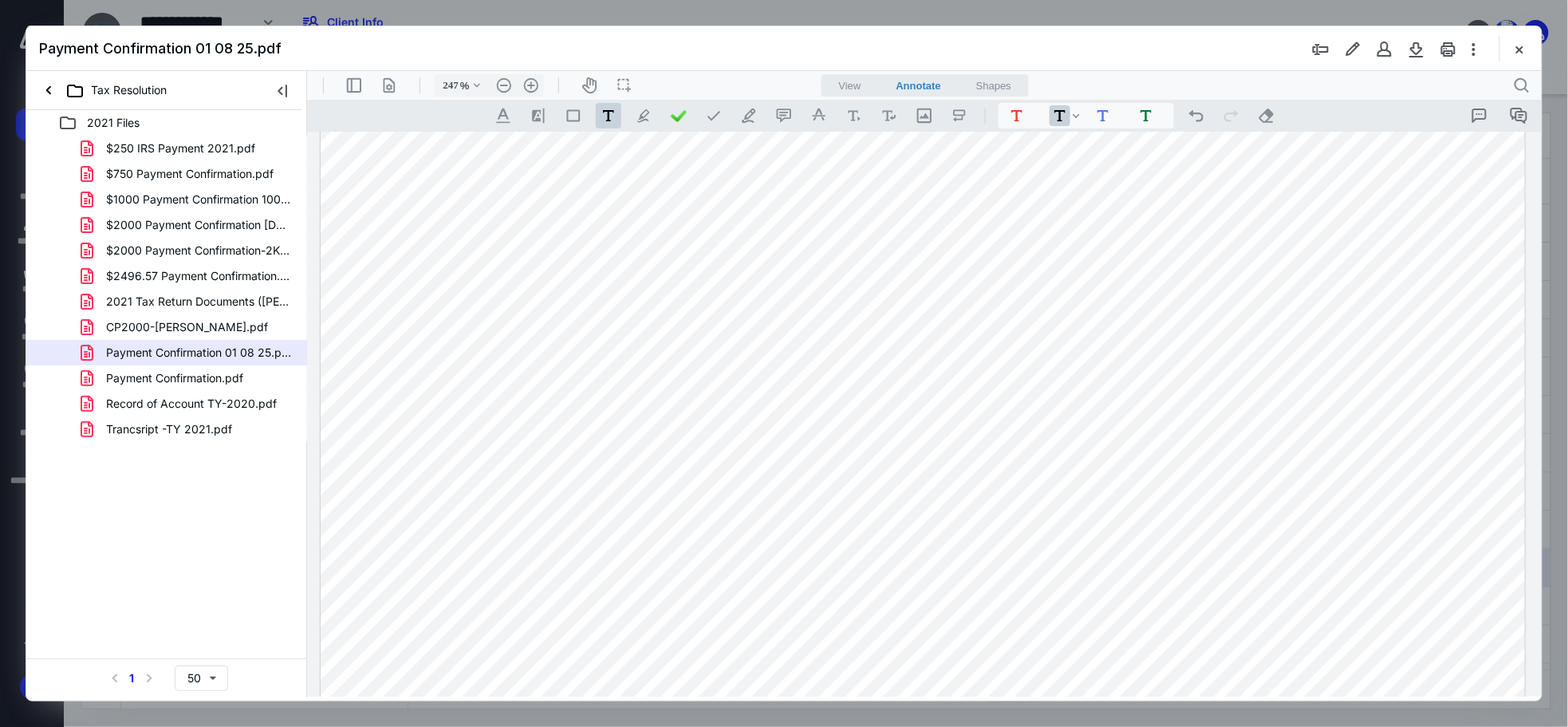 scroll, scrollTop: 443, scrollLeft: 0, axis: vertical 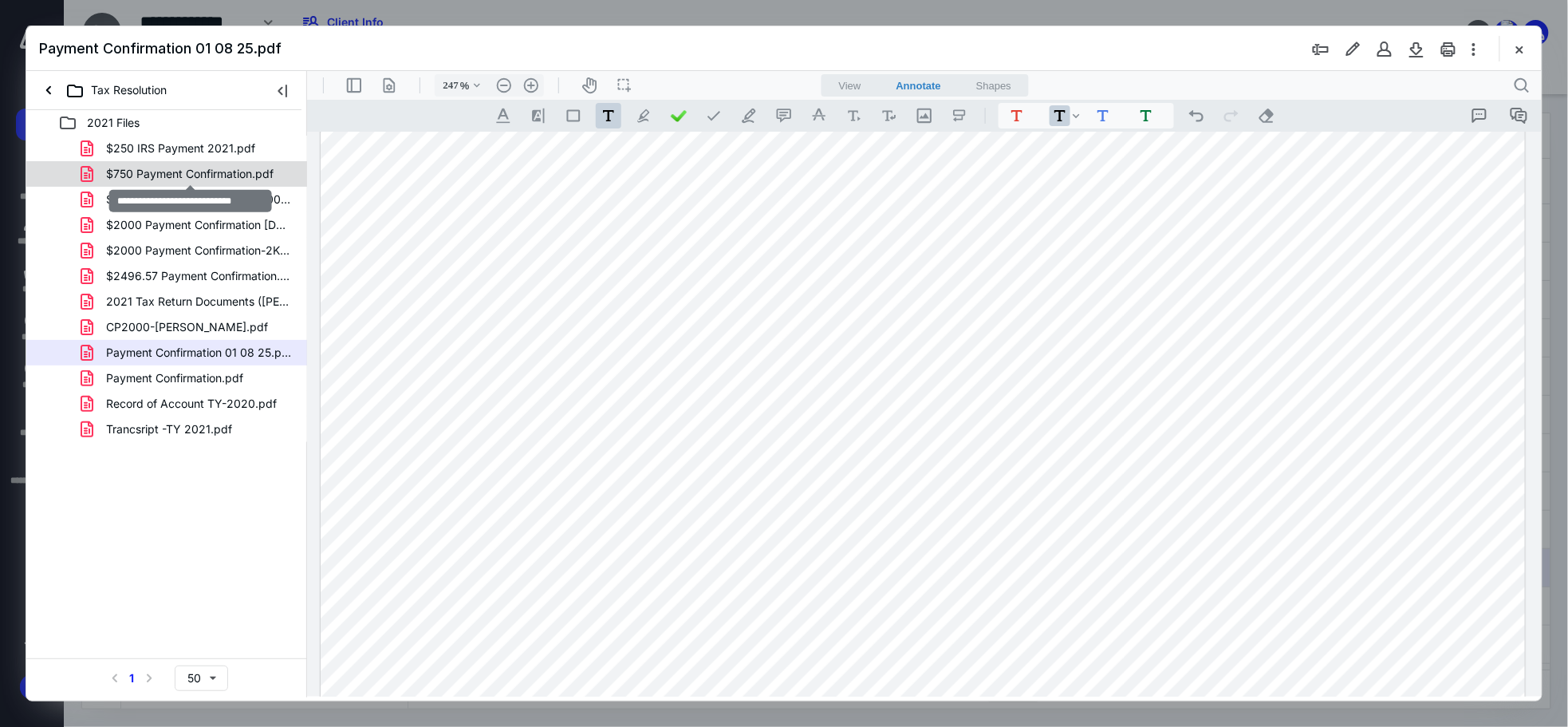 click on "$750 Payment Confirmation.pdf" at bounding box center (190, 174) 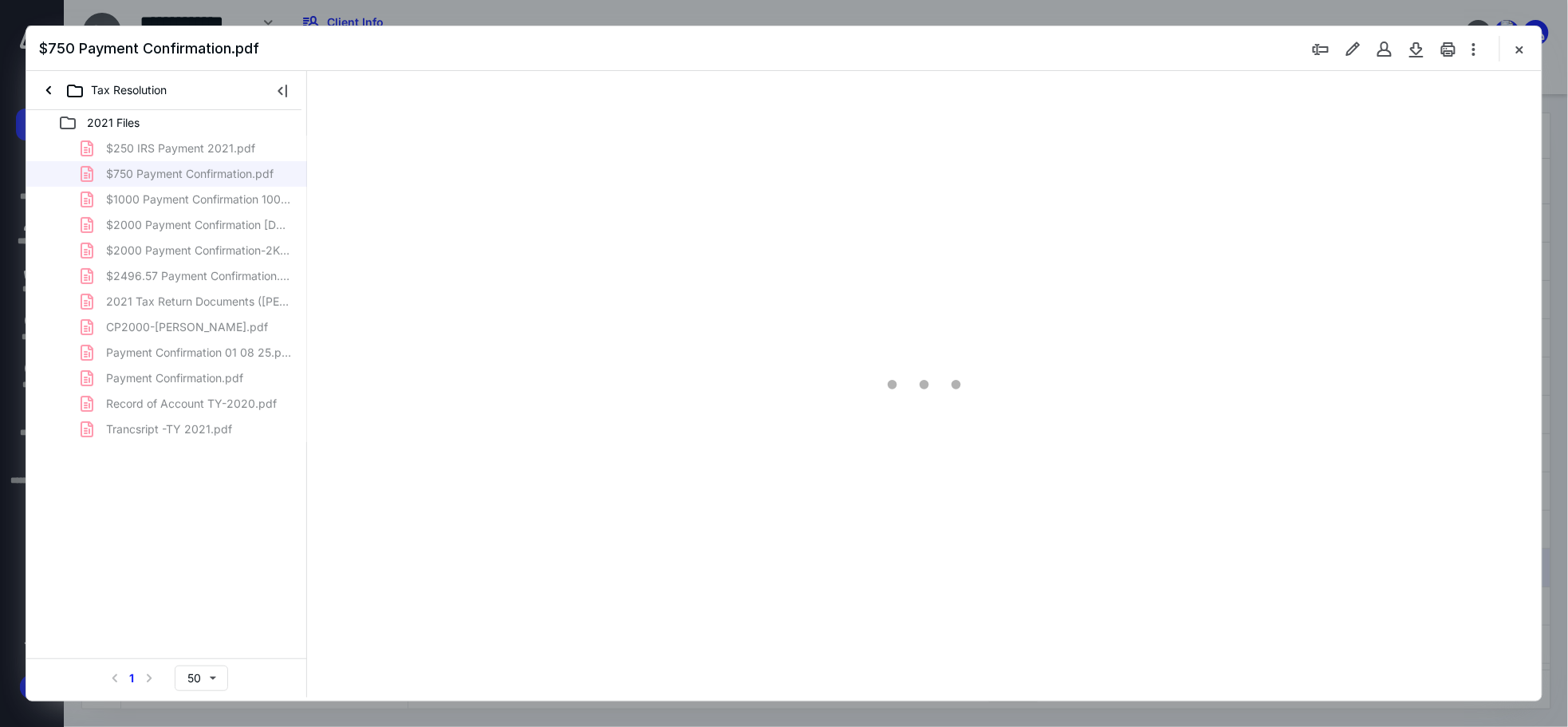 type on "247" 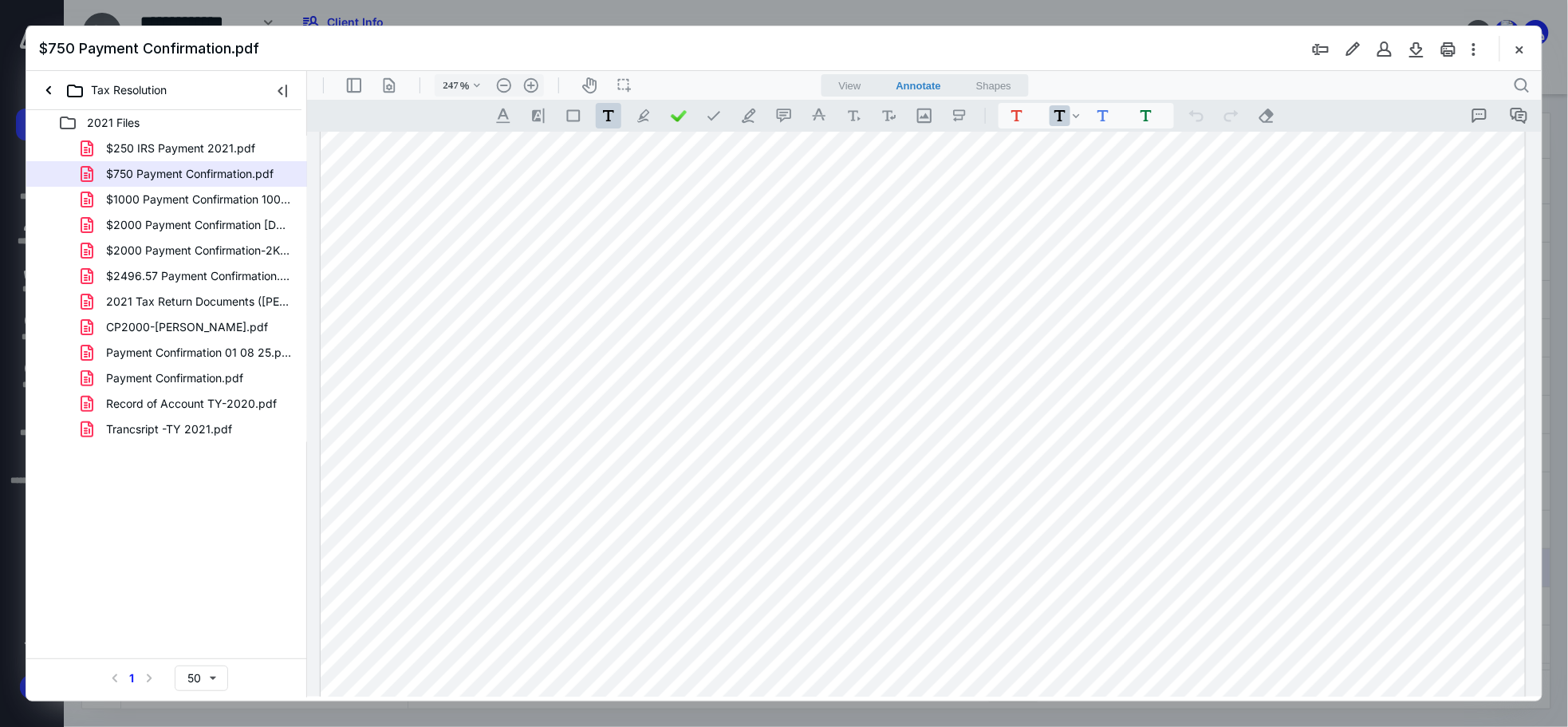 scroll, scrollTop: 620, scrollLeft: 0, axis: vertical 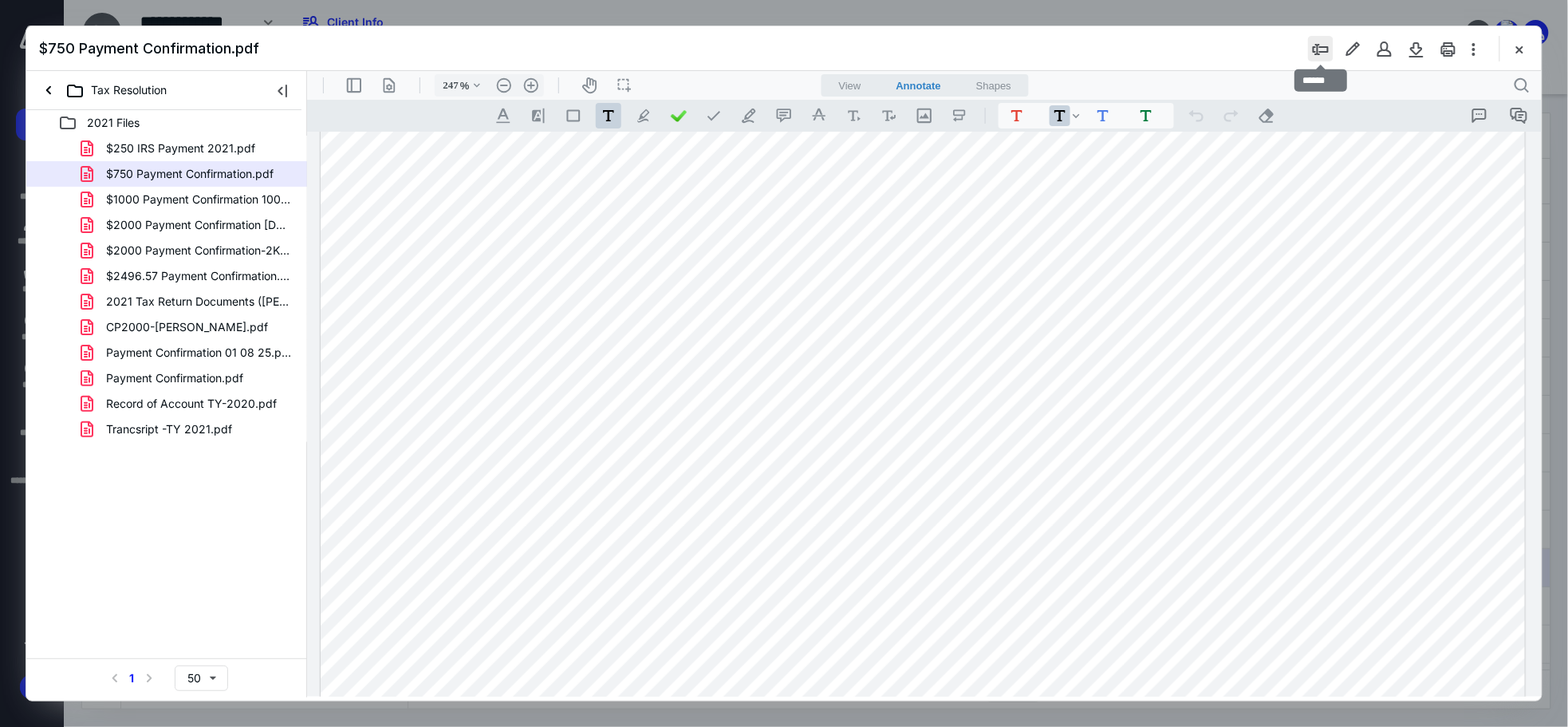 click at bounding box center [1321, 49] 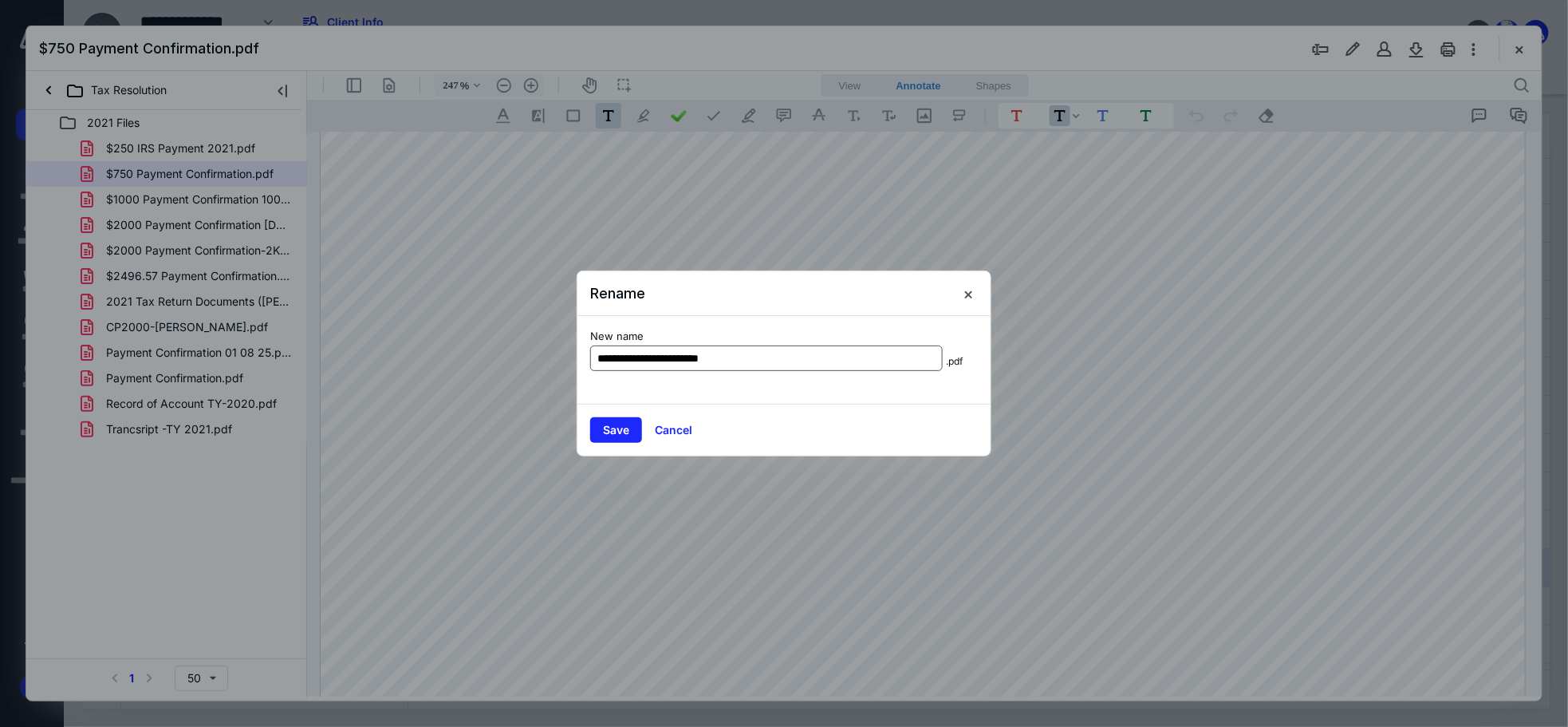 click on "**********" at bounding box center [766, 358] 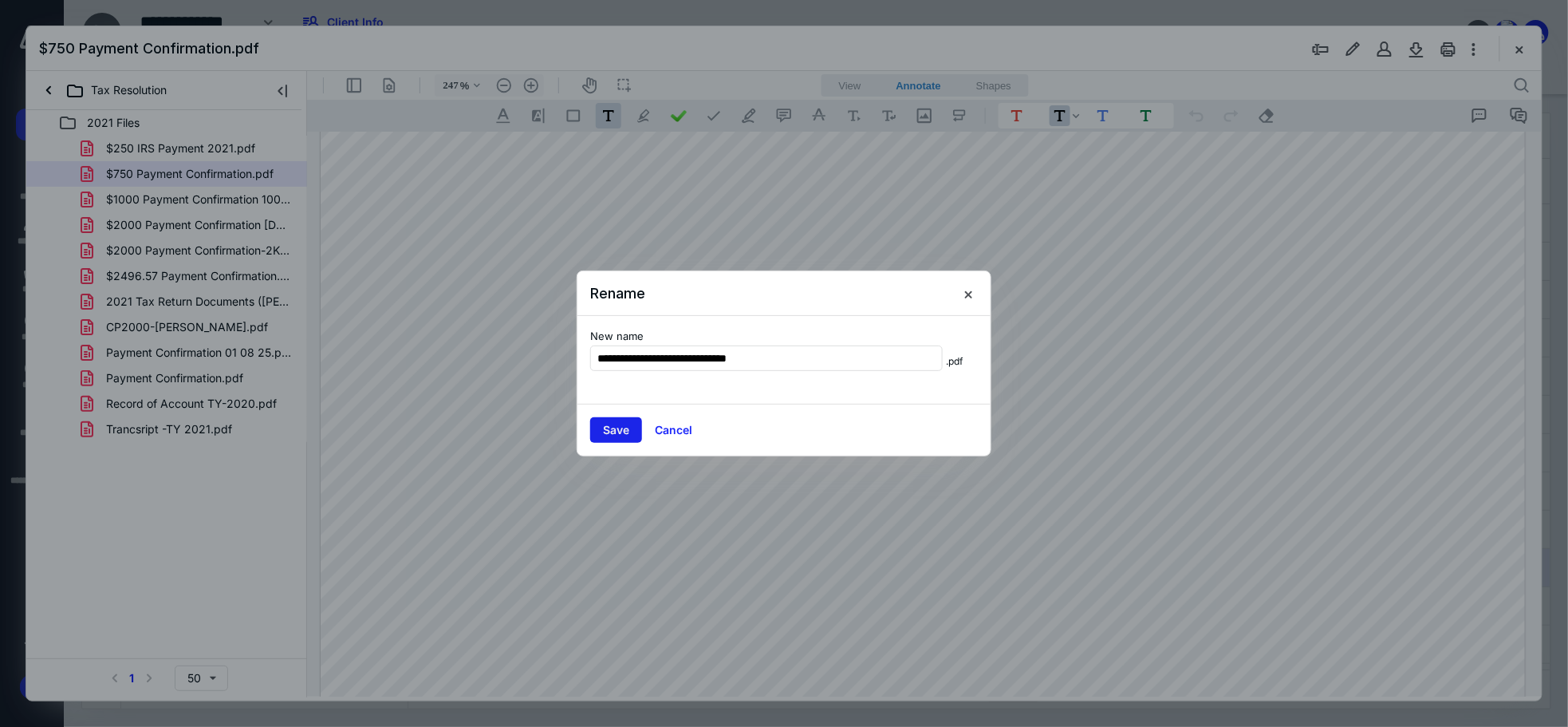 type on "**********" 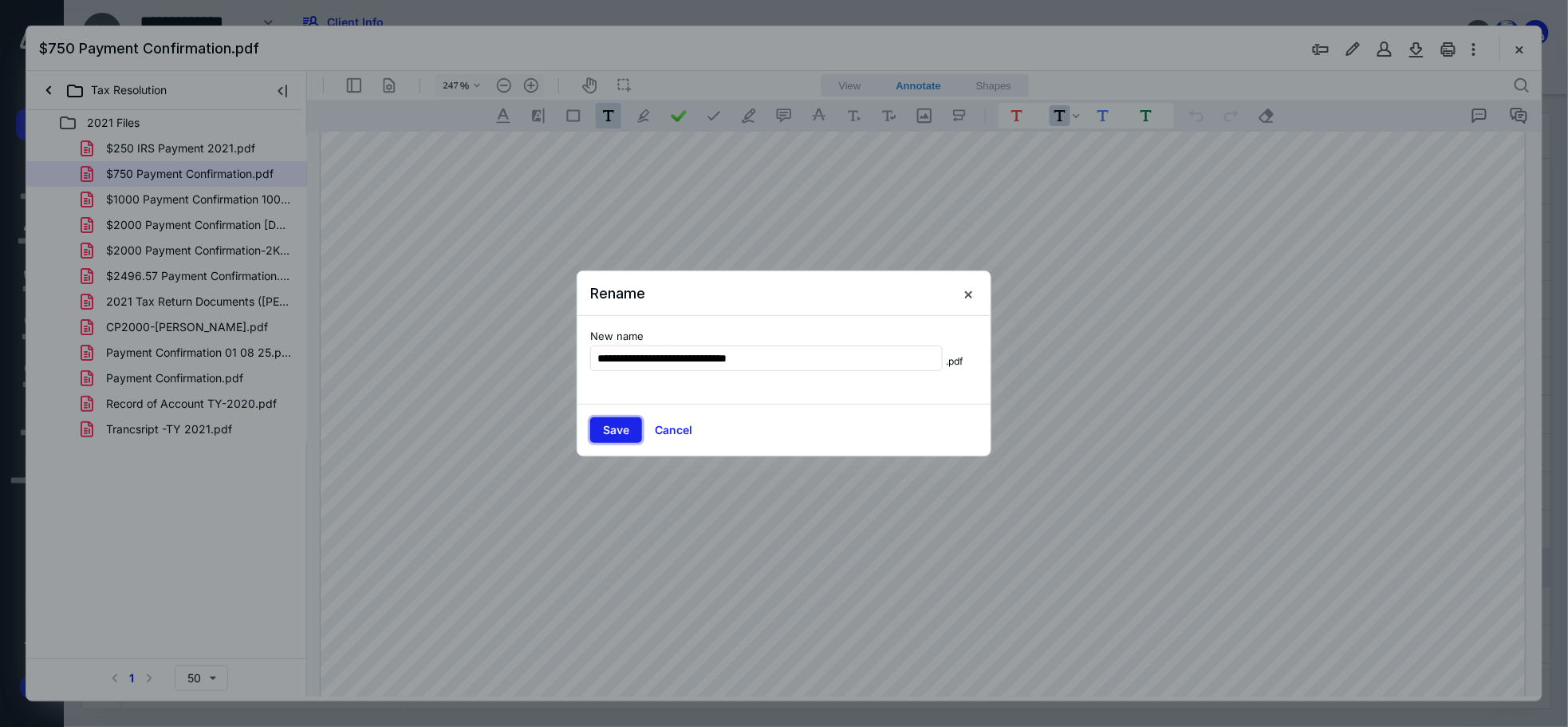 click on "Save" at bounding box center (616, 430) 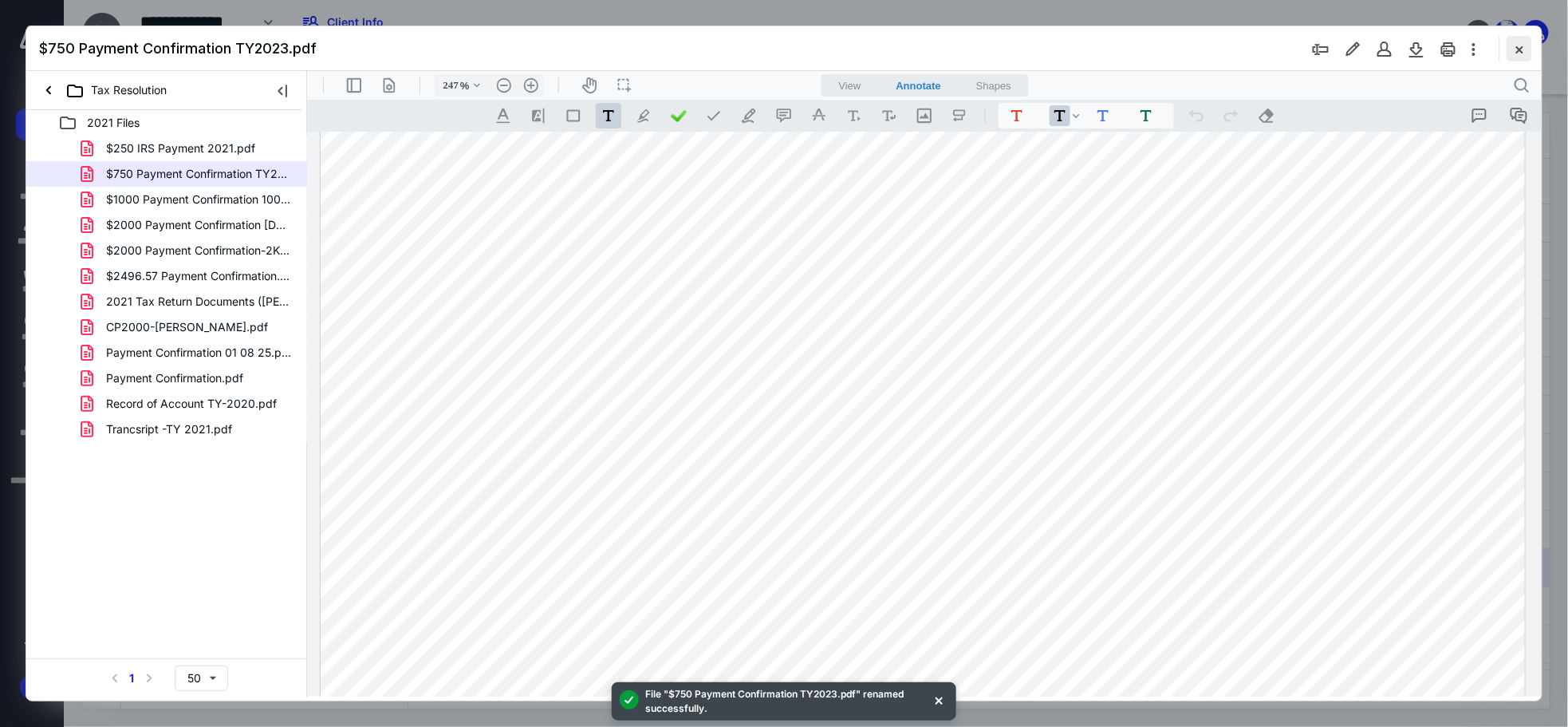 click at bounding box center [1519, 49] 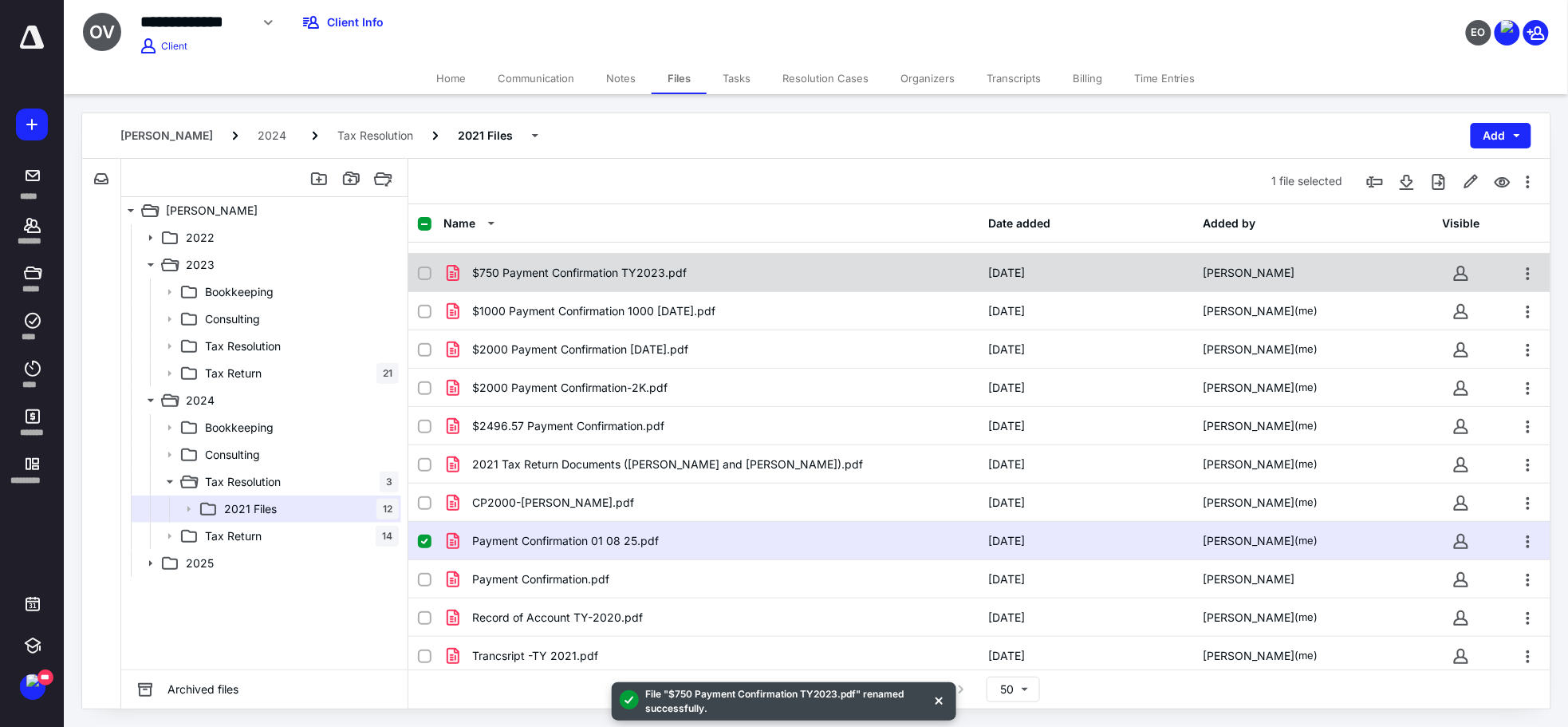 scroll, scrollTop: 34, scrollLeft: 0, axis: vertical 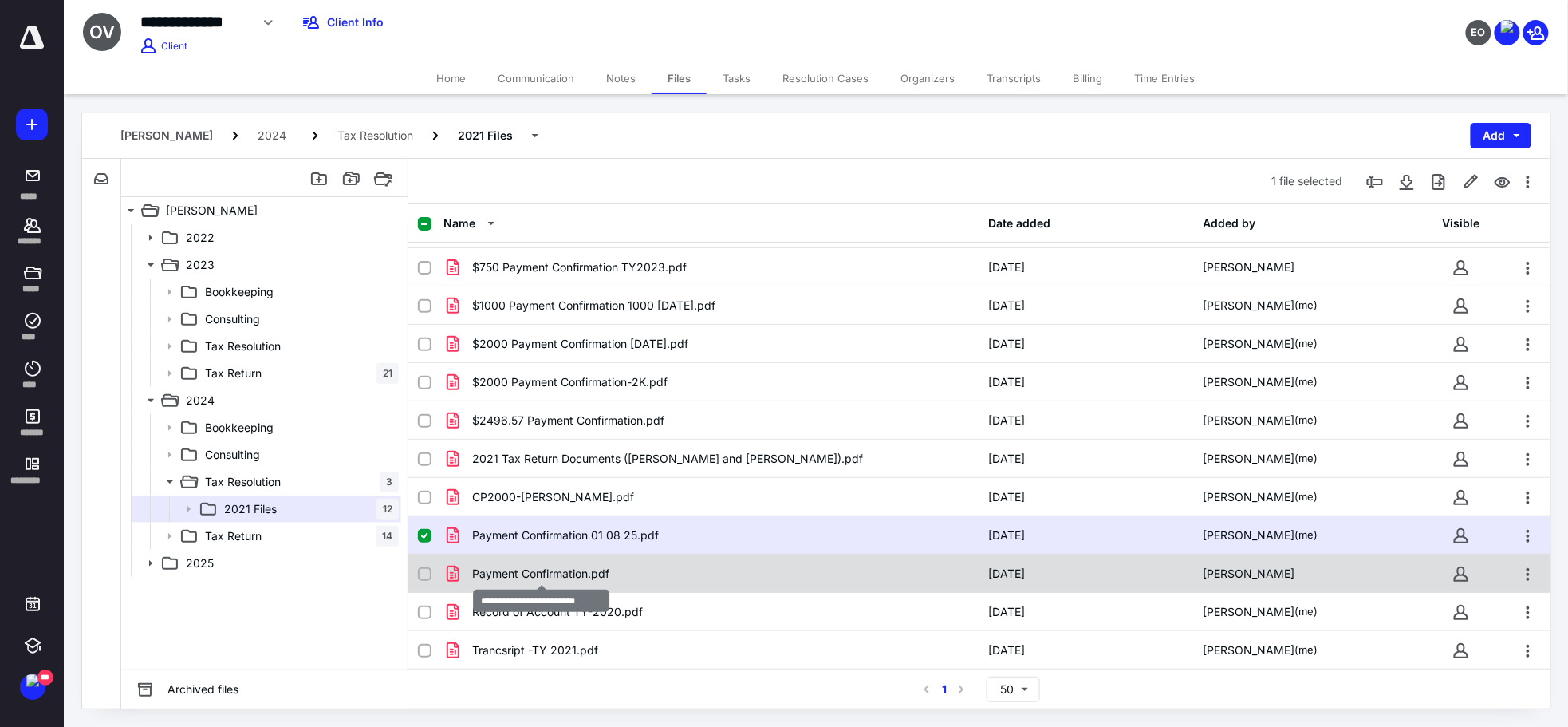 click on "Payment Confirmation.pdf" at bounding box center [541, 574] 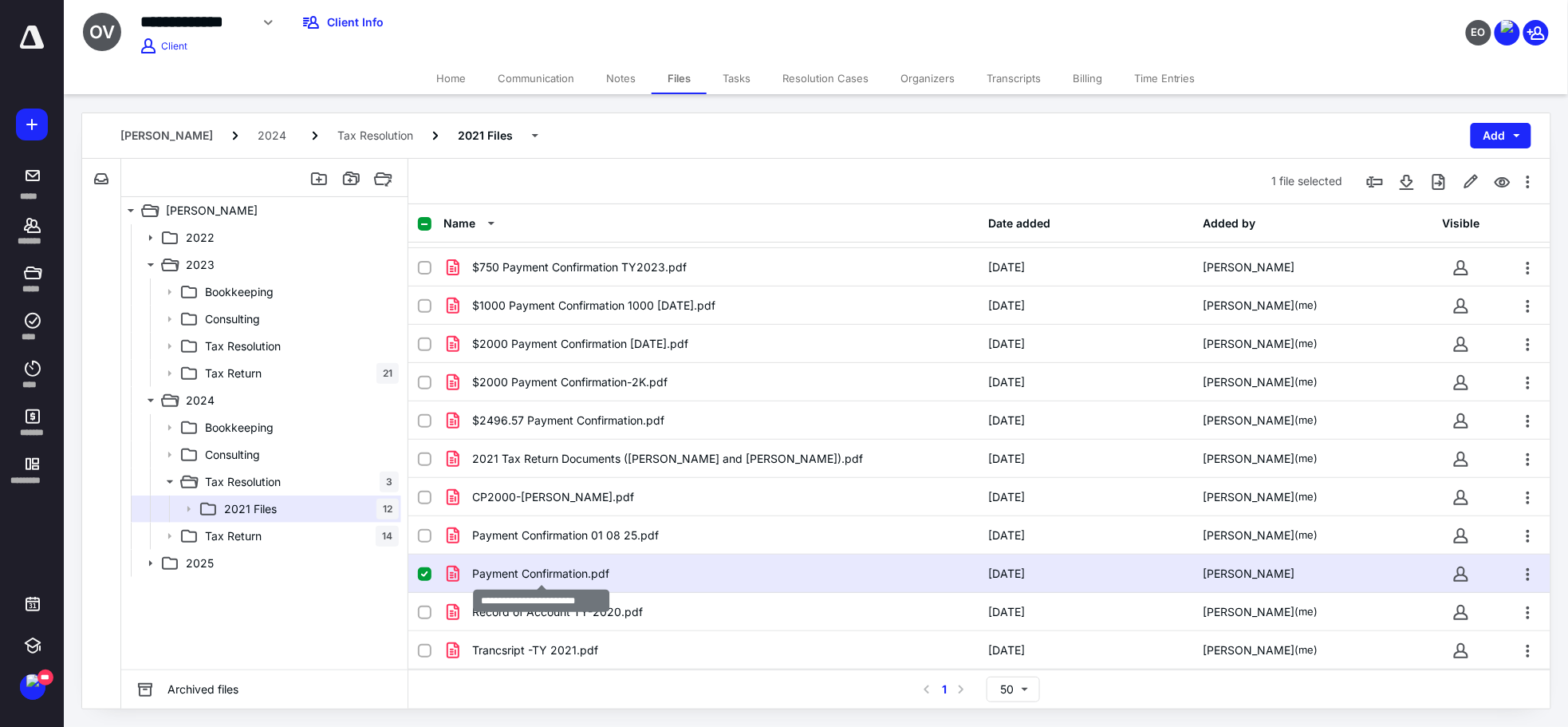 click on "Payment Confirmation.pdf" at bounding box center [541, 574] 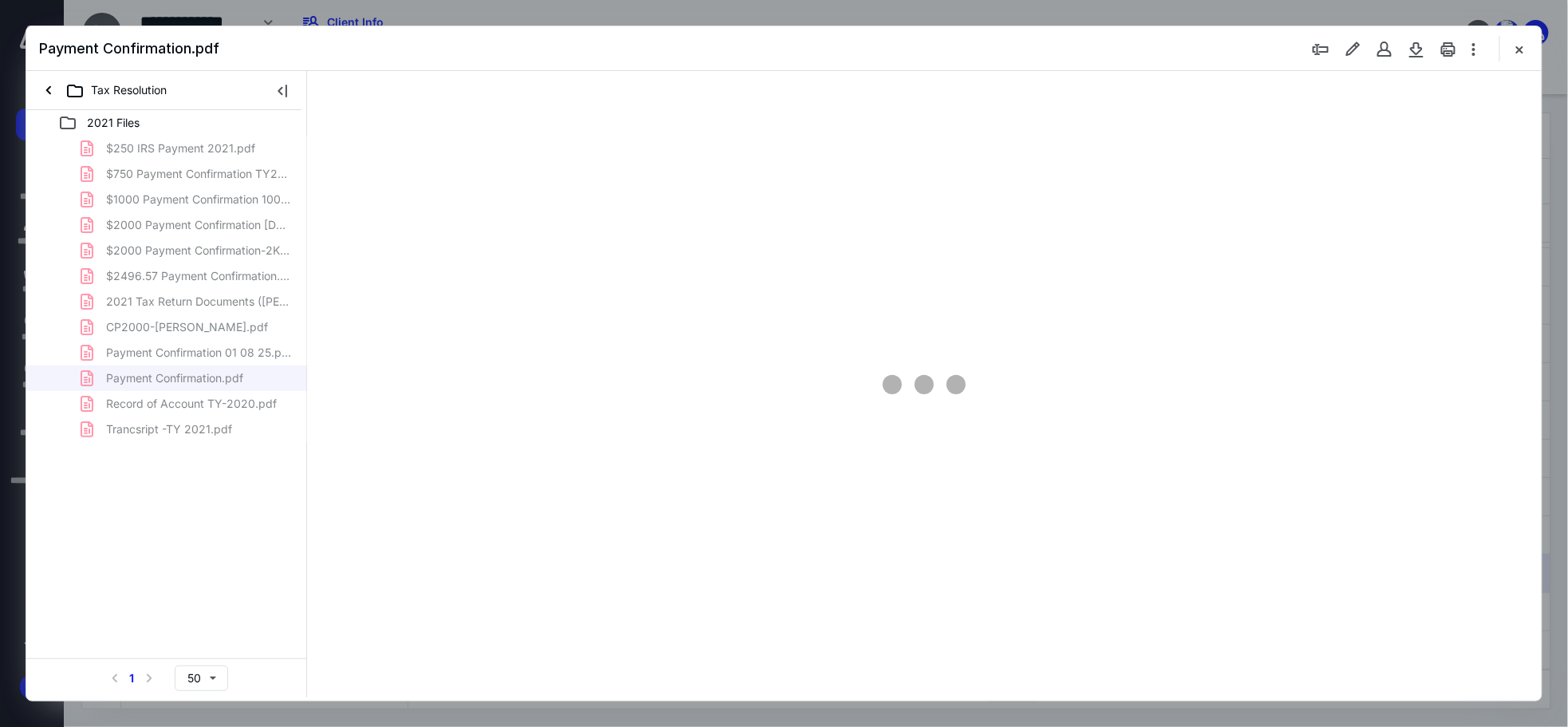 scroll, scrollTop: 0, scrollLeft: 0, axis: both 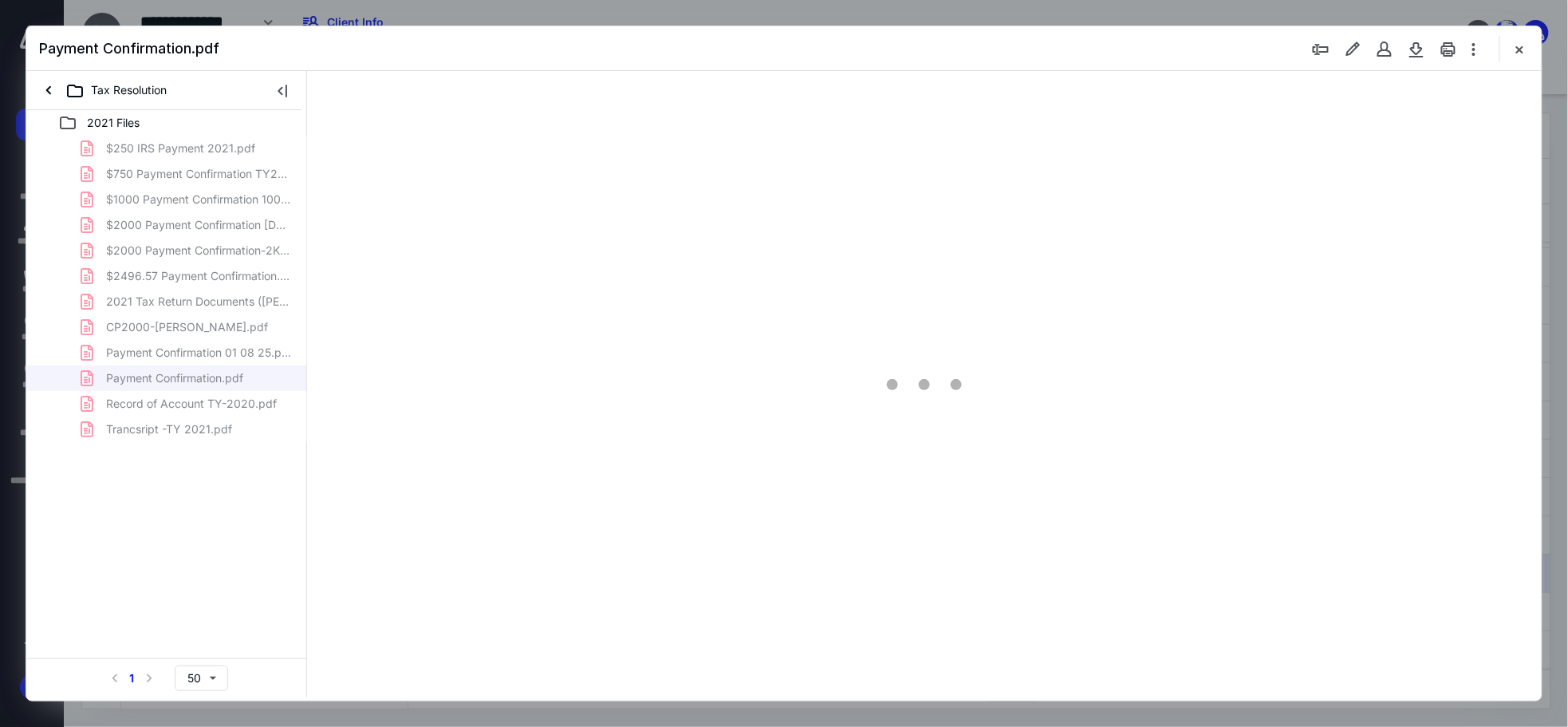 type on "248" 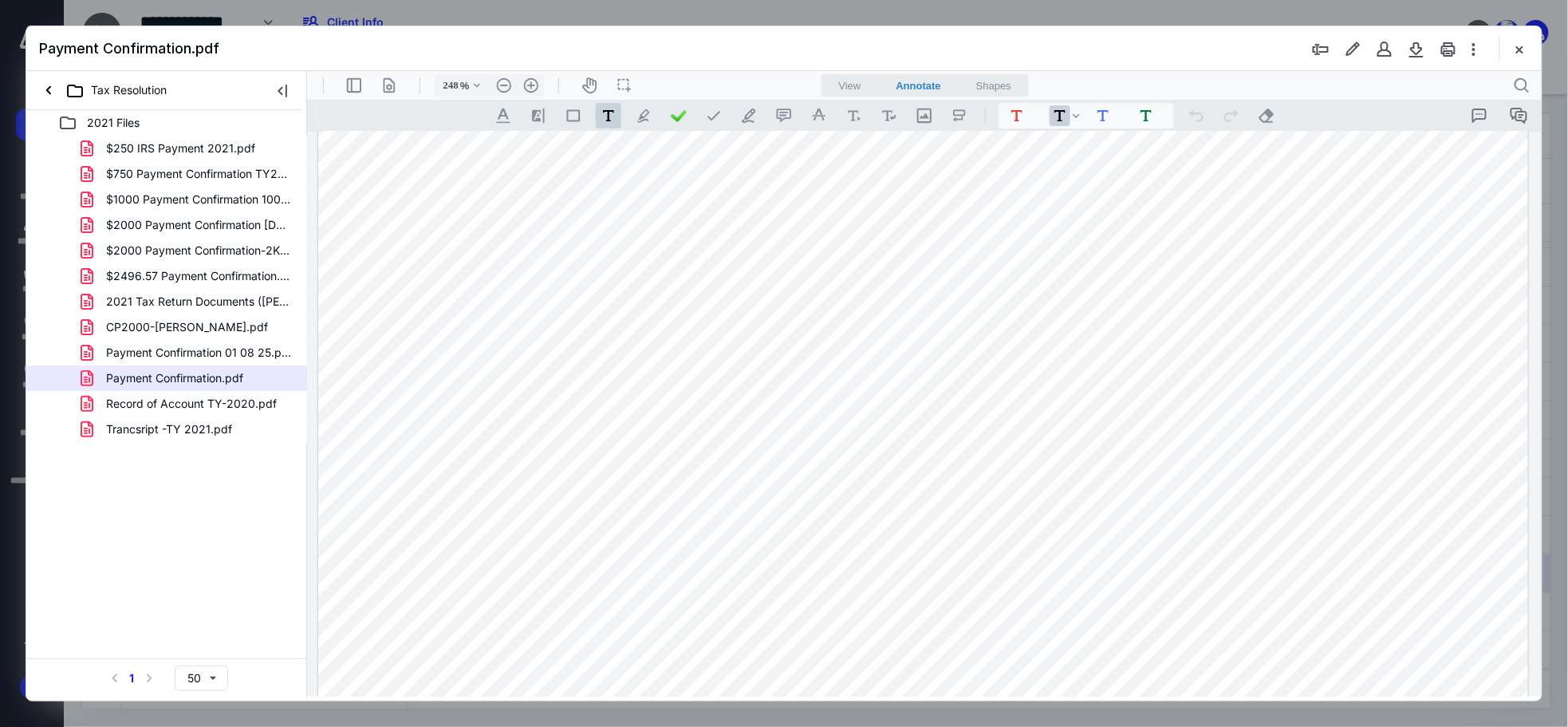 scroll, scrollTop: 266, scrollLeft: 0, axis: vertical 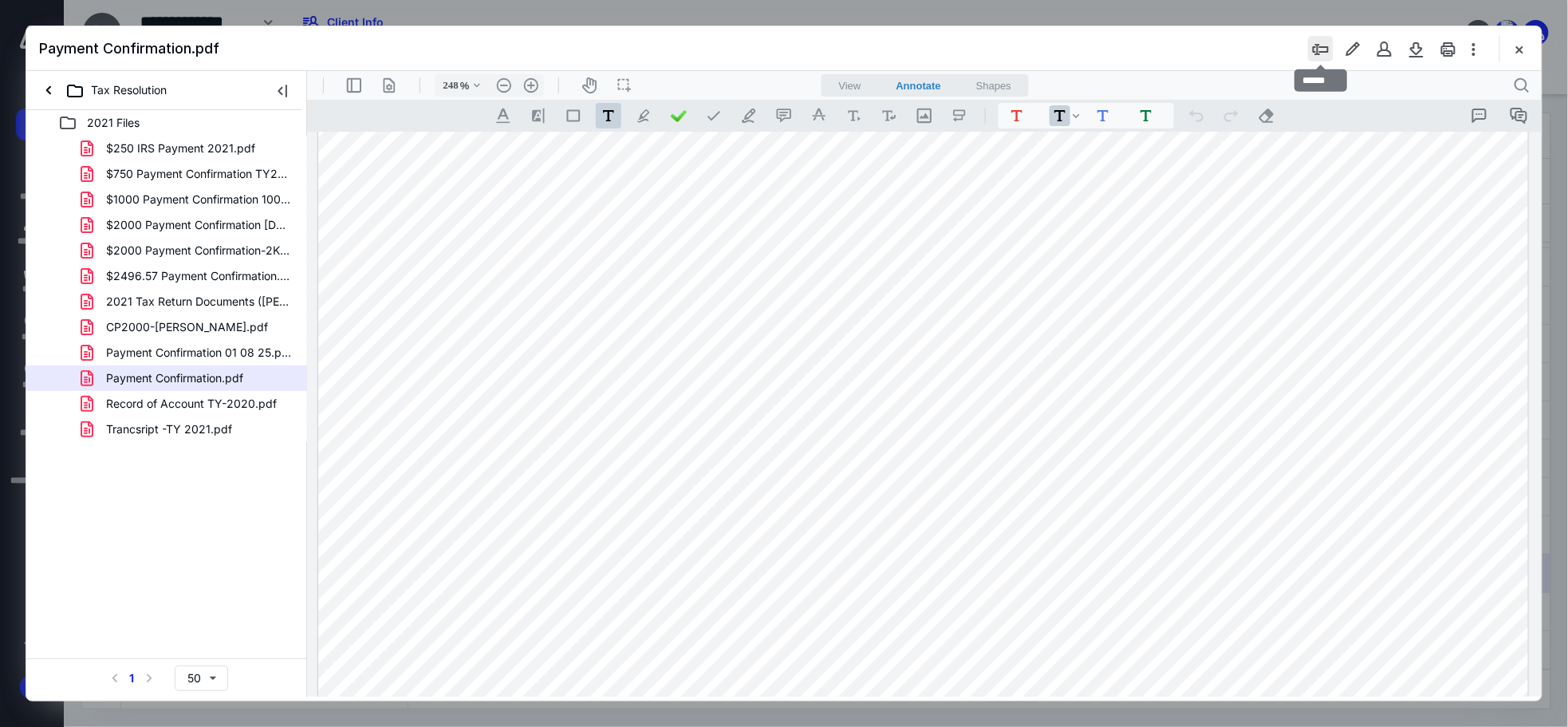 click at bounding box center (1321, 49) 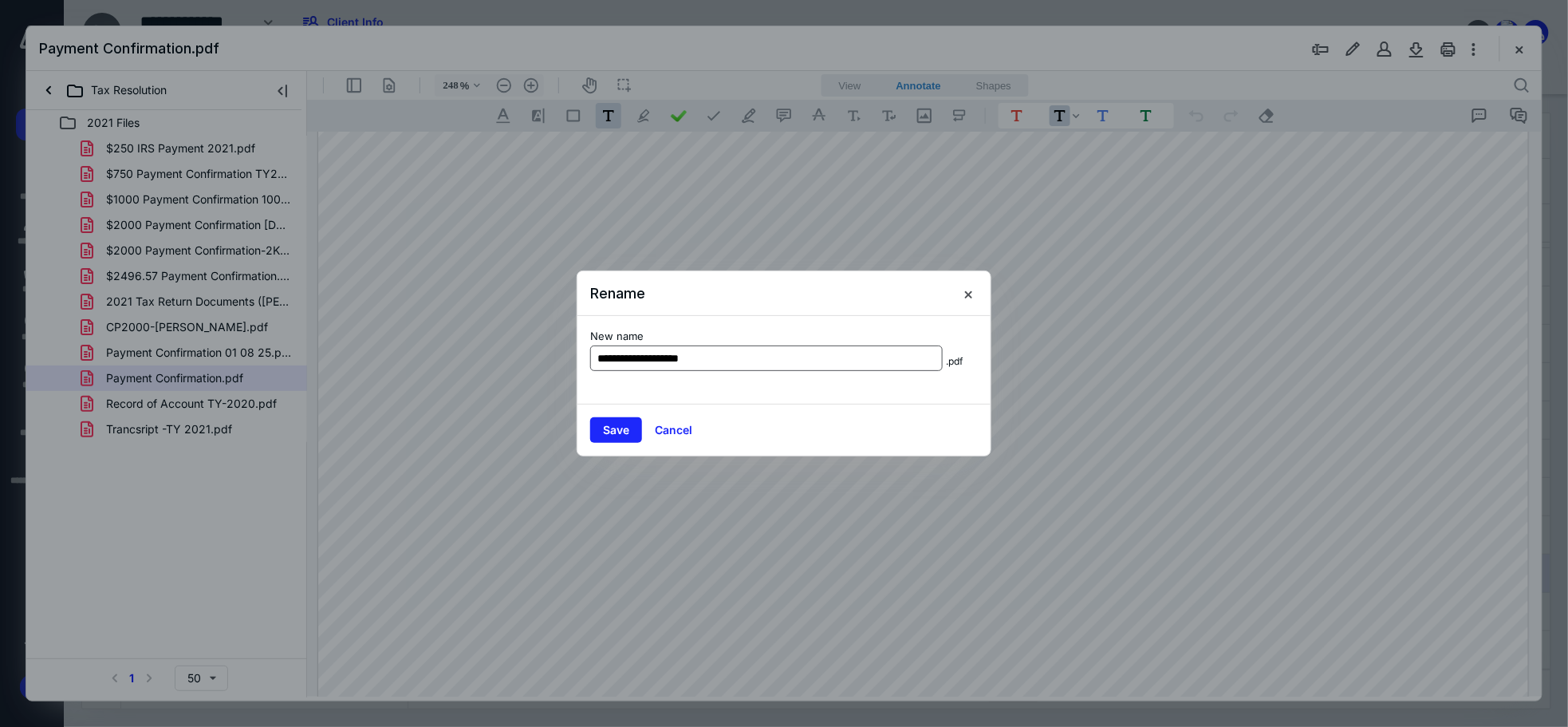 click on "**********" at bounding box center (766, 358) 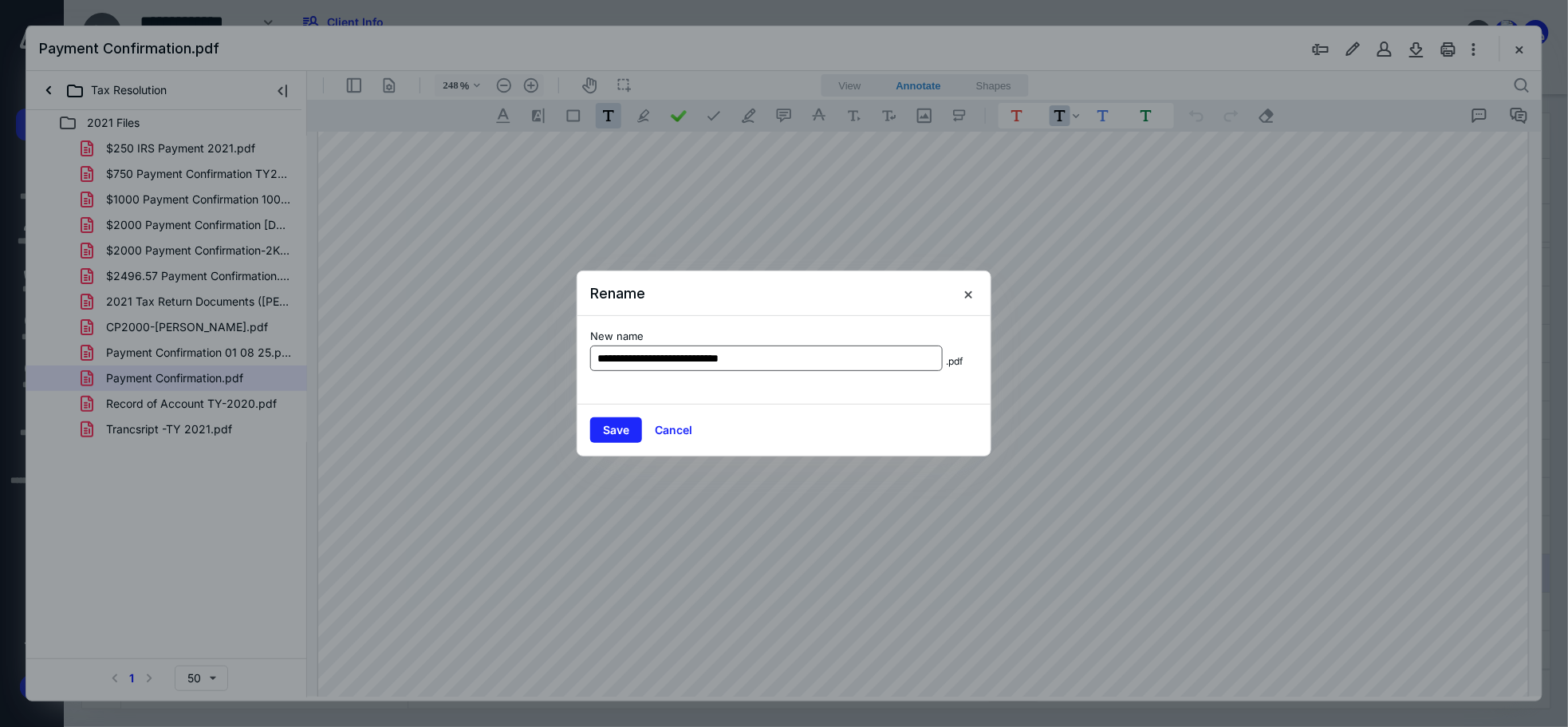 click on "**********" at bounding box center [766, 358] 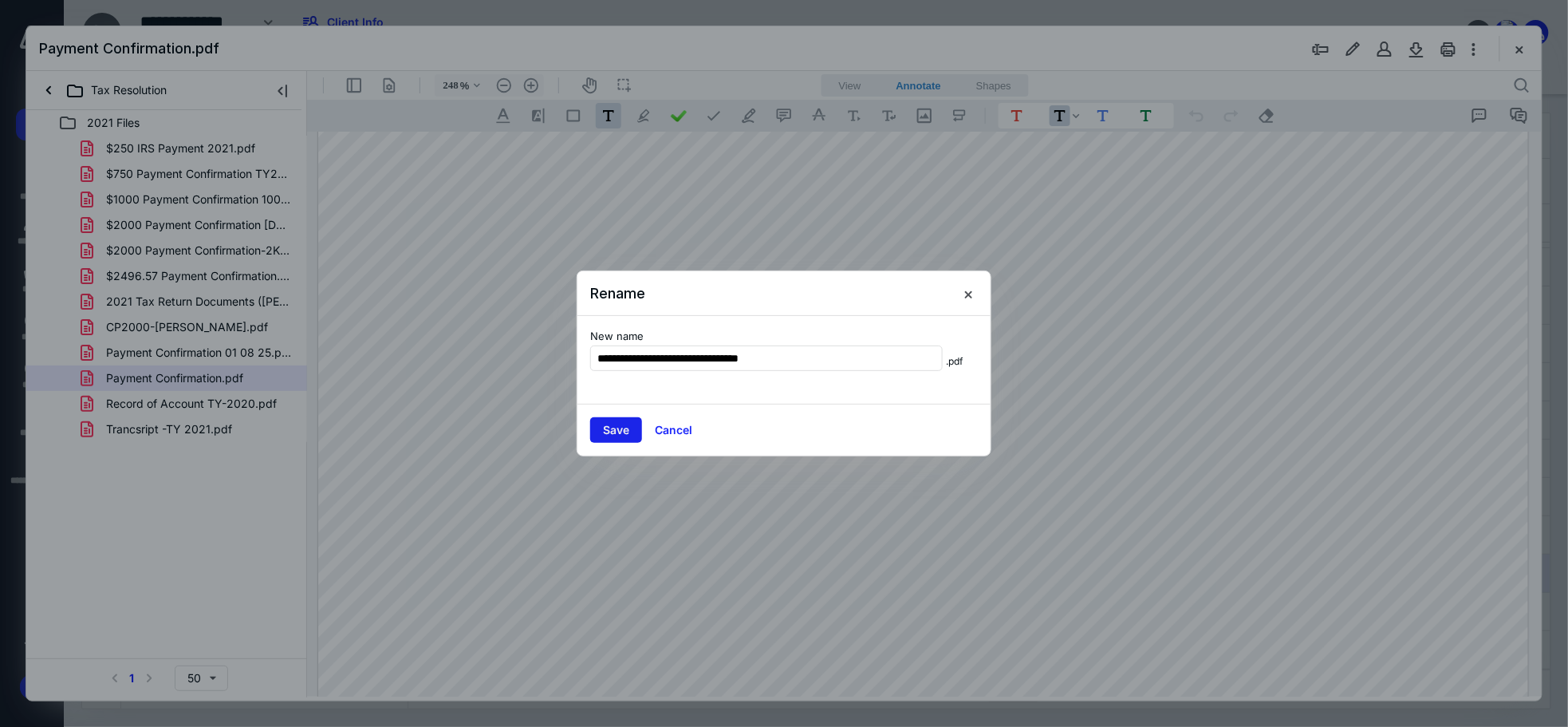 type on "**********" 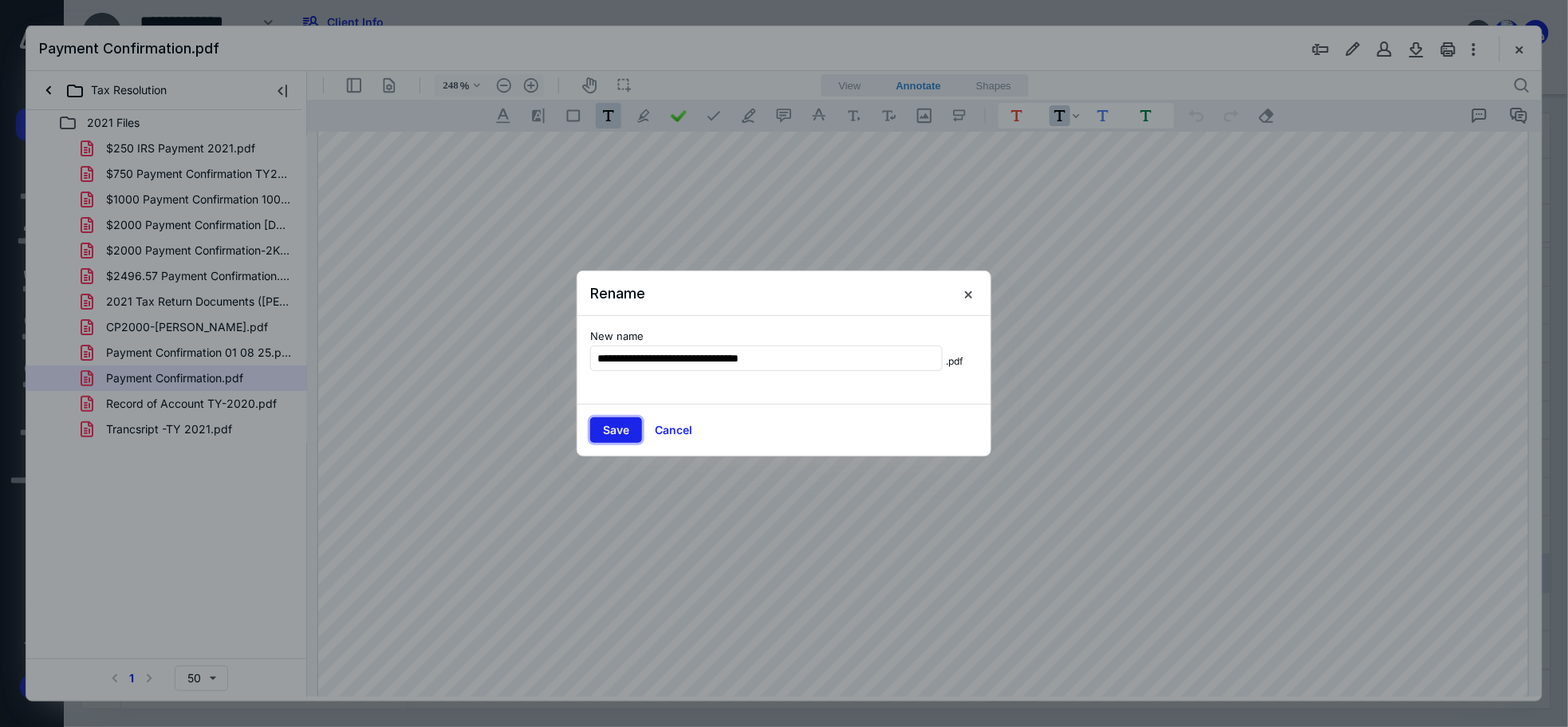 click on "Save" at bounding box center (616, 430) 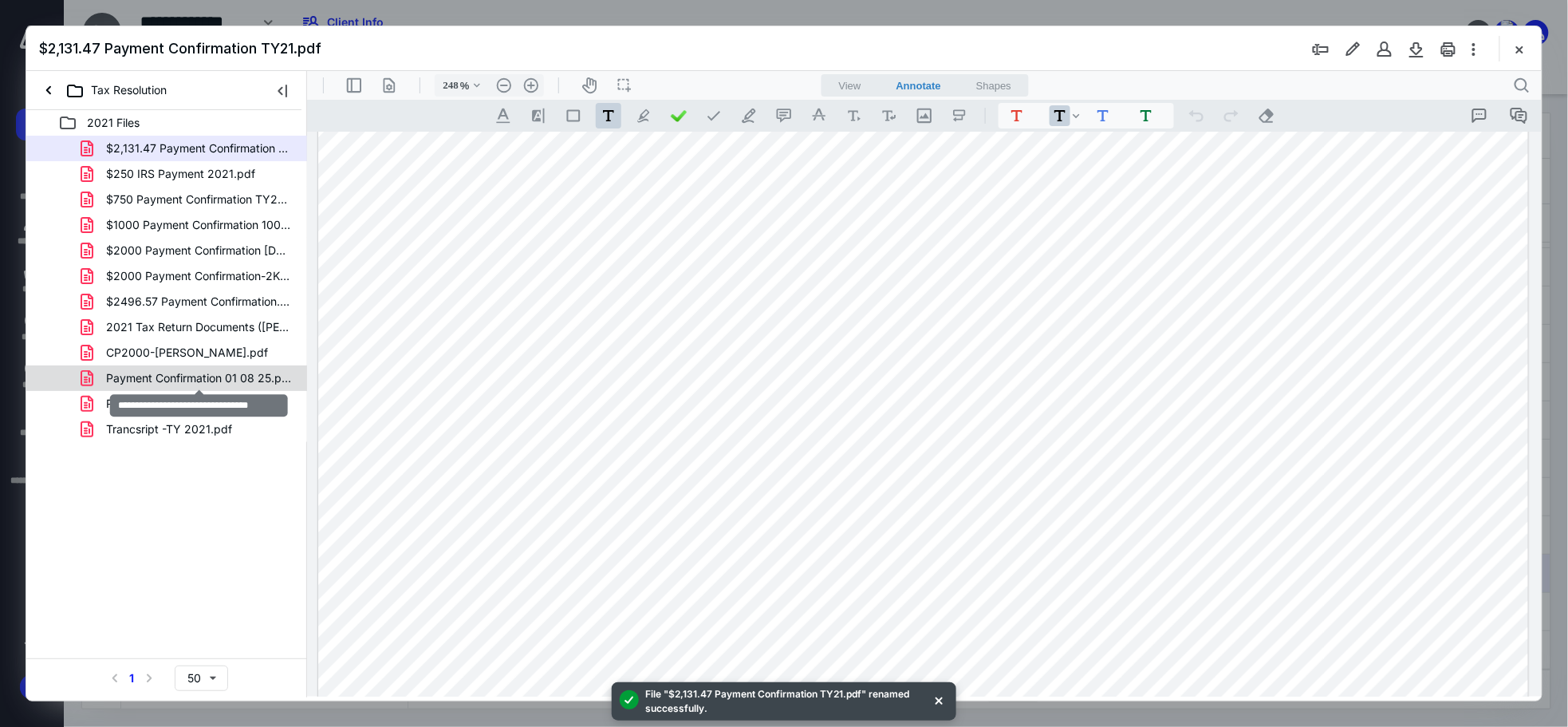 click on "Payment Confirmation 01 08 25.pdf" at bounding box center (199, 378) 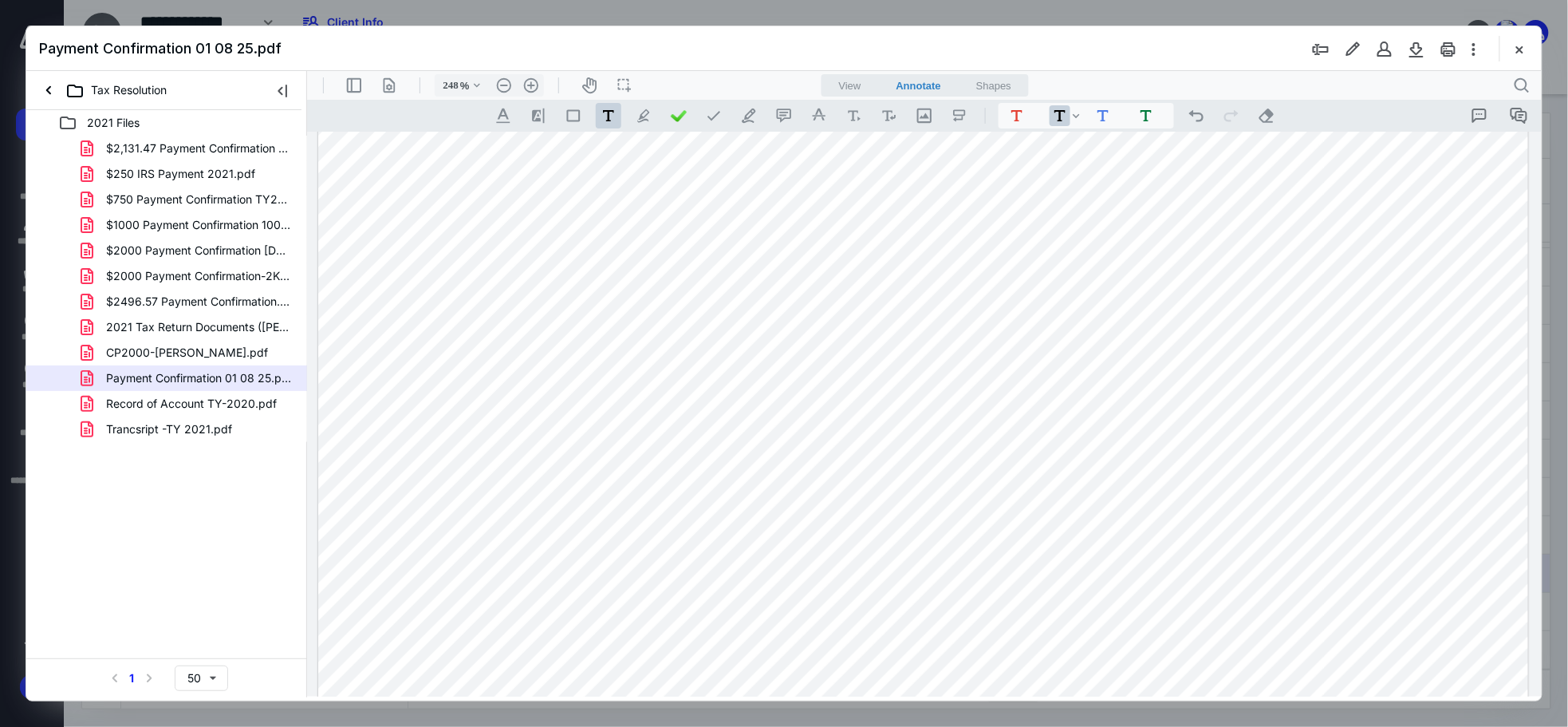 scroll, scrollTop: 354, scrollLeft: 0, axis: vertical 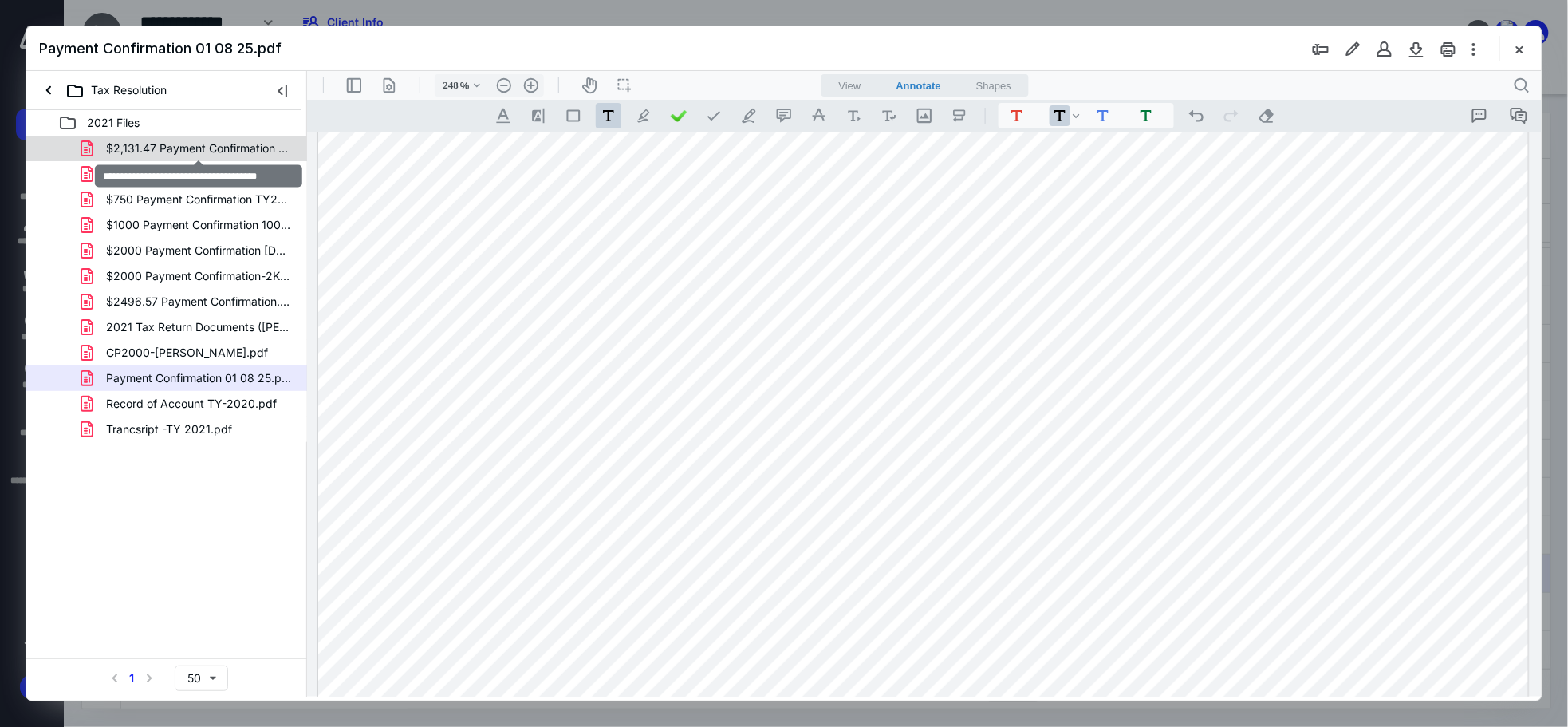 click on "$2,131.47 Payment Confirmation TY21.pdf" at bounding box center [199, 148] 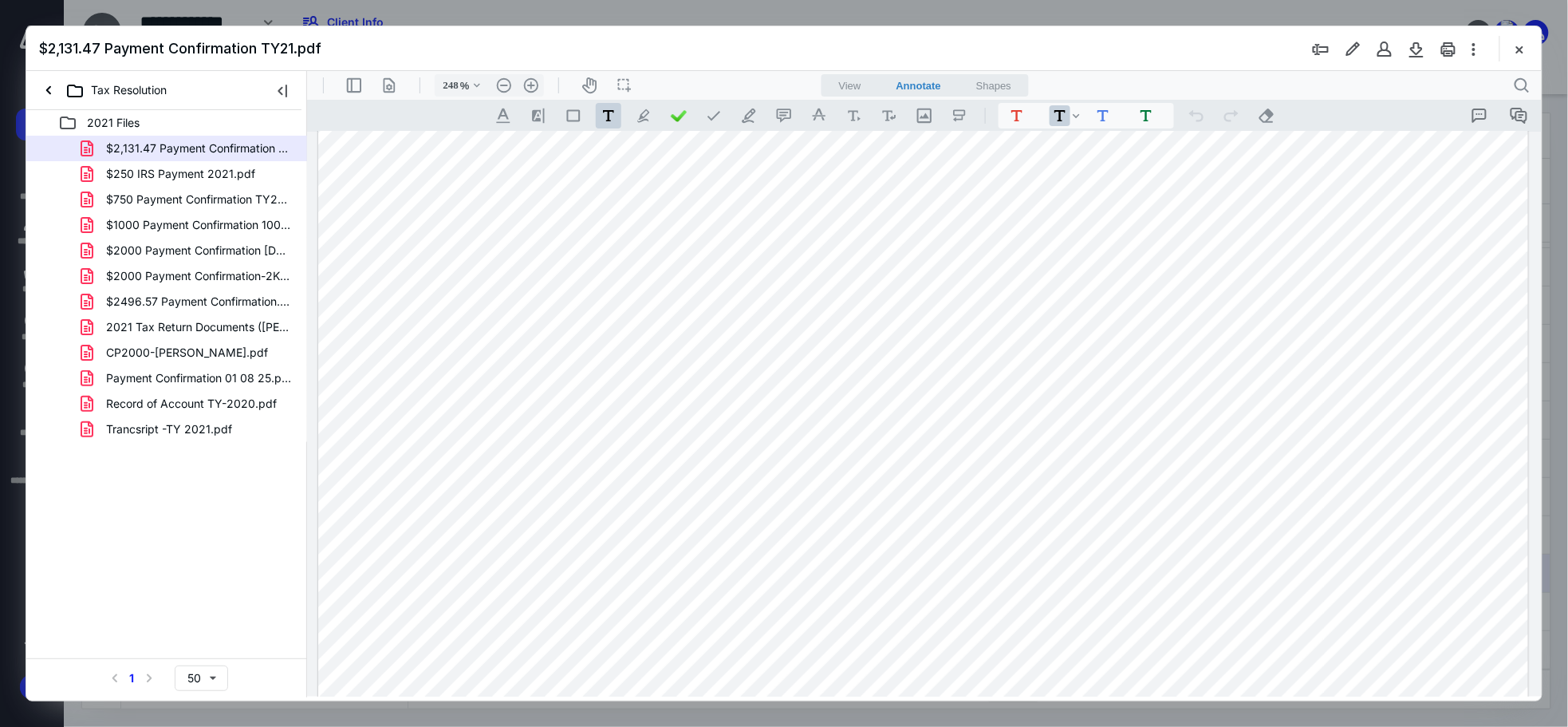 scroll, scrollTop: 89, scrollLeft: 0, axis: vertical 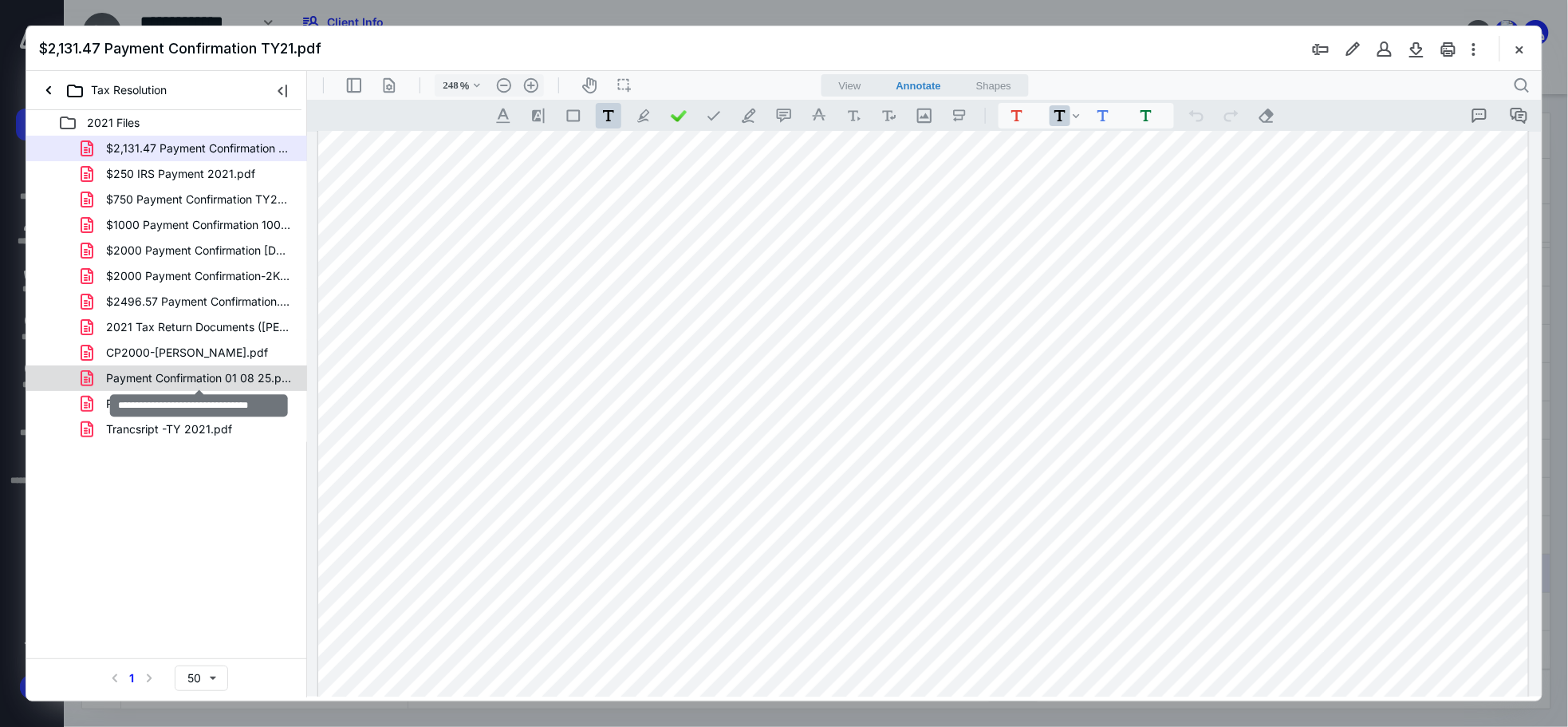 click on "Payment Confirmation 01 08 25.pdf" at bounding box center [199, 378] 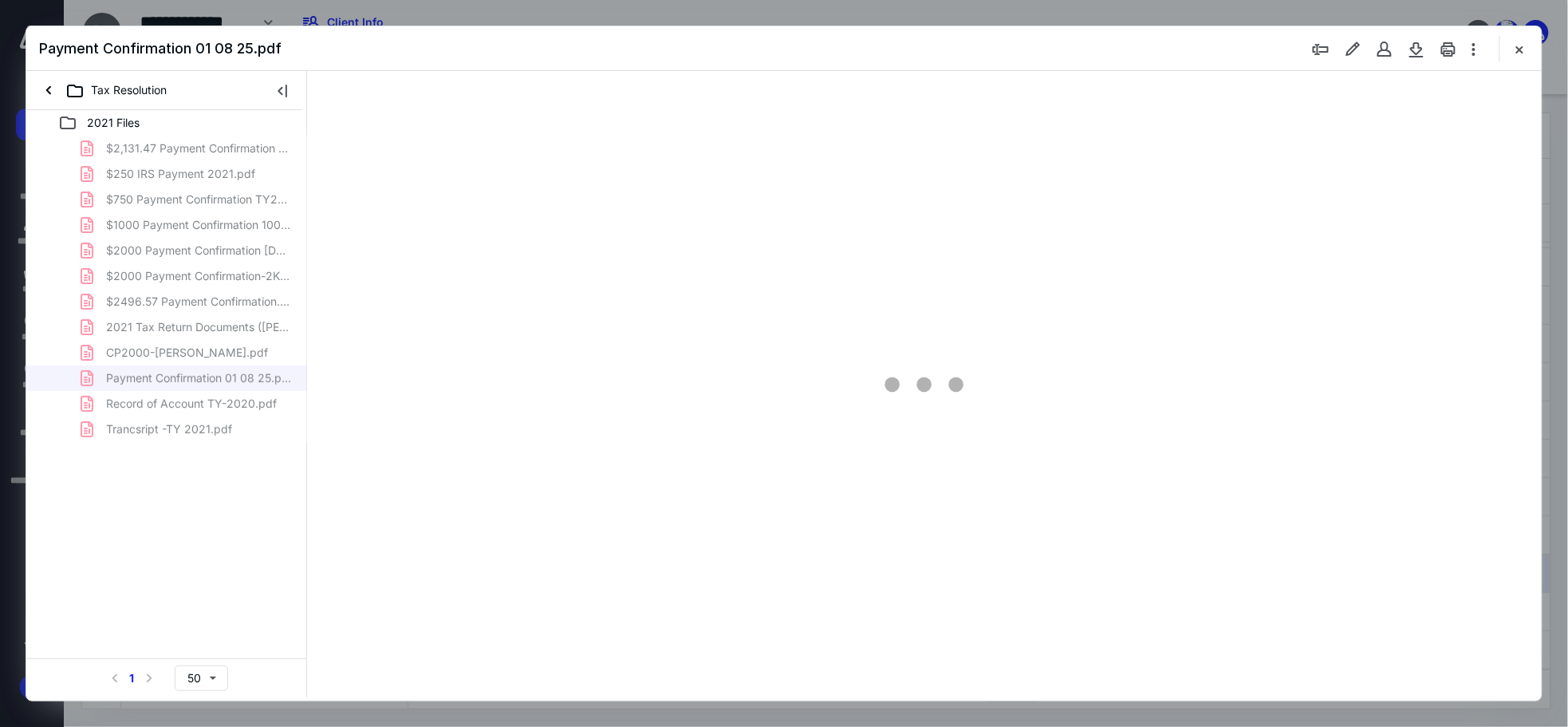type on "248" 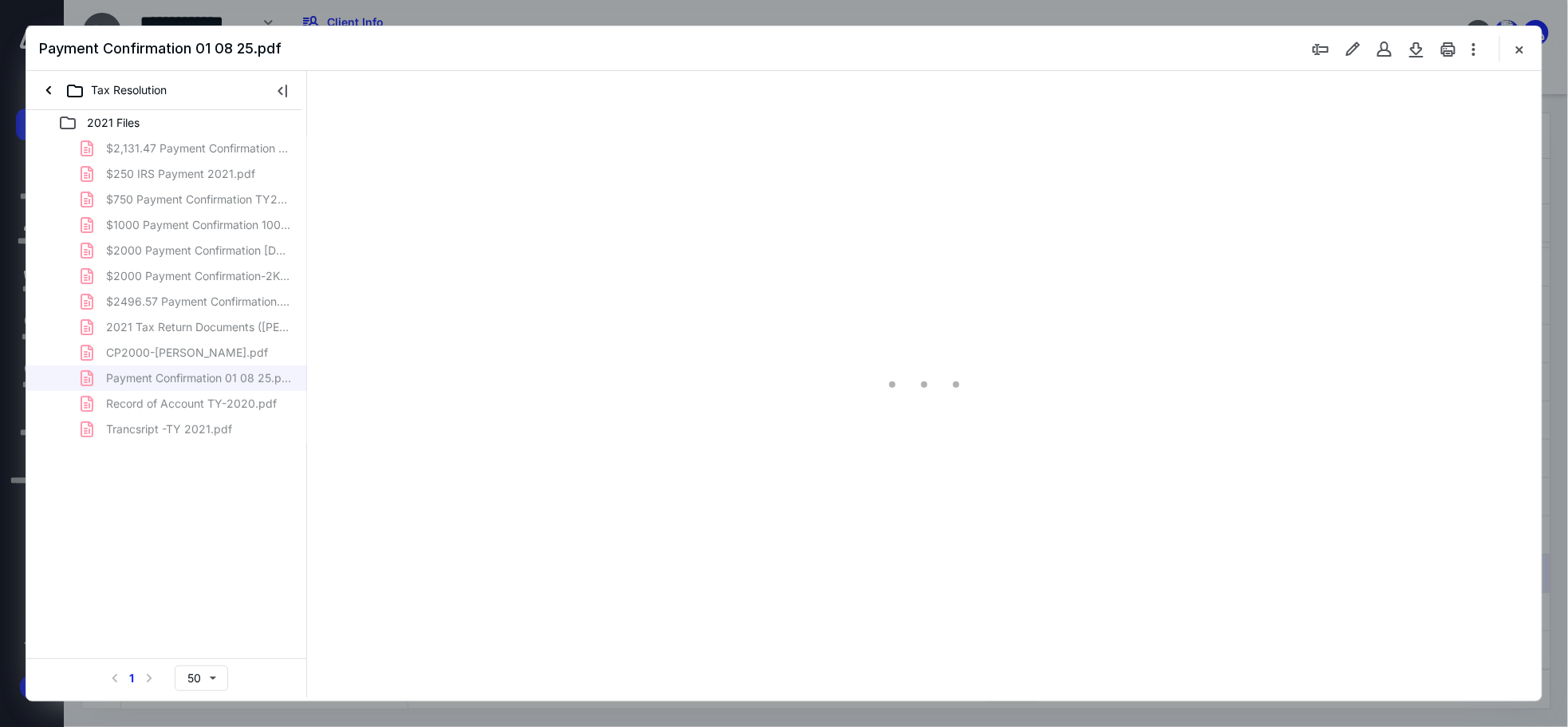 scroll, scrollTop: 0, scrollLeft: 0, axis: both 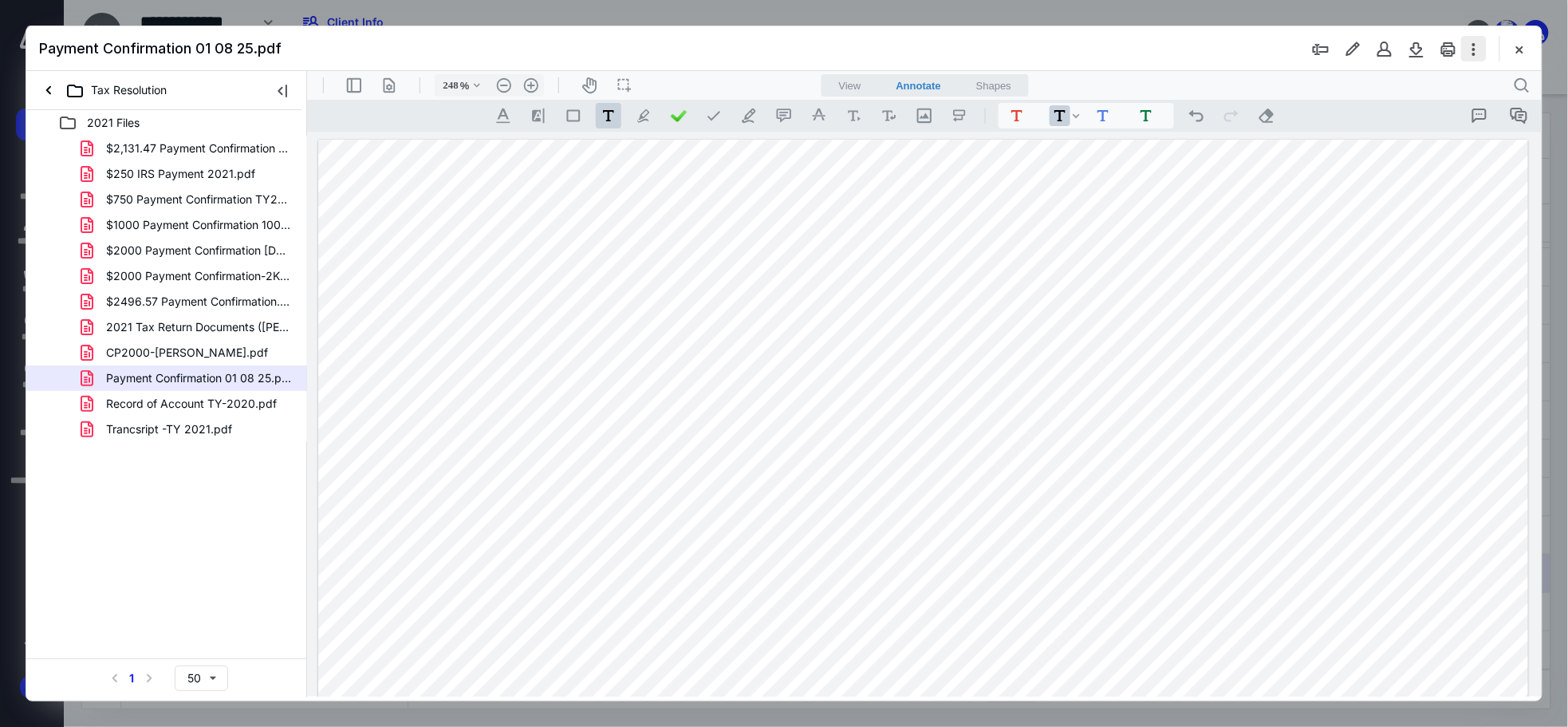 click at bounding box center (1474, 49) 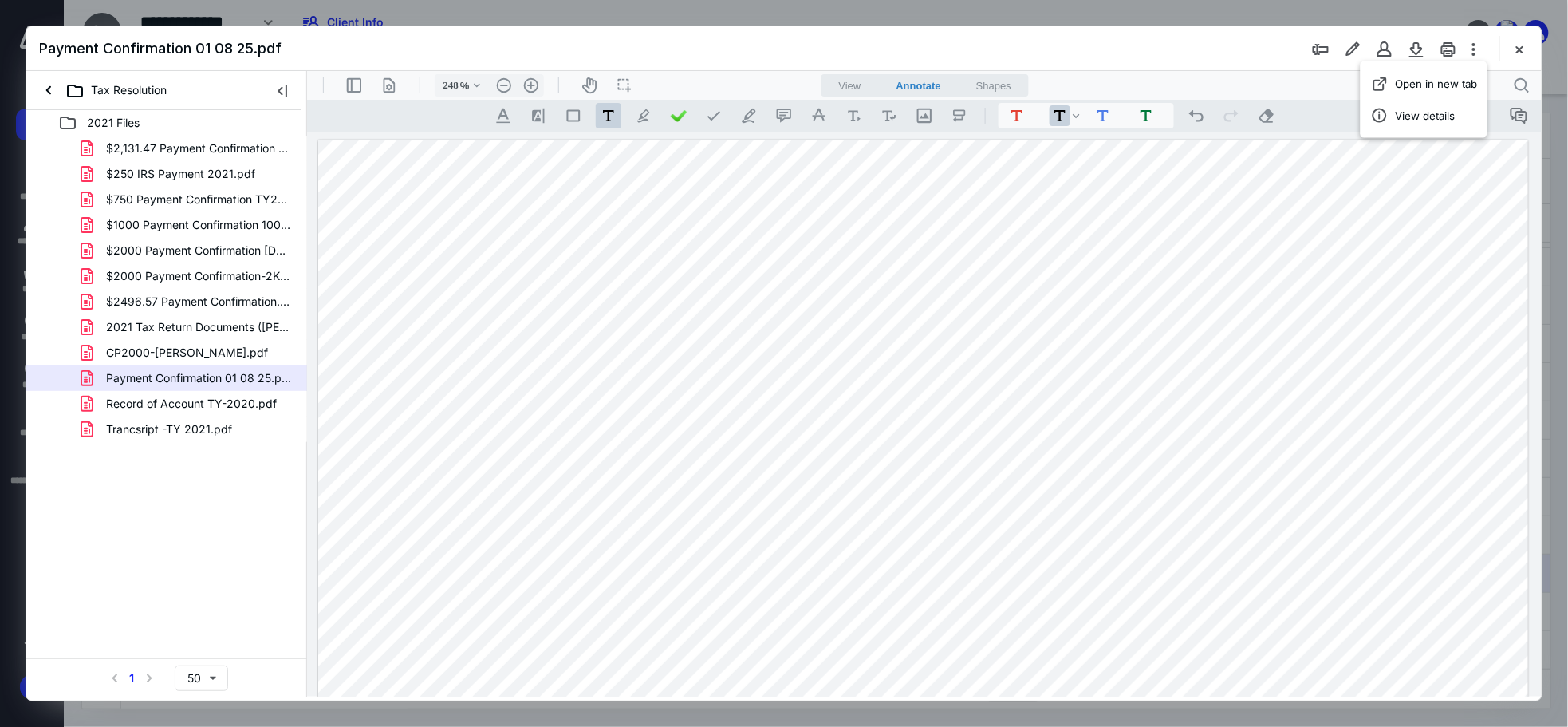 click on "Payment Confirmation 01 08 25.pdf" at bounding box center (784, 49) 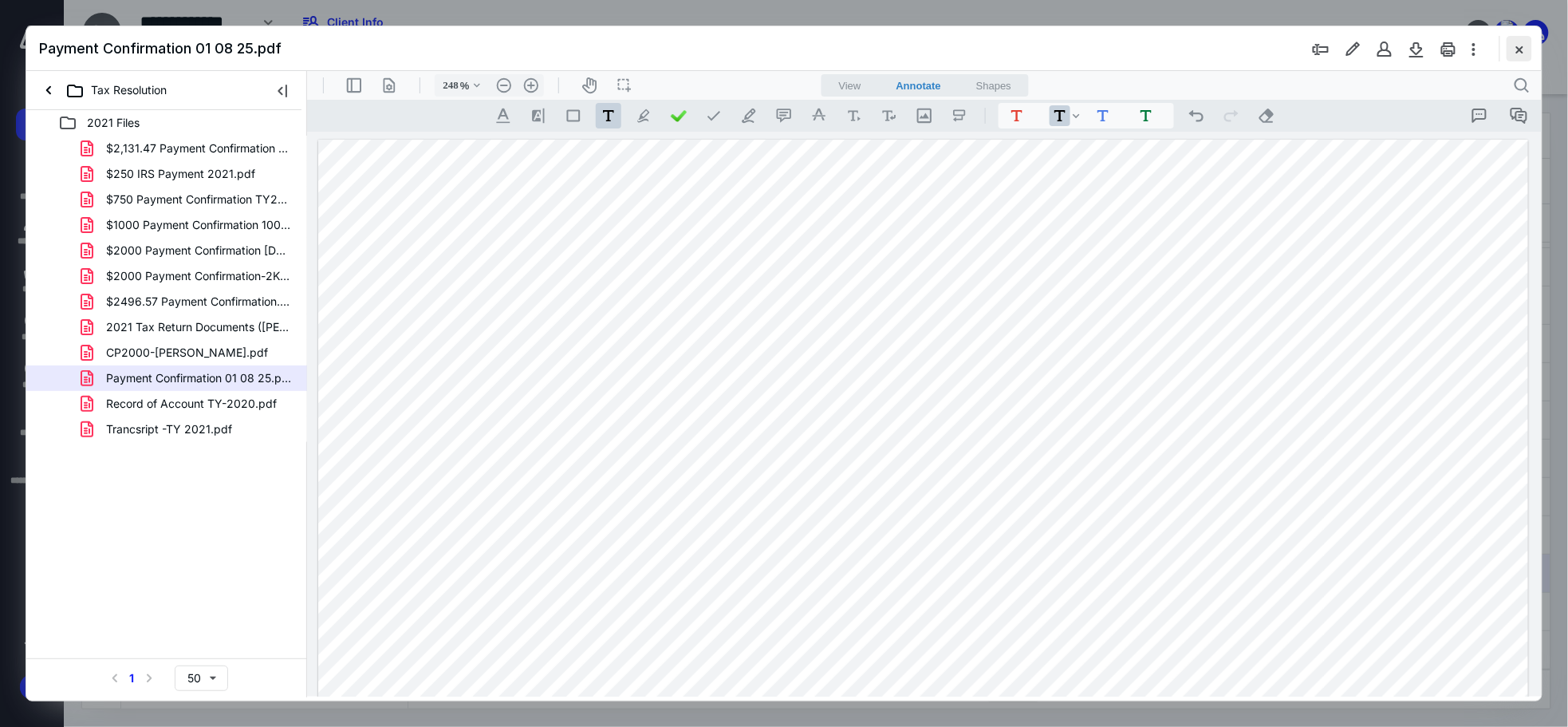 click at bounding box center [1519, 49] 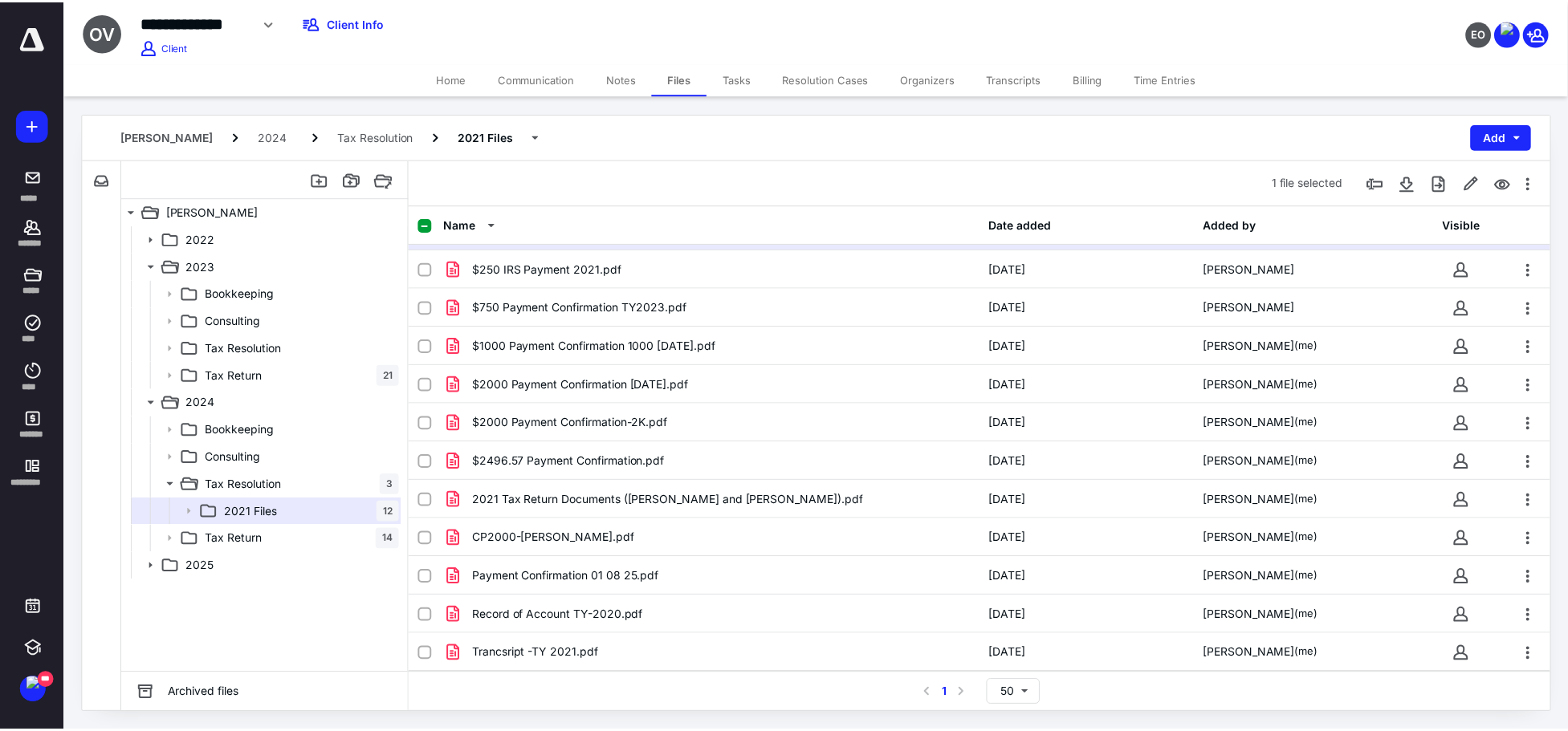 scroll, scrollTop: 0, scrollLeft: 0, axis: both 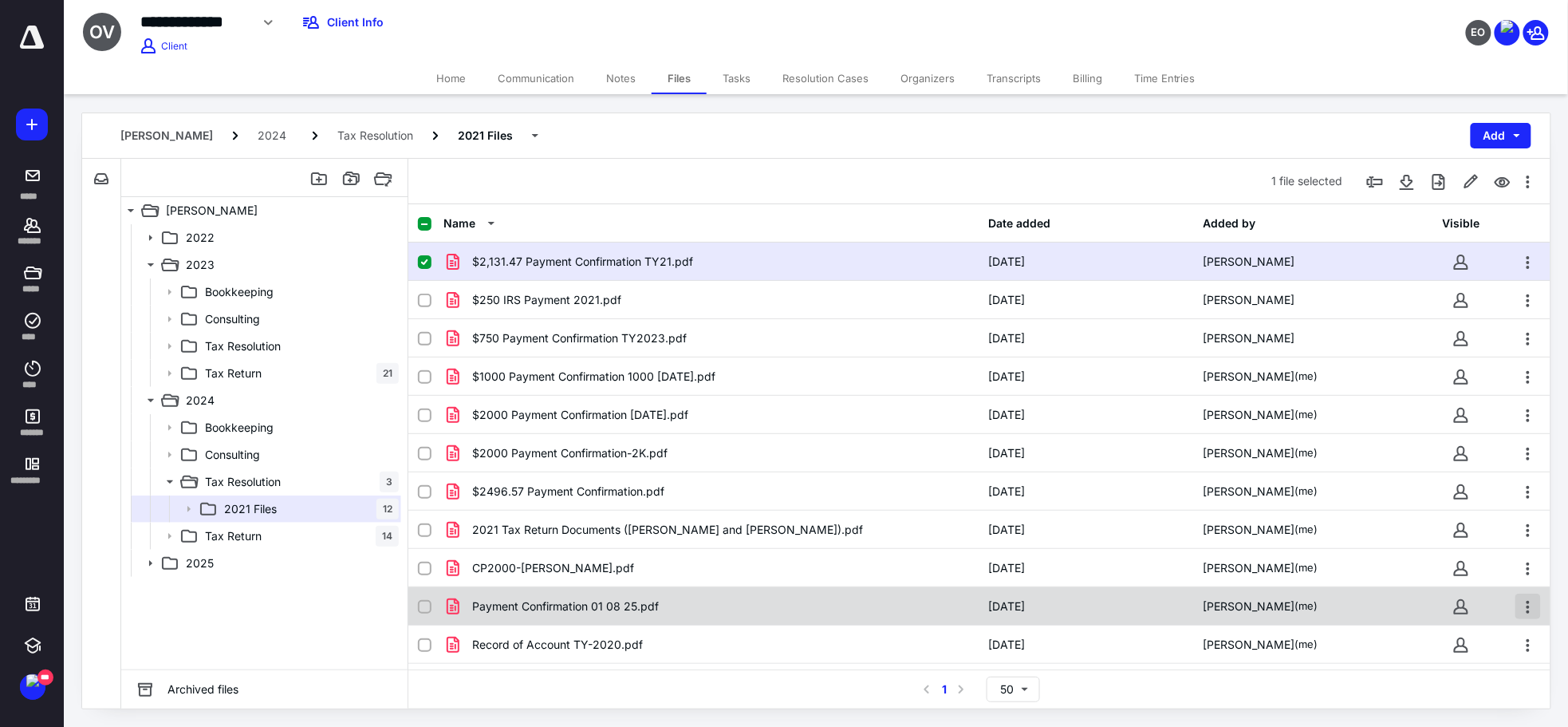 click at bounding box center [1528, 606] 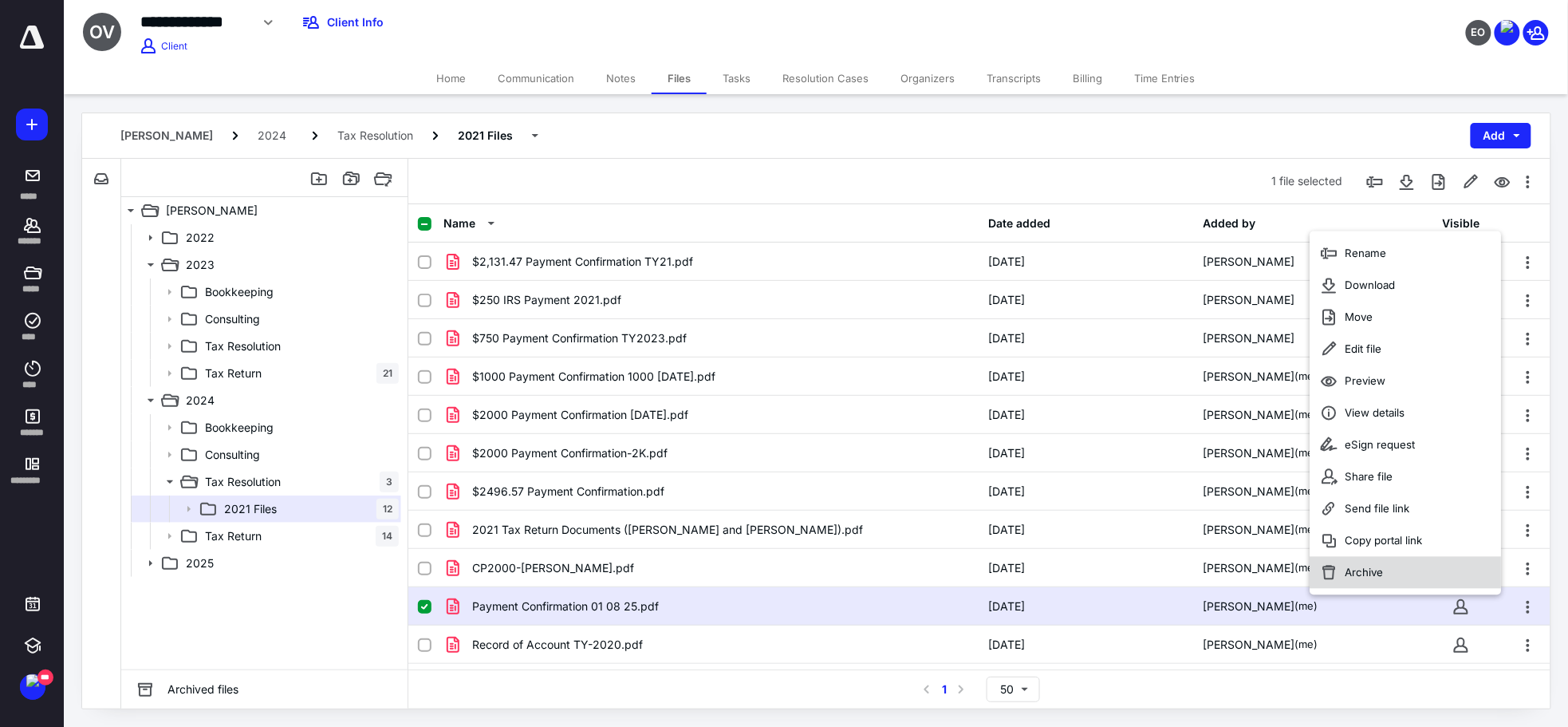 drag, startPoint x: 1389, startPoint y: 577, endPoint x: 1408, endPoint y: 579, distance: 19.104973 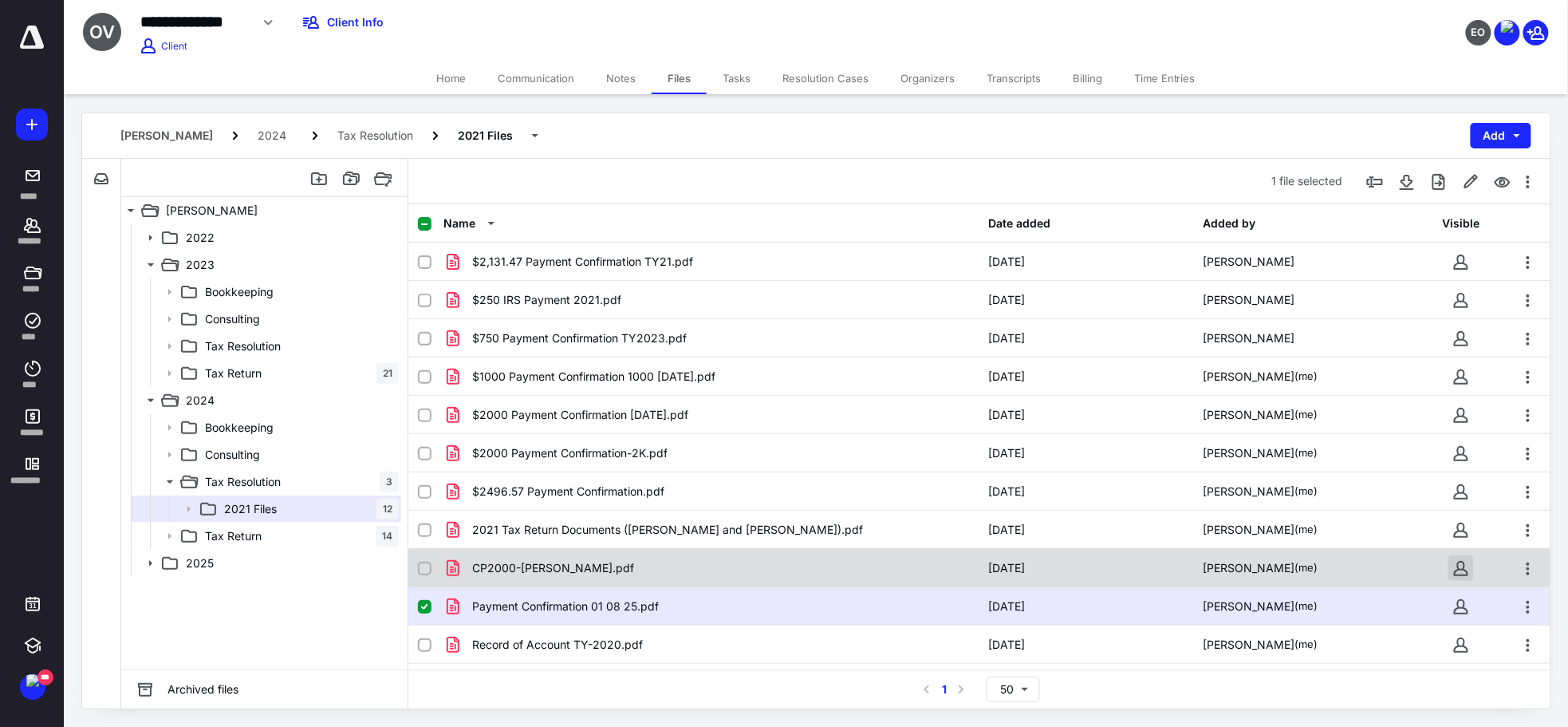 checkbox on "false" 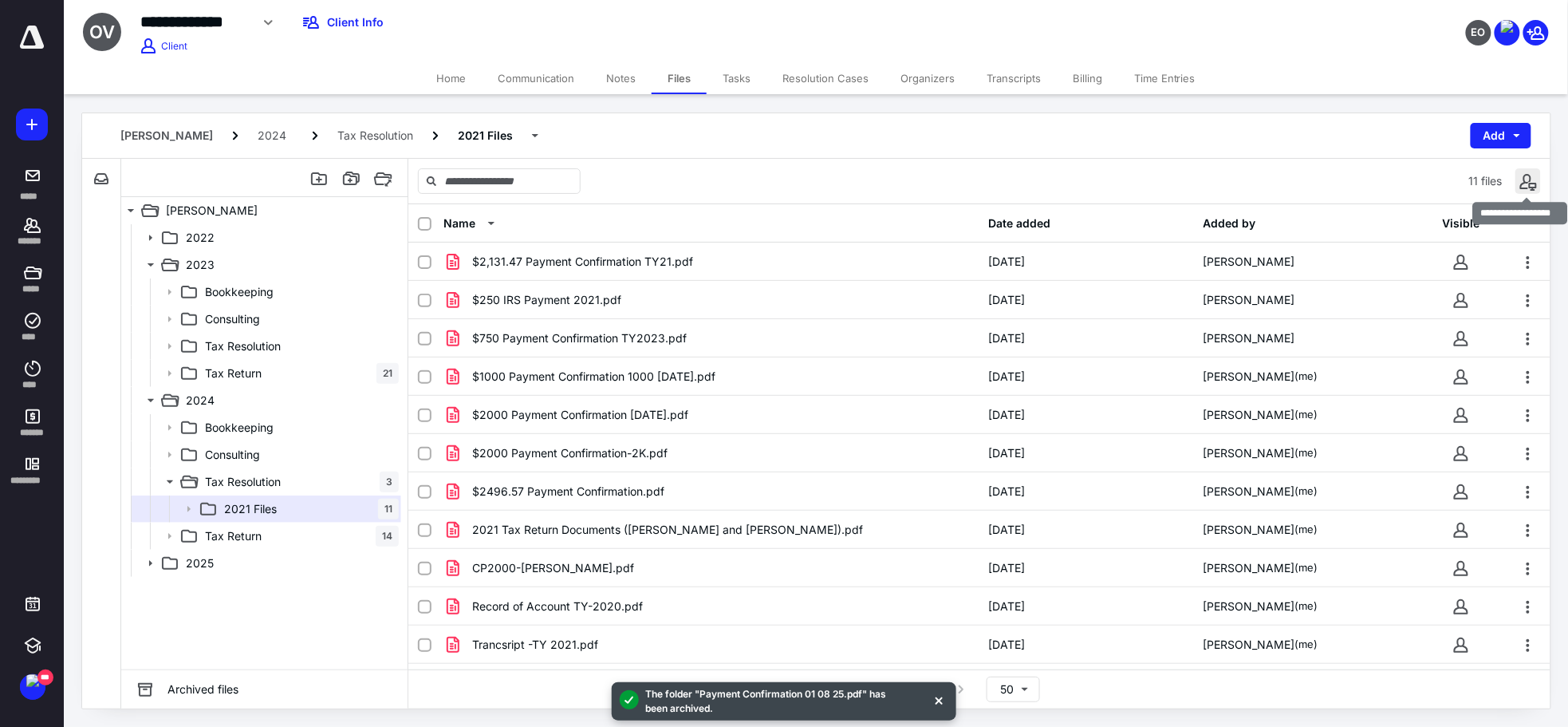 click at bounding box center [1528, 181] 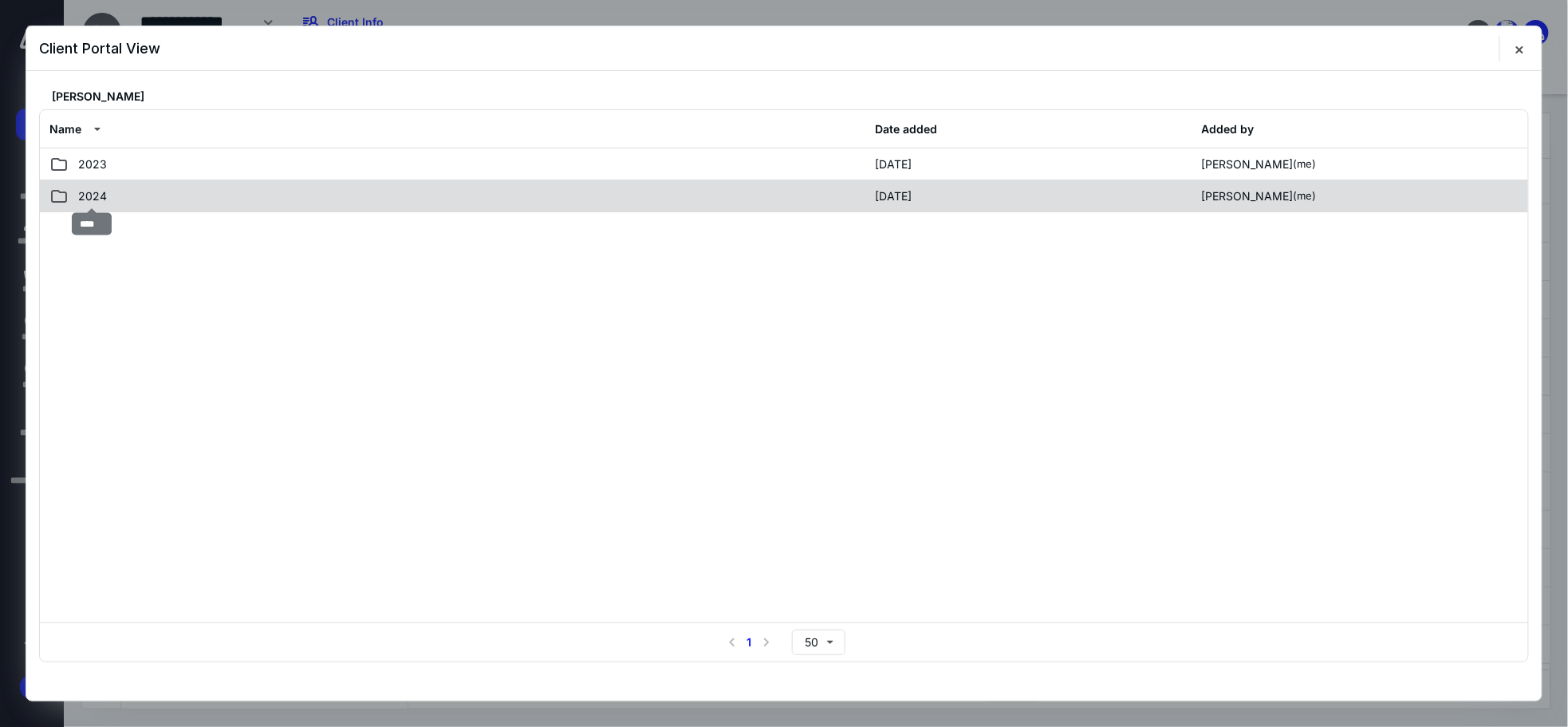 click on "2024" at bounding box center [93, 196] 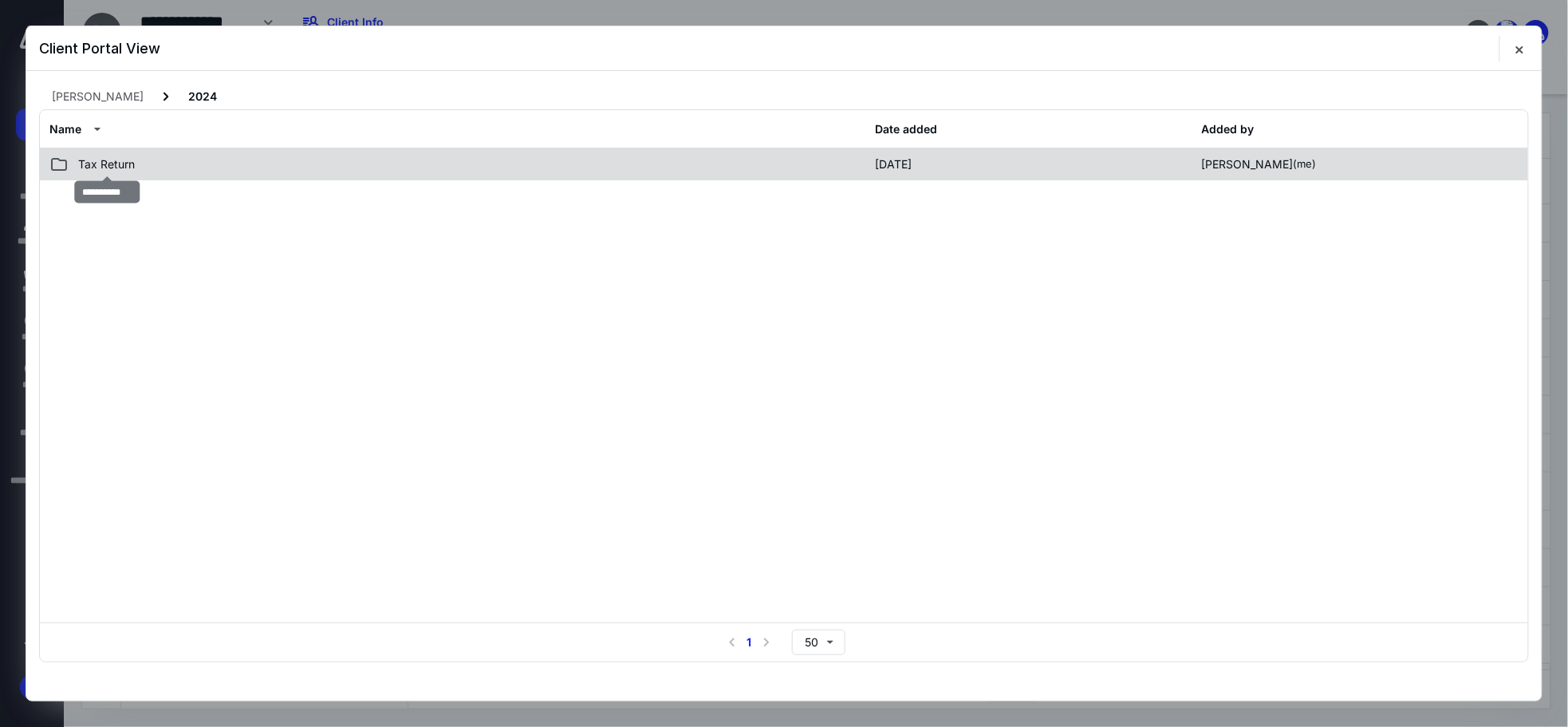 click on "Tax Return" at bounding box center [106, 164] 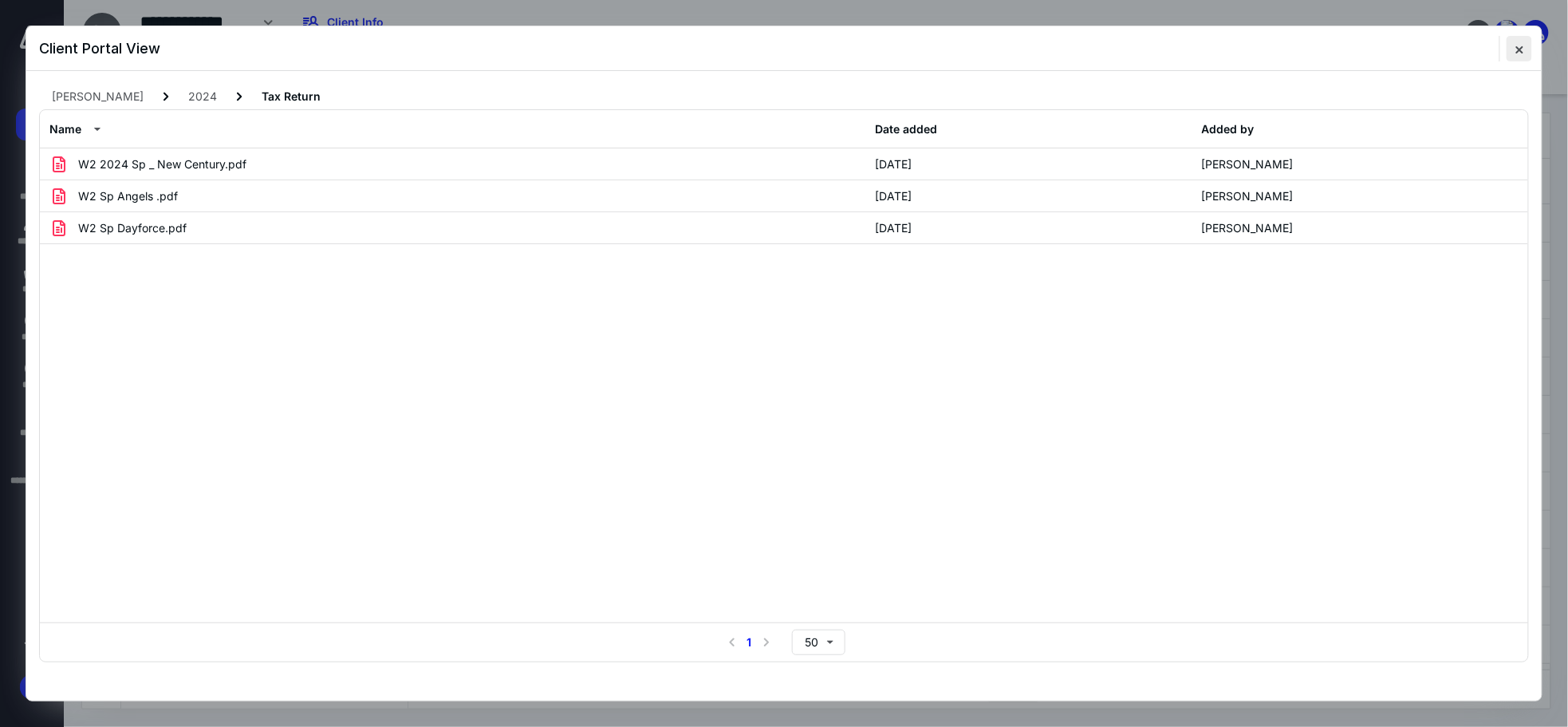 click at bounding box center [1519, 49] 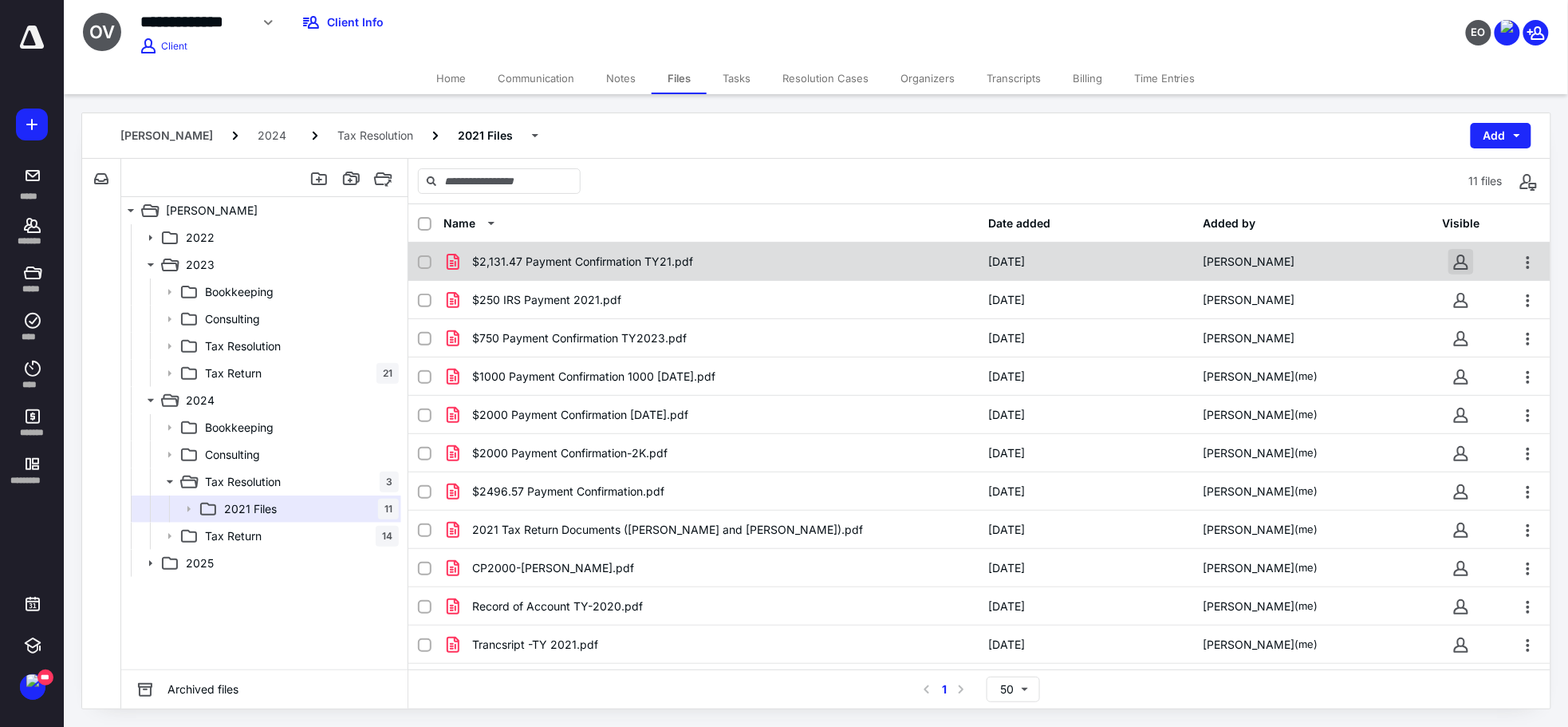 click at bounding box center (1461, 262) 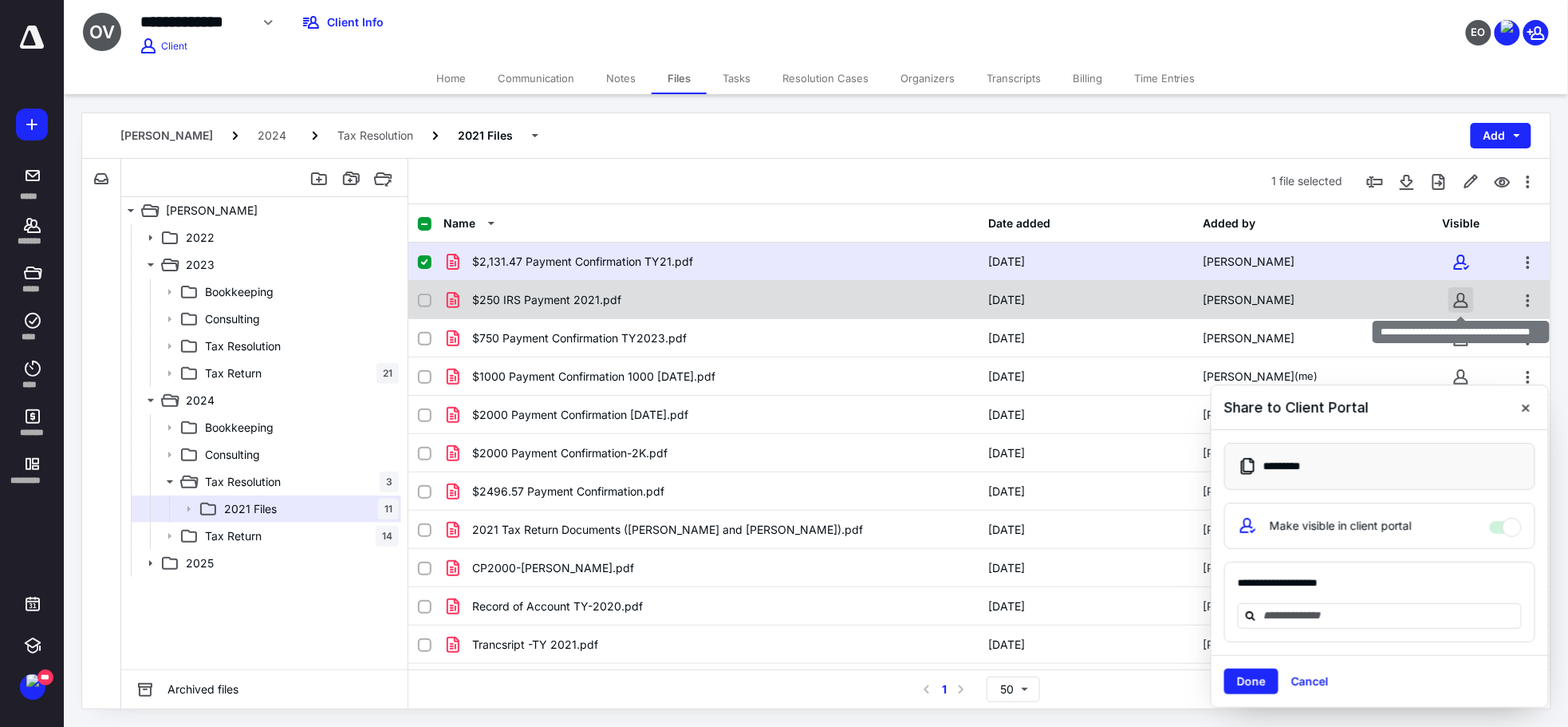 click at bounding box center (1461, 300) 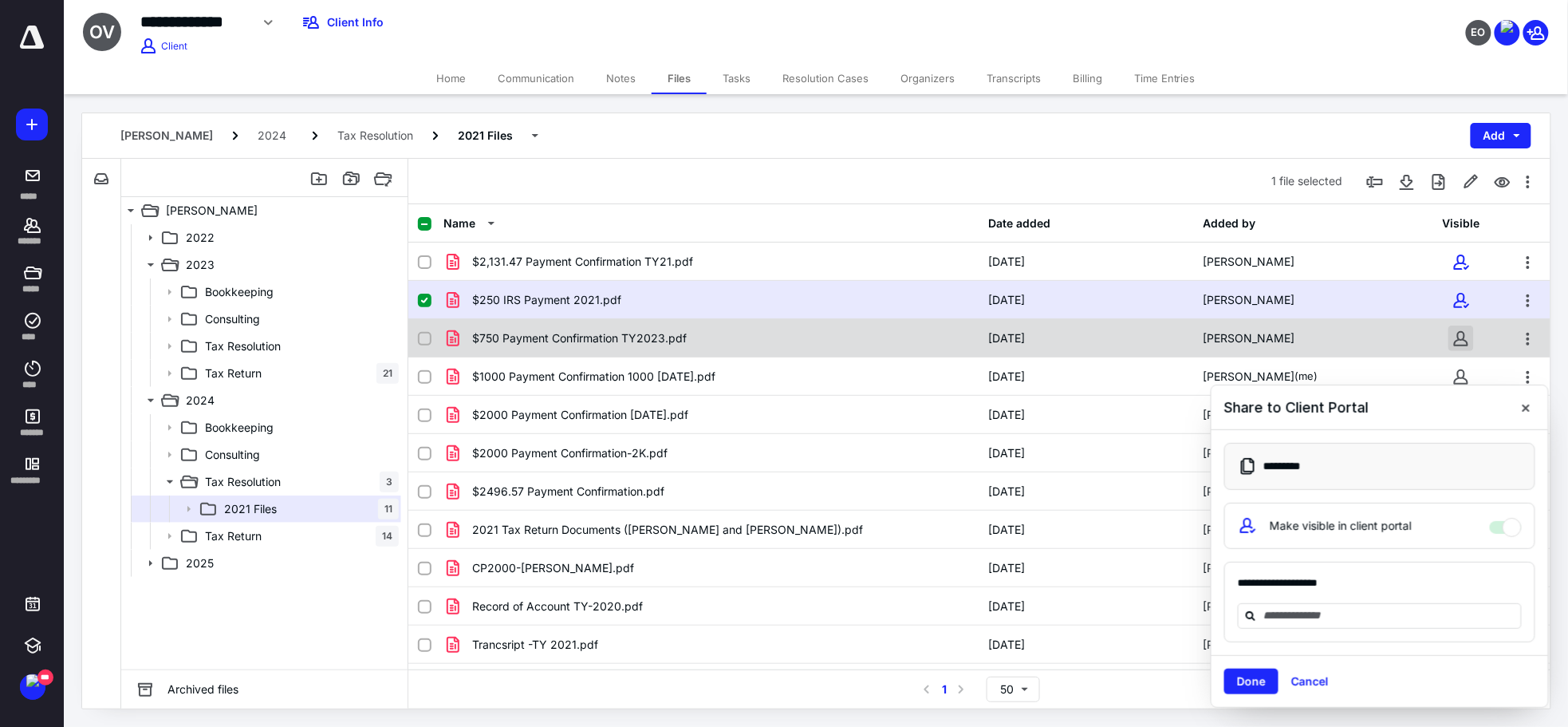 click at bounding box center (1461, 338) 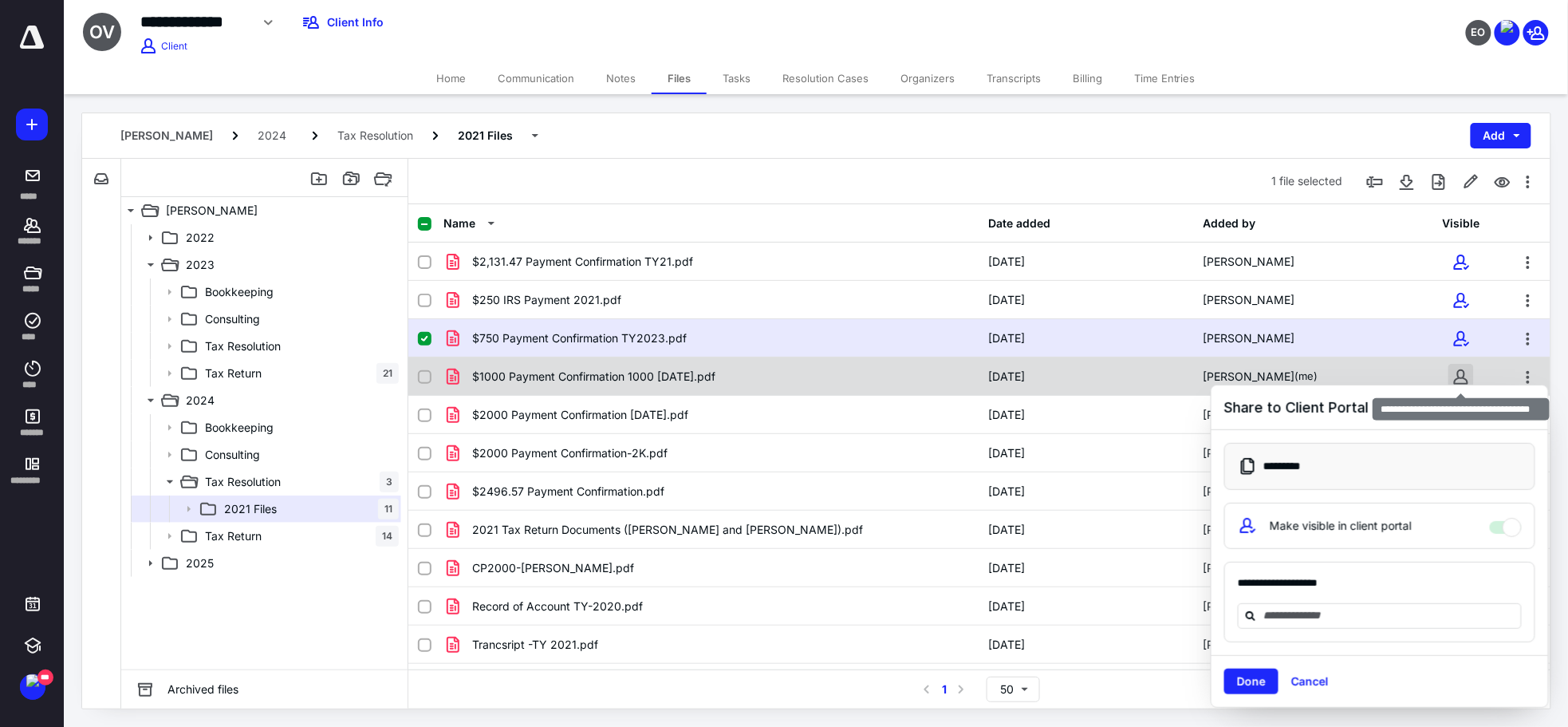 click at bounding box center [1461, 377] 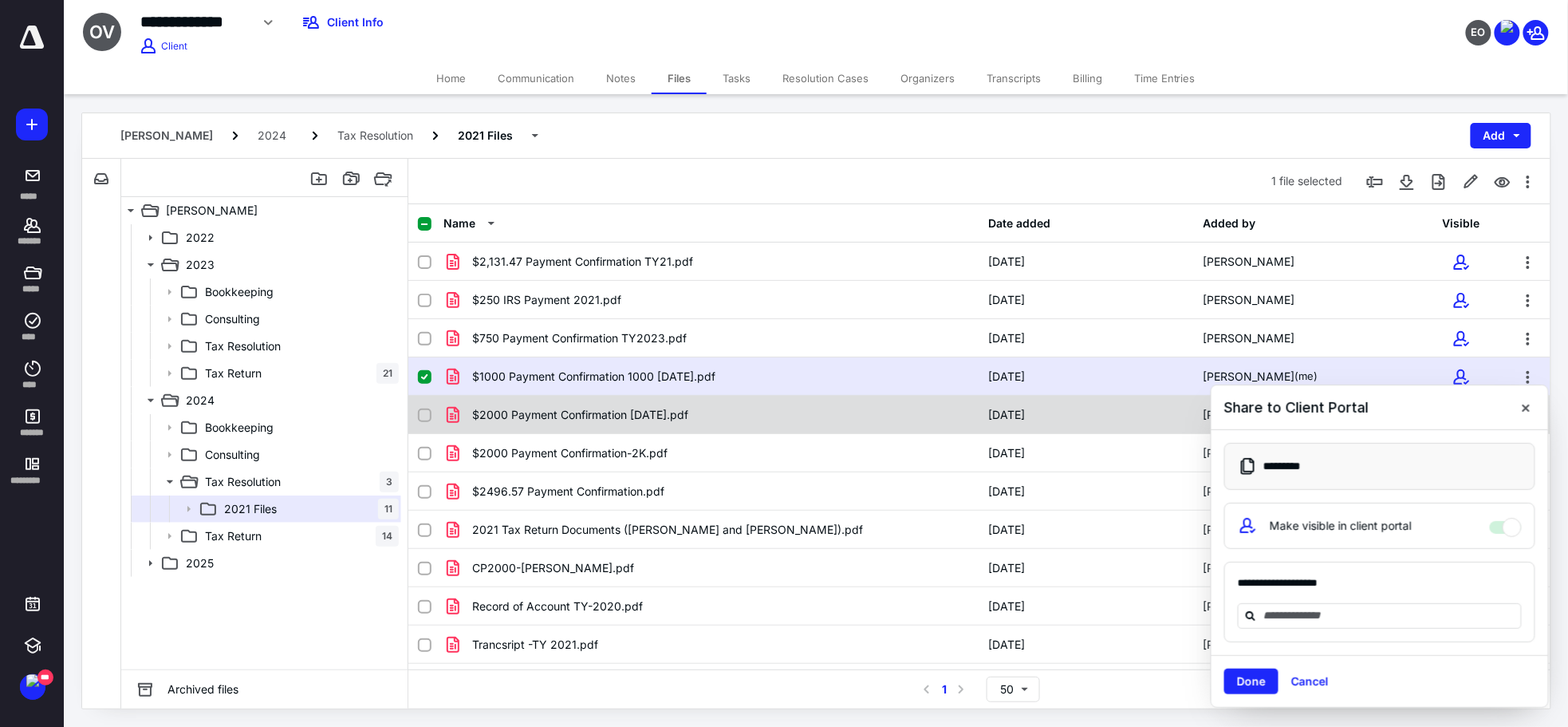 click at bounding box center (1526, 408) 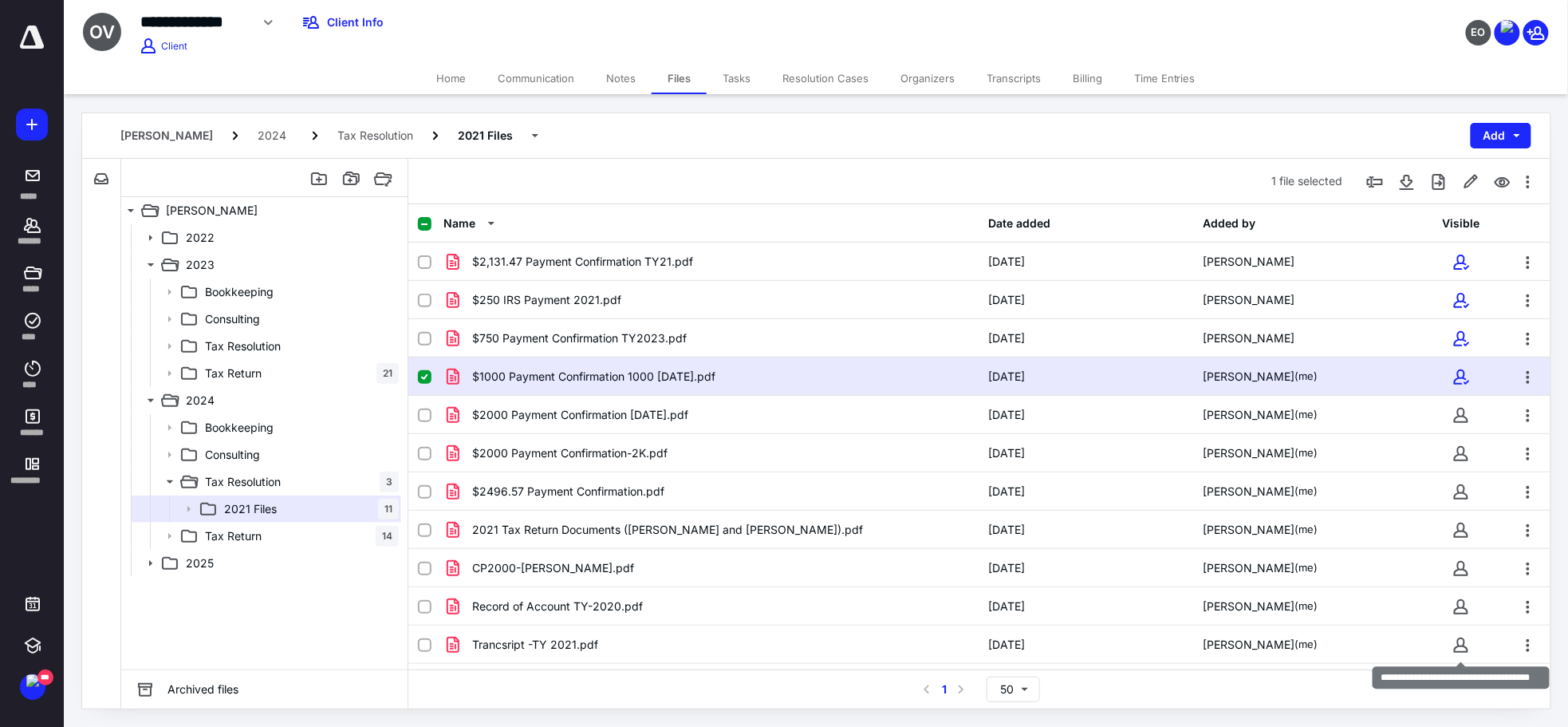 drag, startPoint x: 1464, startPoint y: 648, endPoint x: 1470, endPoint y: 629, distance: 19.924859 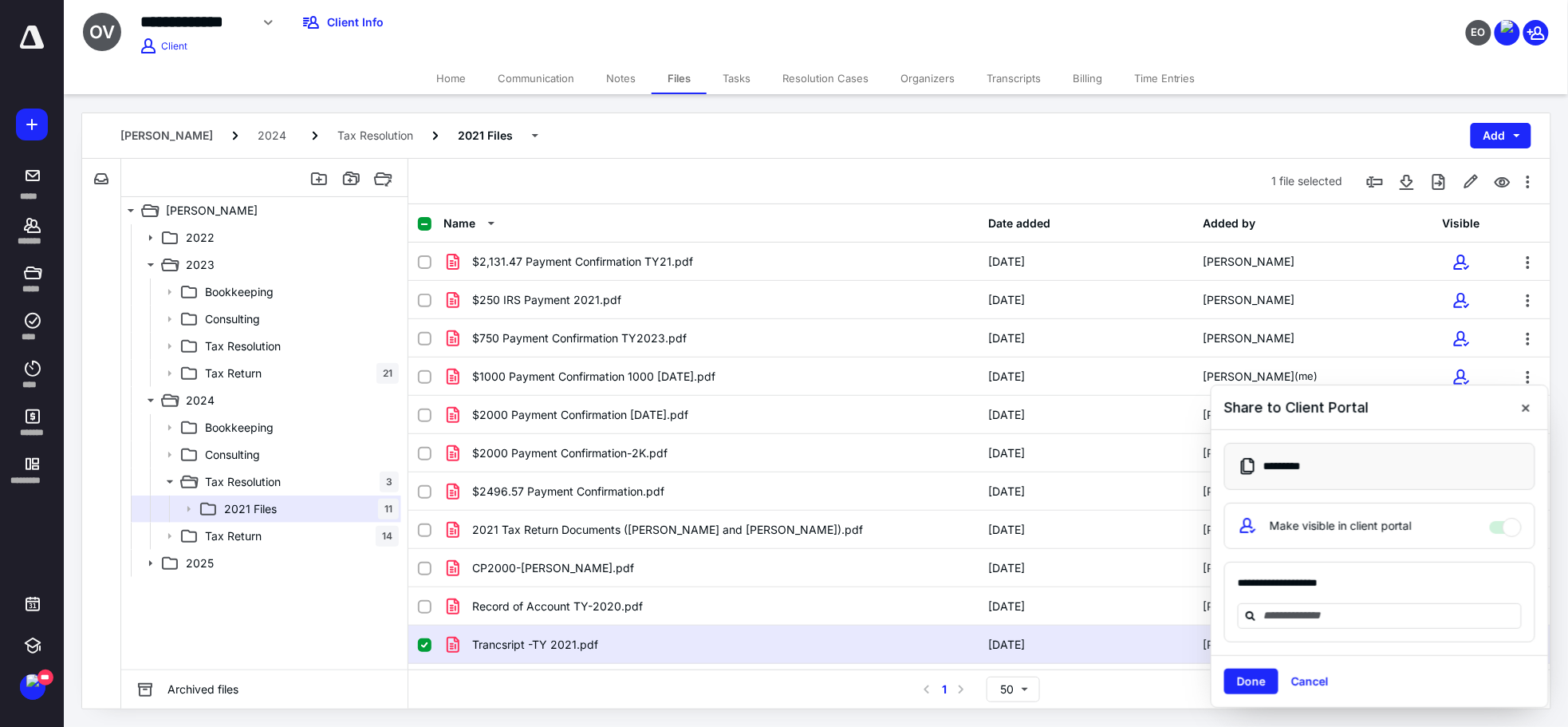 click on "**********" at bounding box center (1380, 589) 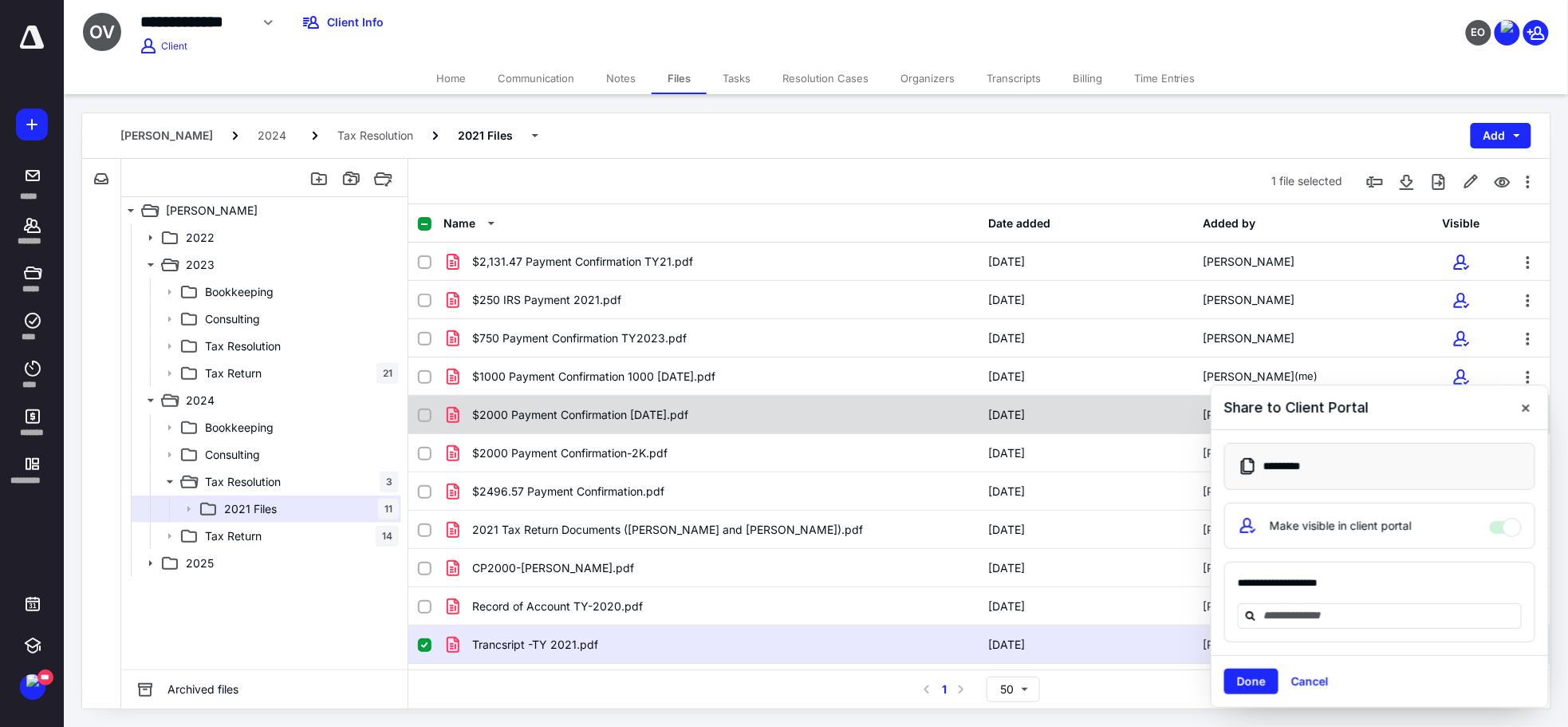 click at bounding box center (1526, 408) 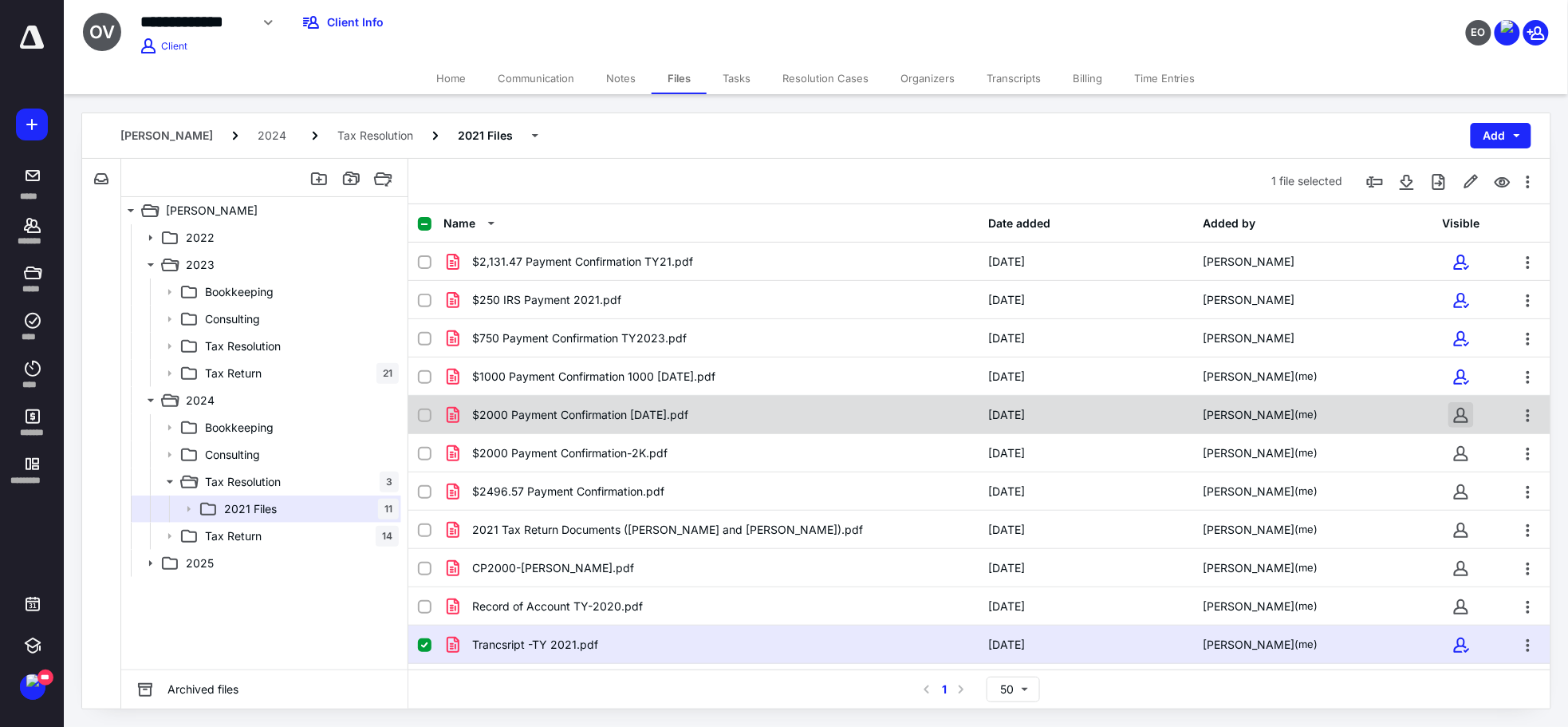 drag, startPoint x: 1462, startPoint y: 416, endPoint x: 1465, endPoint y: 431, distance: 15.297059 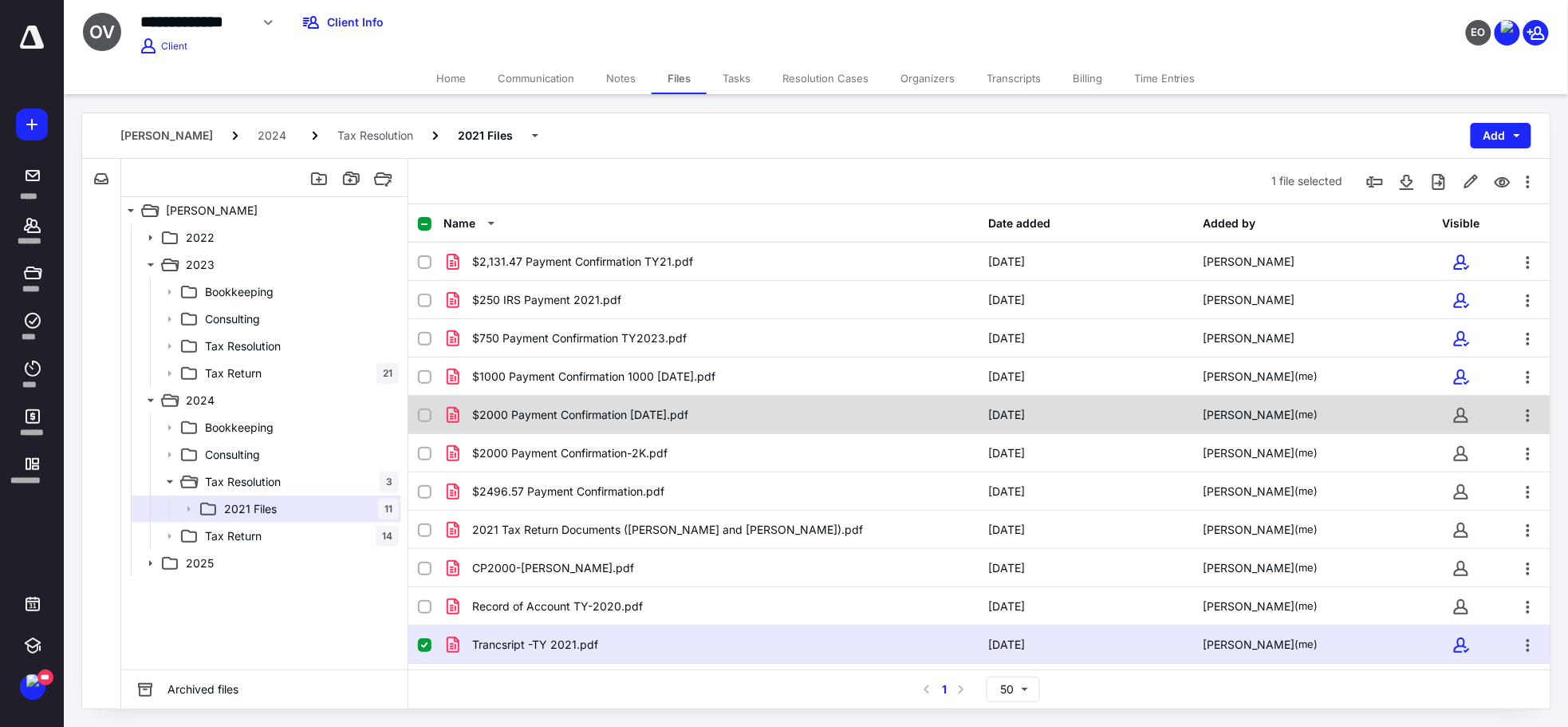click at bounding box center [1461, 415] 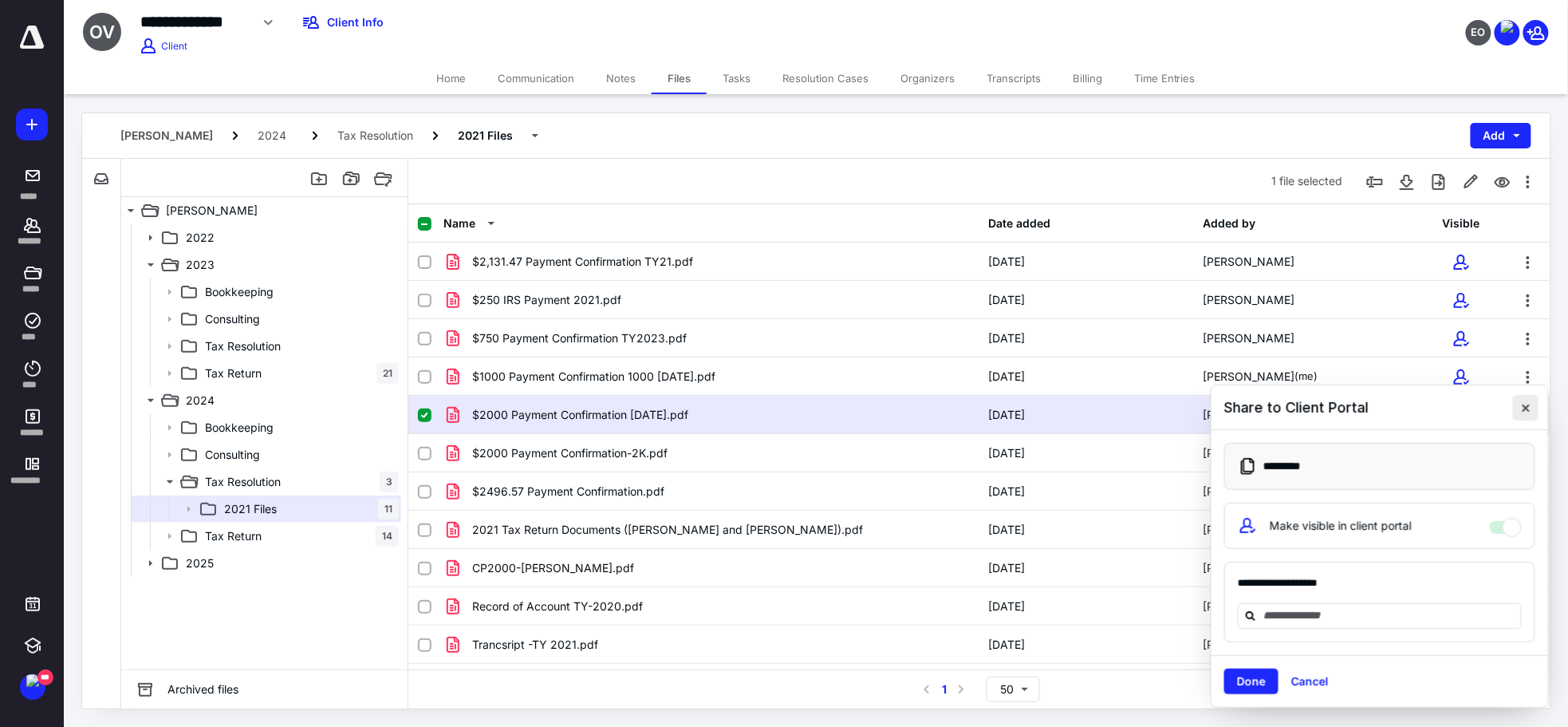 click at bounding box center (1526, 408) 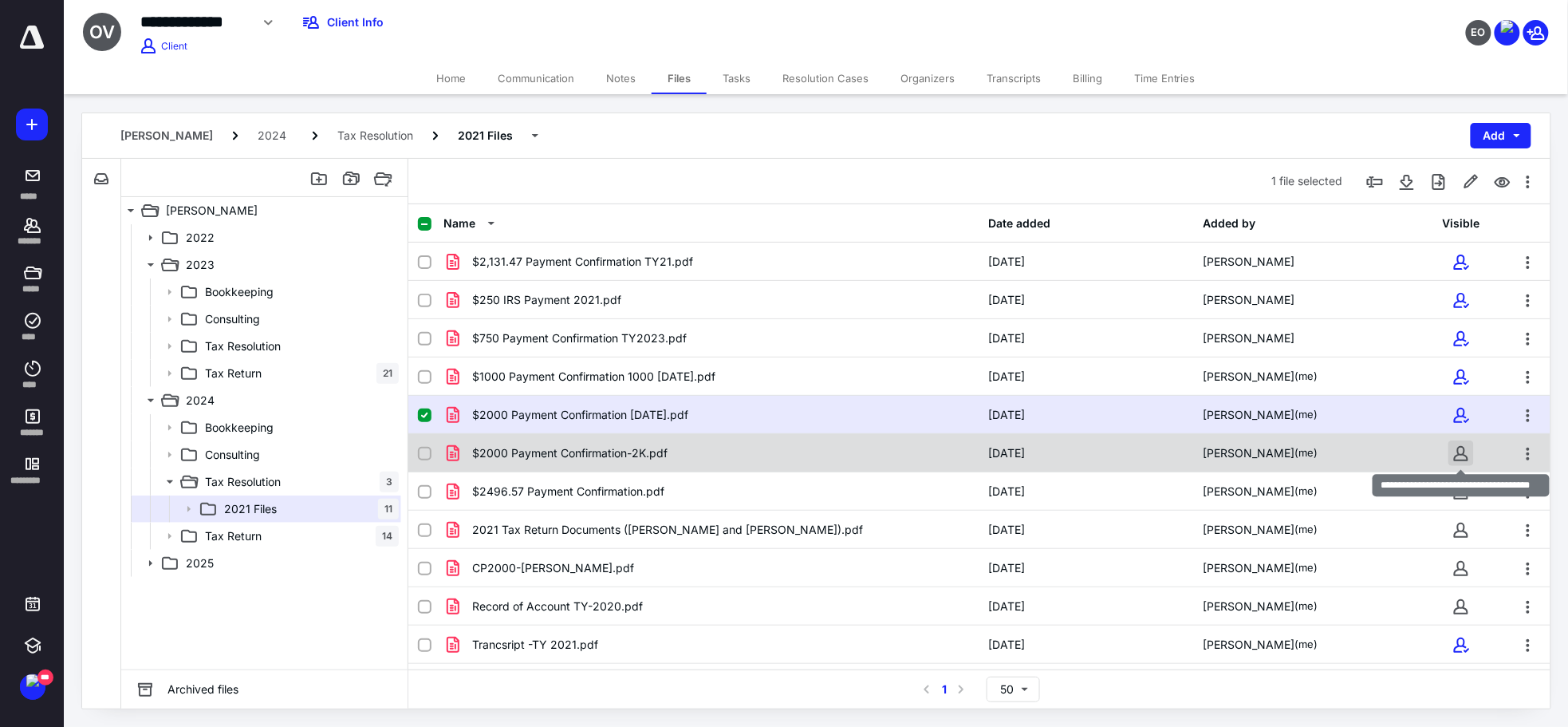 click at bounding box center (1461, 453) 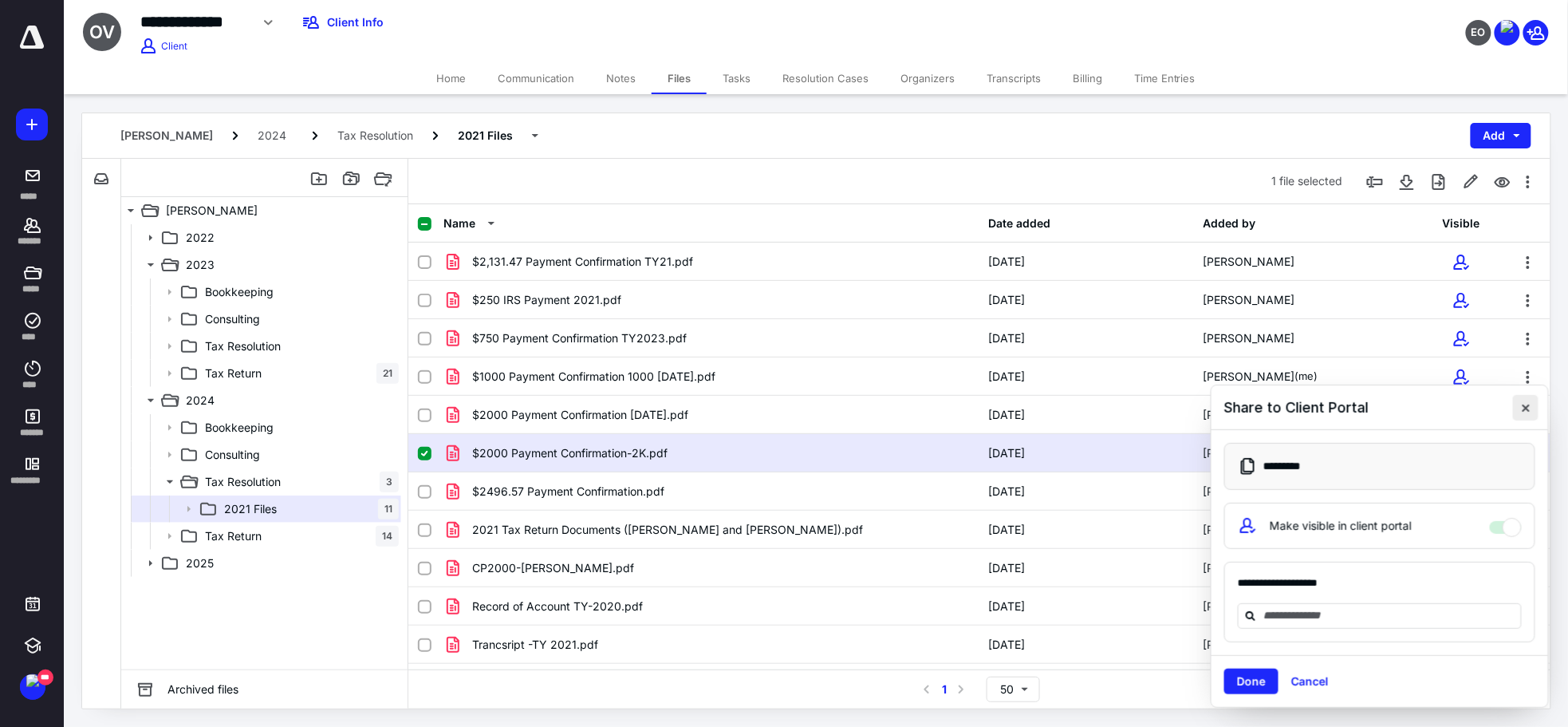 click at bounding box center [1526, 408] 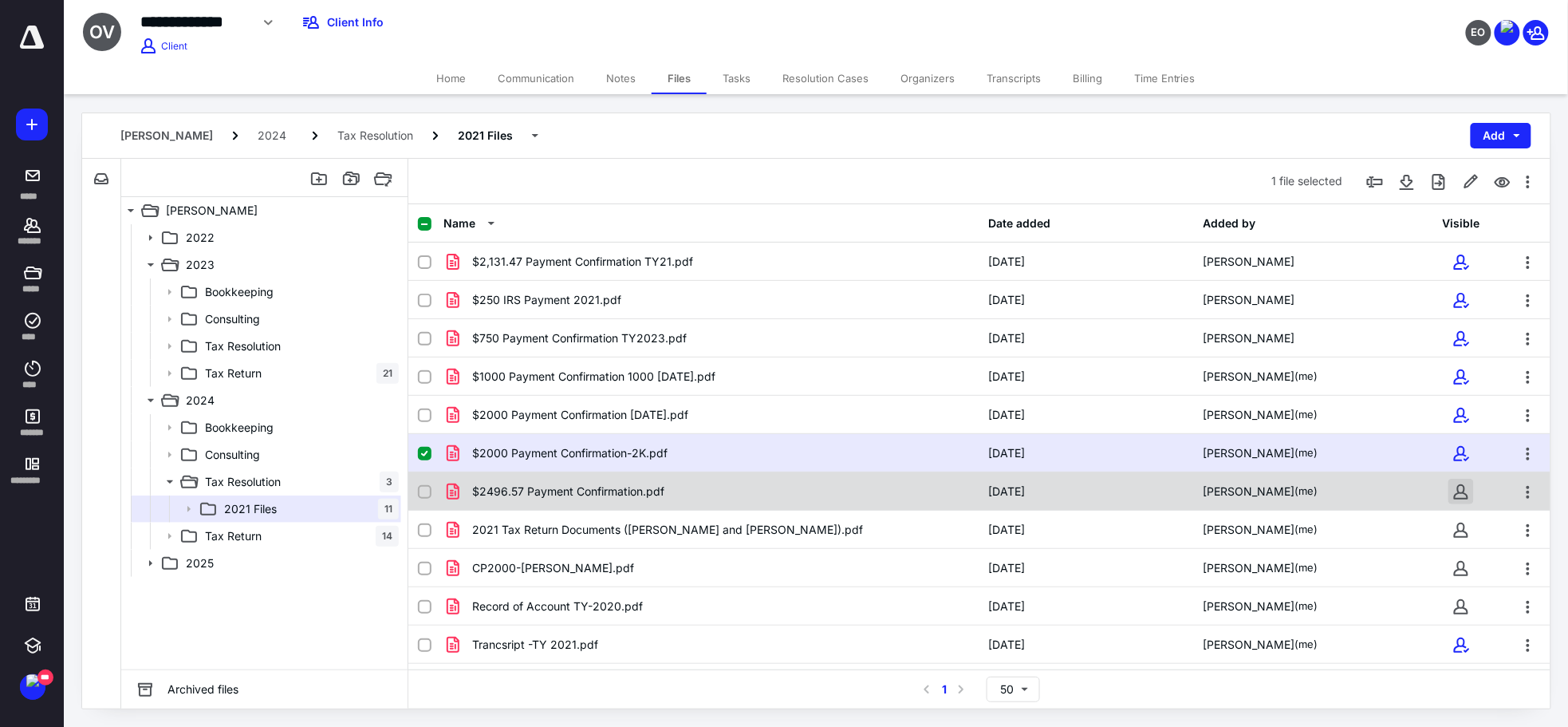 click at bounding box center [1461, 492] 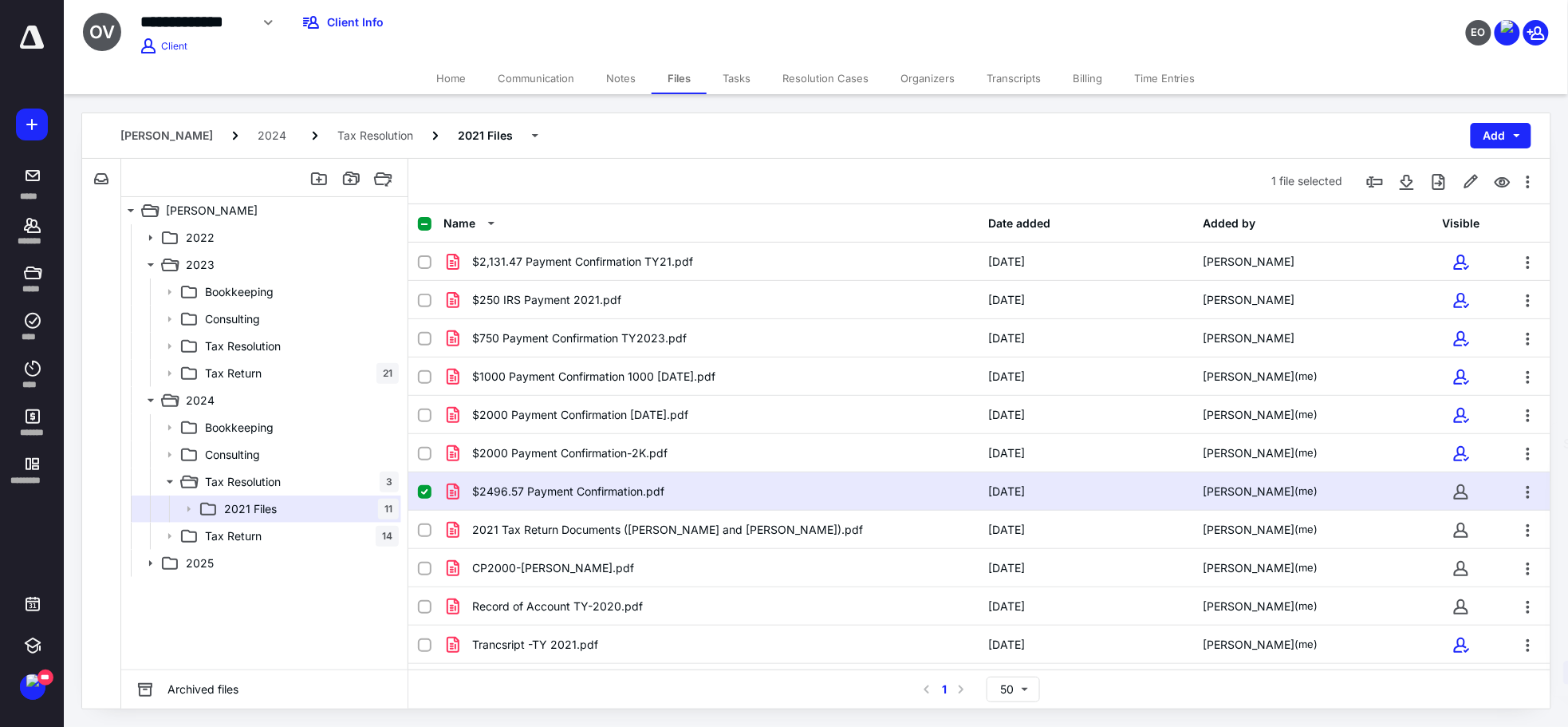 checkbox on "false" 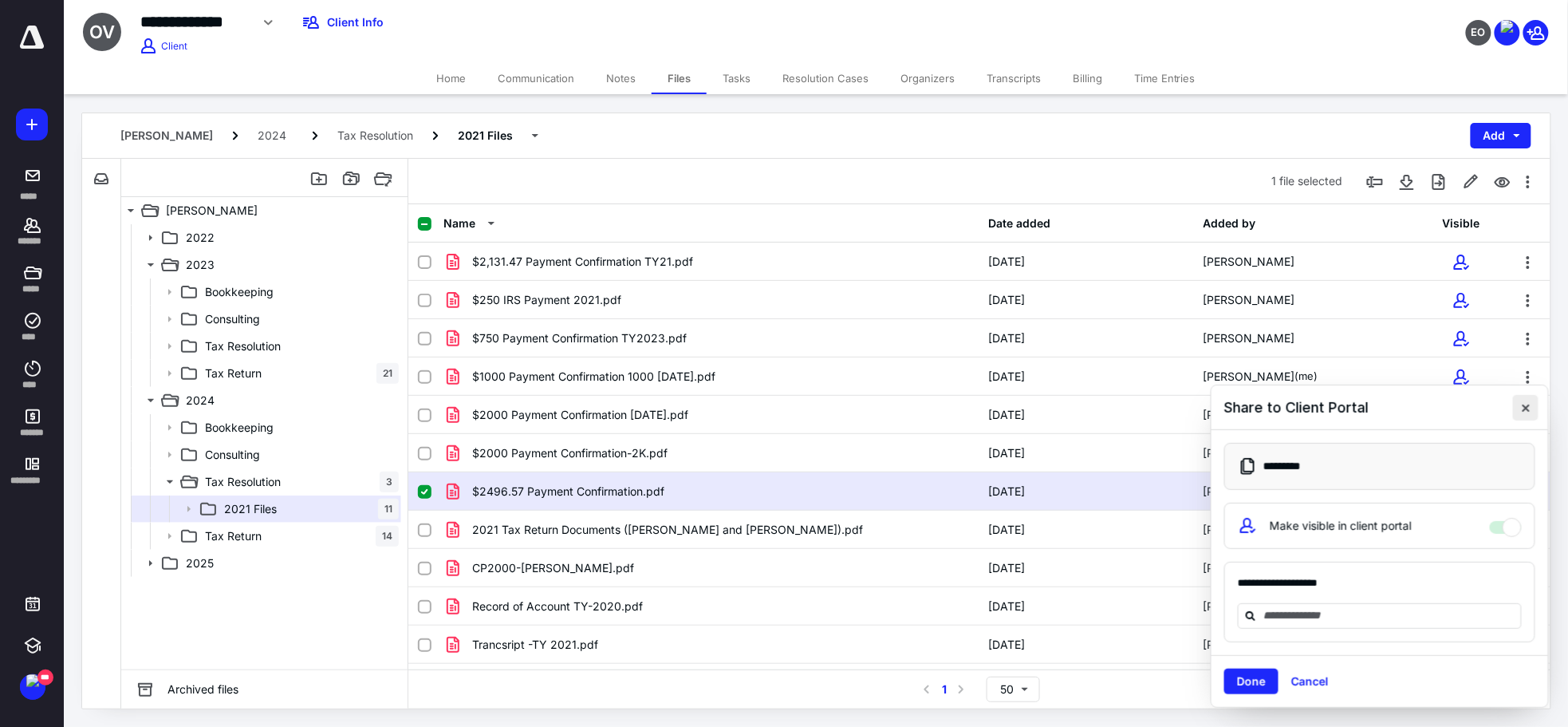 click at bounding box center (1526, 408) 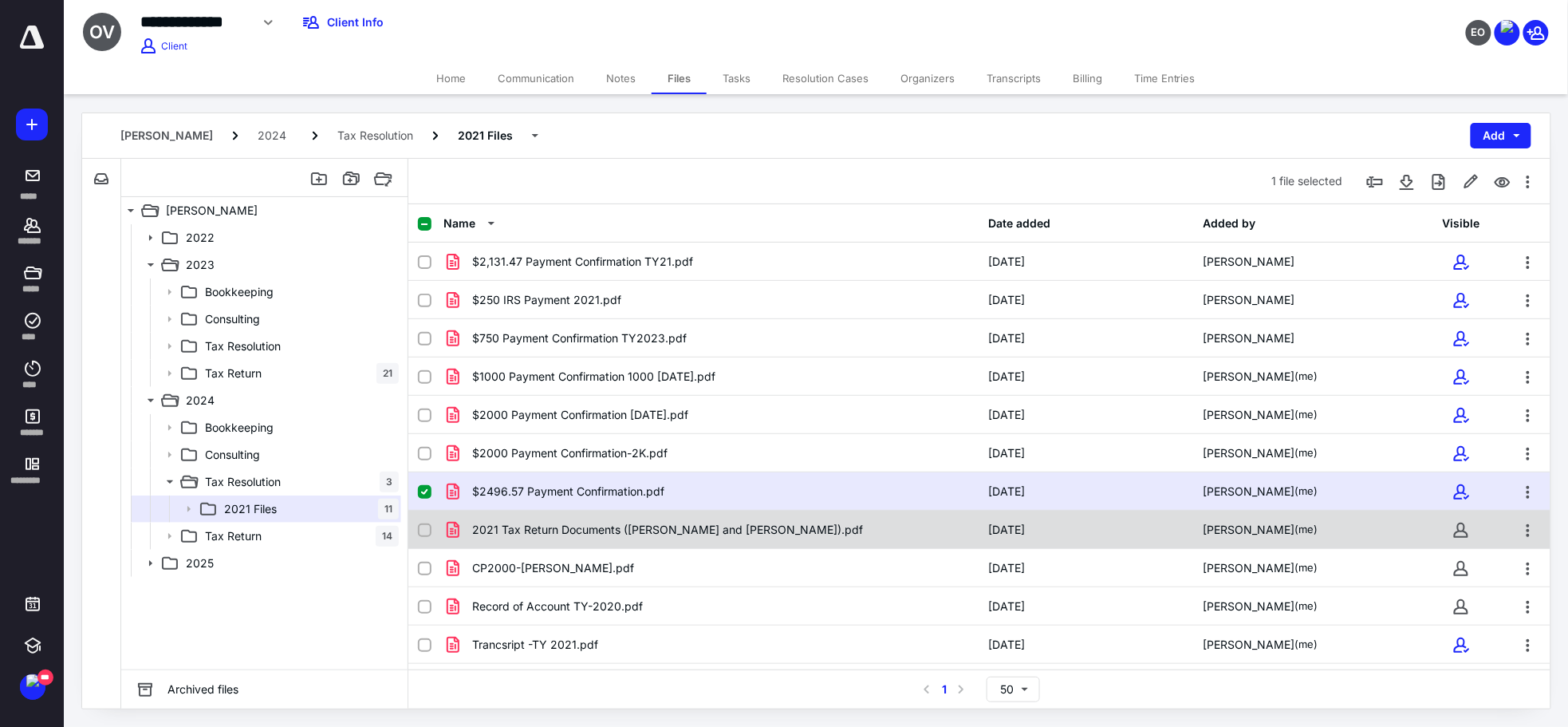drag, startPoint x: 1466, startPoint y: 531, endPoint x: 1476, endPoint y: 527, distance: 10.77033 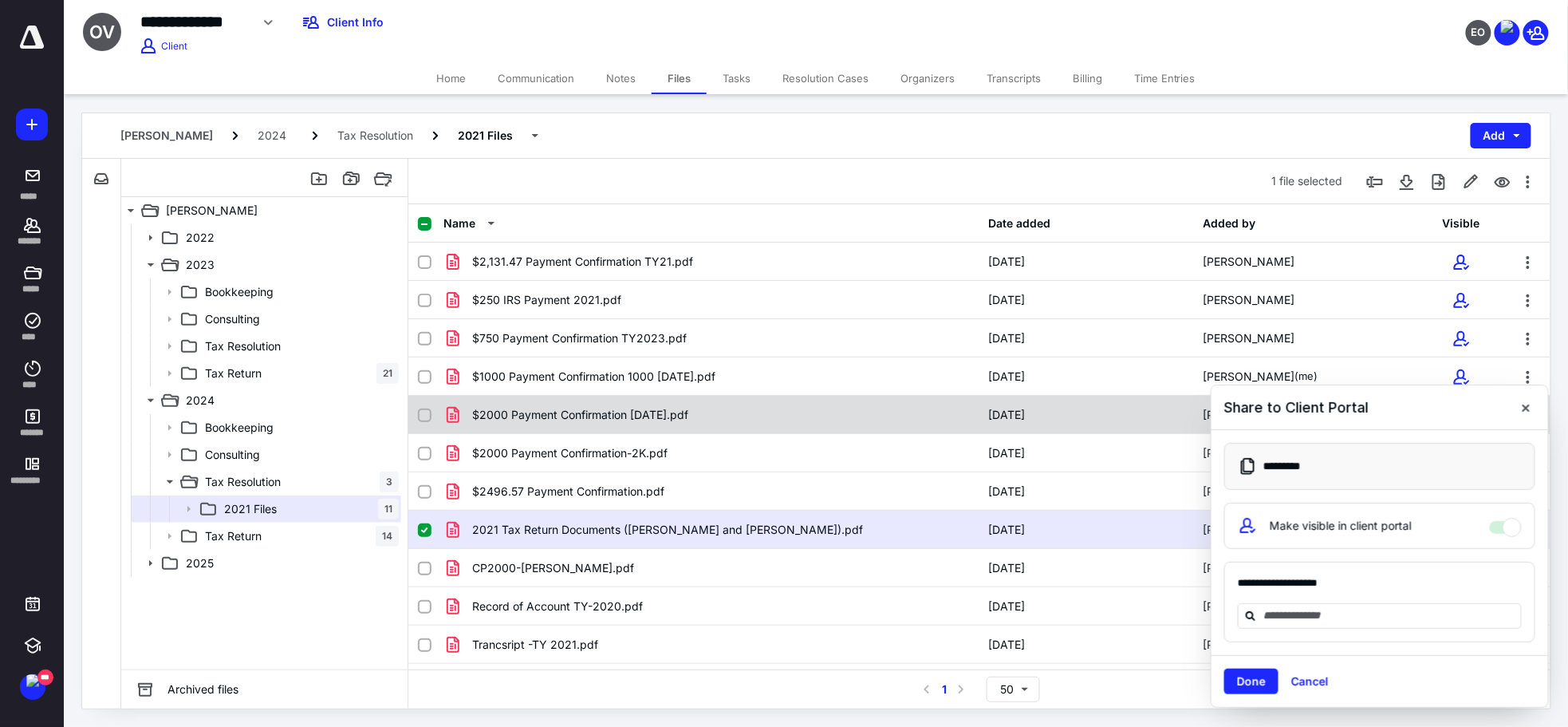 drag, startPoint x: 1522, startPoint y: 409, endPoint x: 1521, endPoint y: 432, distance: 23.02173 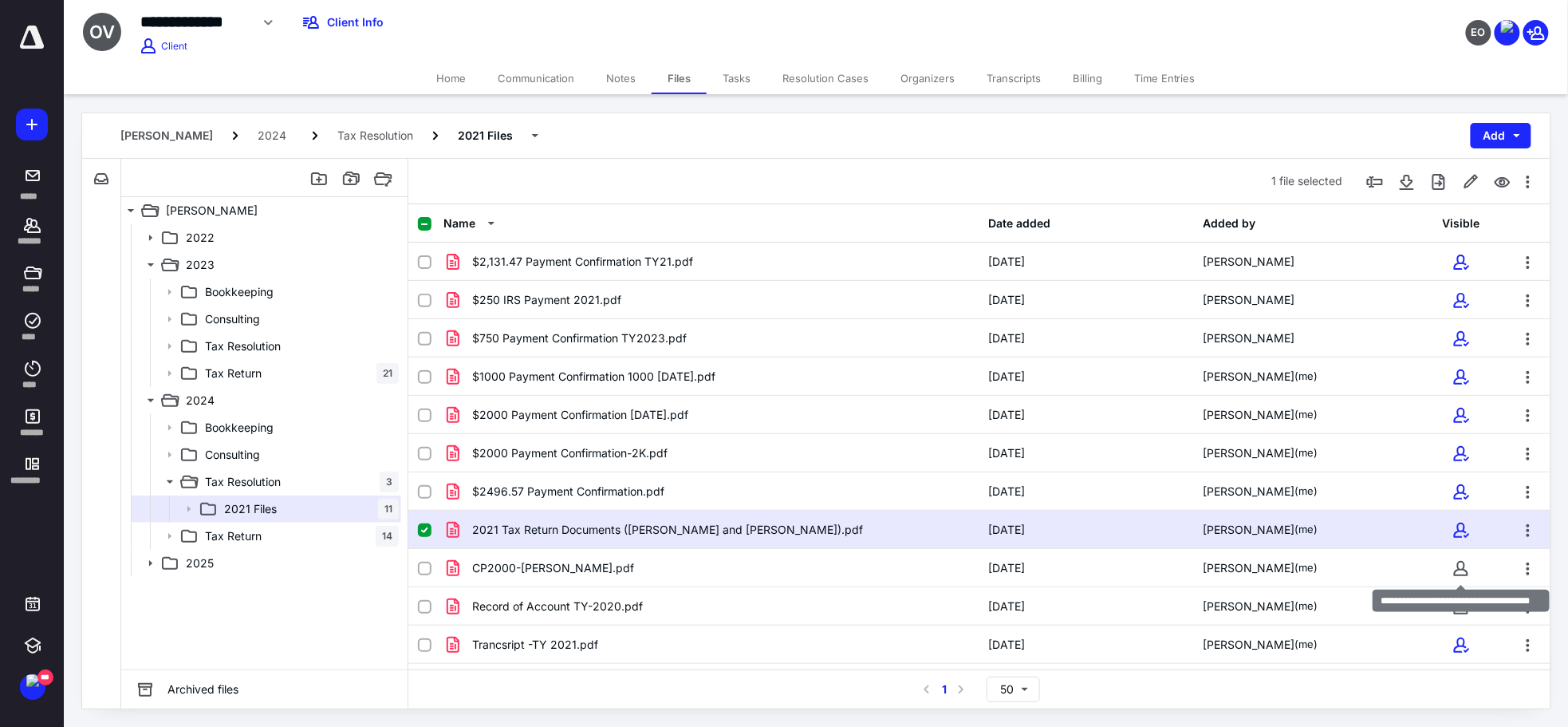 drag, startPoint x: 1464, startPoint y: 575, endPoint x: 1541, endPoint y: 520, distance: 94.625578 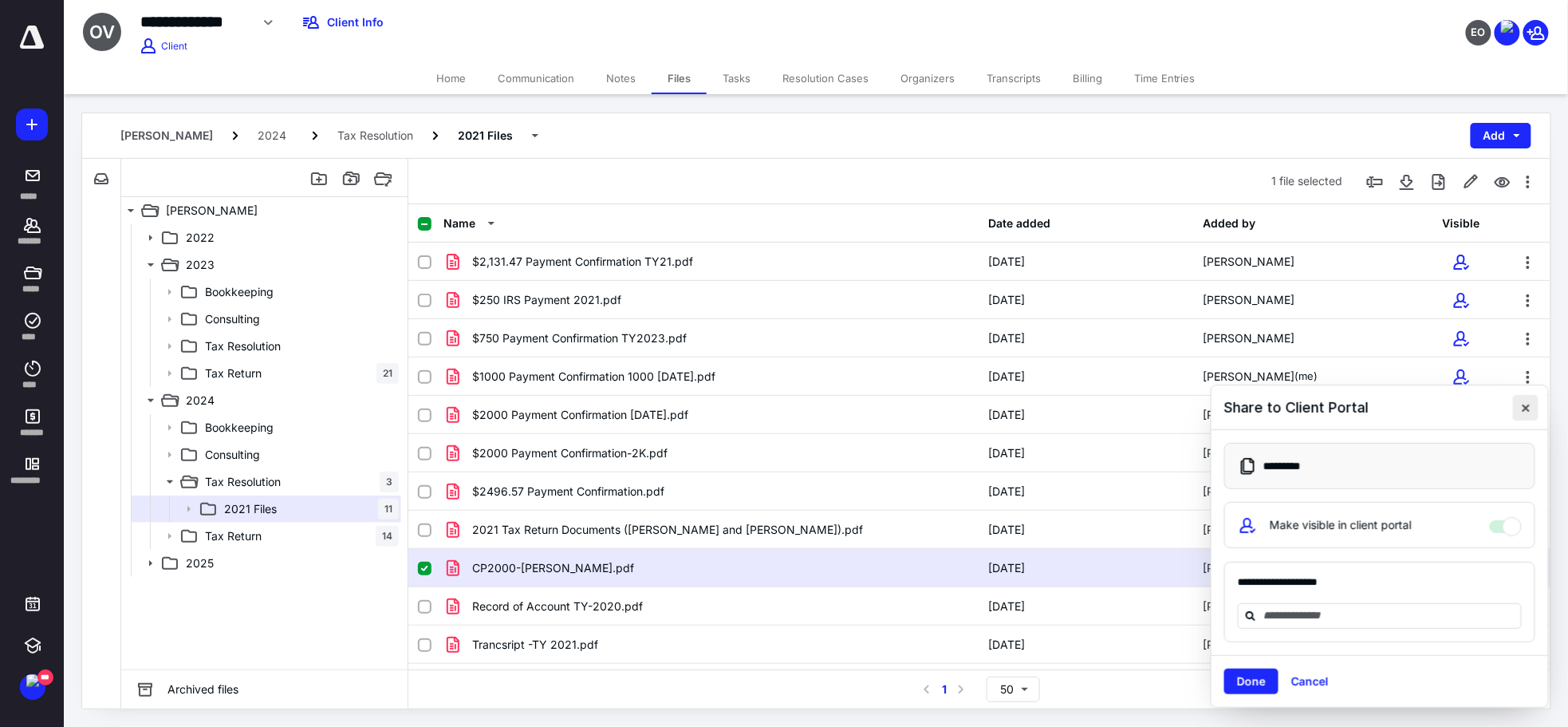 click at bounding box center [1526, 408] 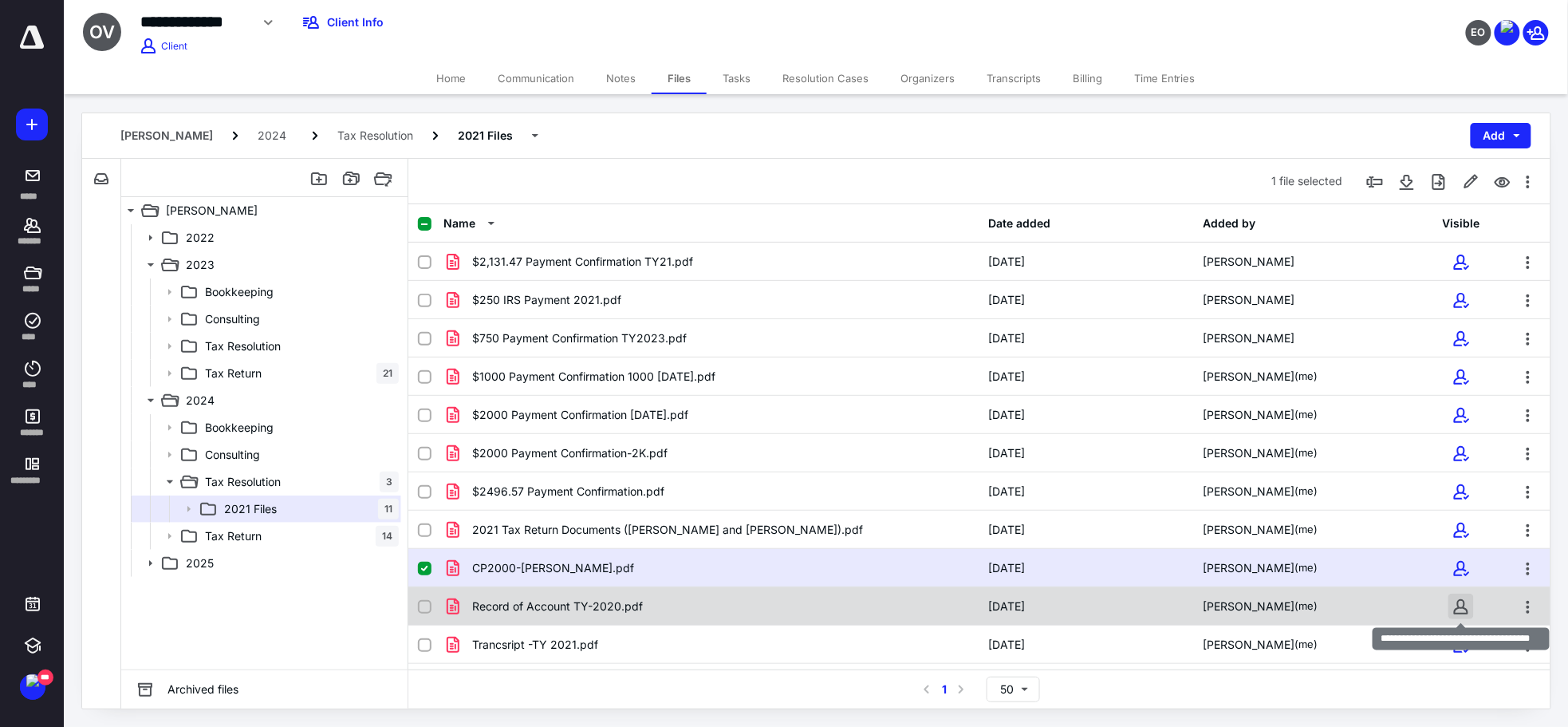 drag, startPoint x: 1468, startPoint y: 604, endPoint x: 1479, endPoint y: 601, distance: 11.401754 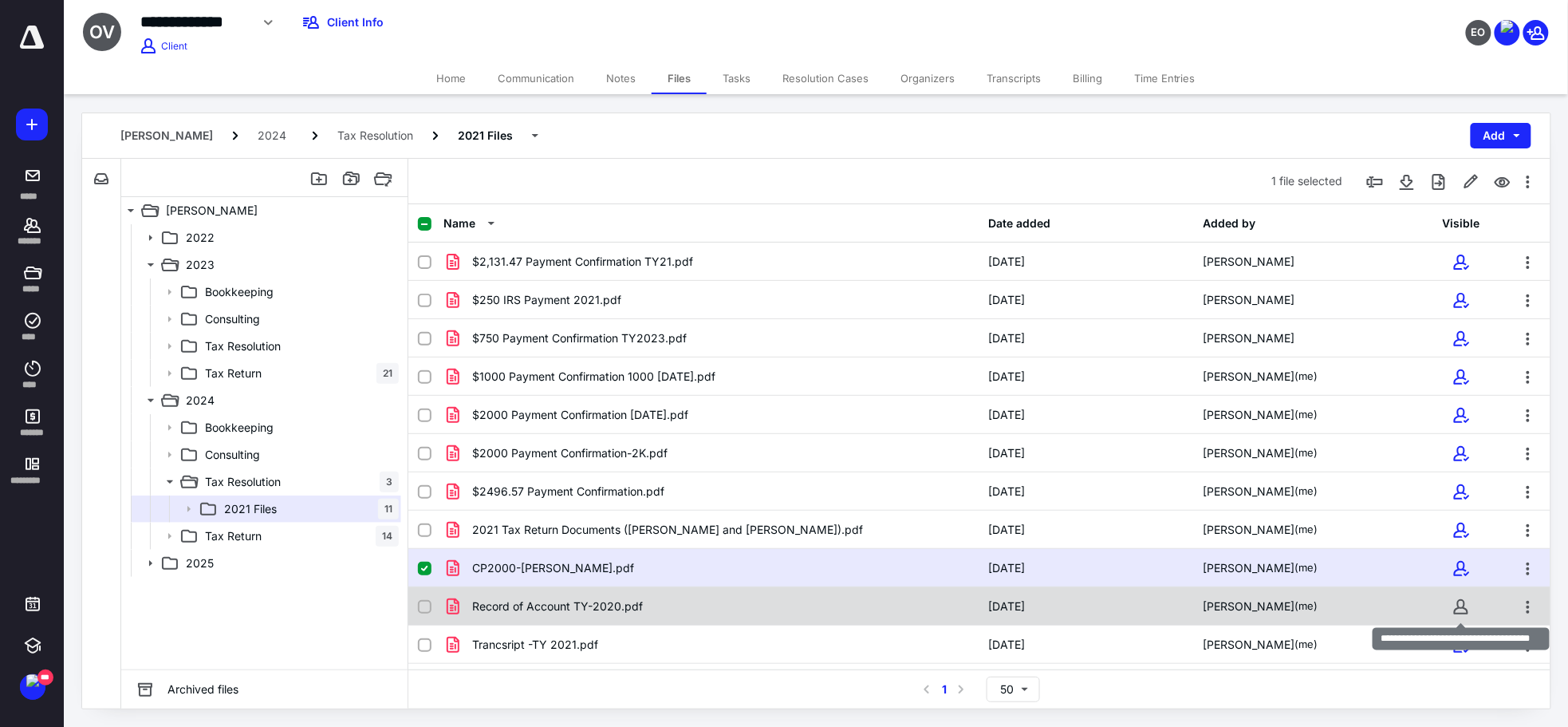 click at bounding box center (1461, 606) 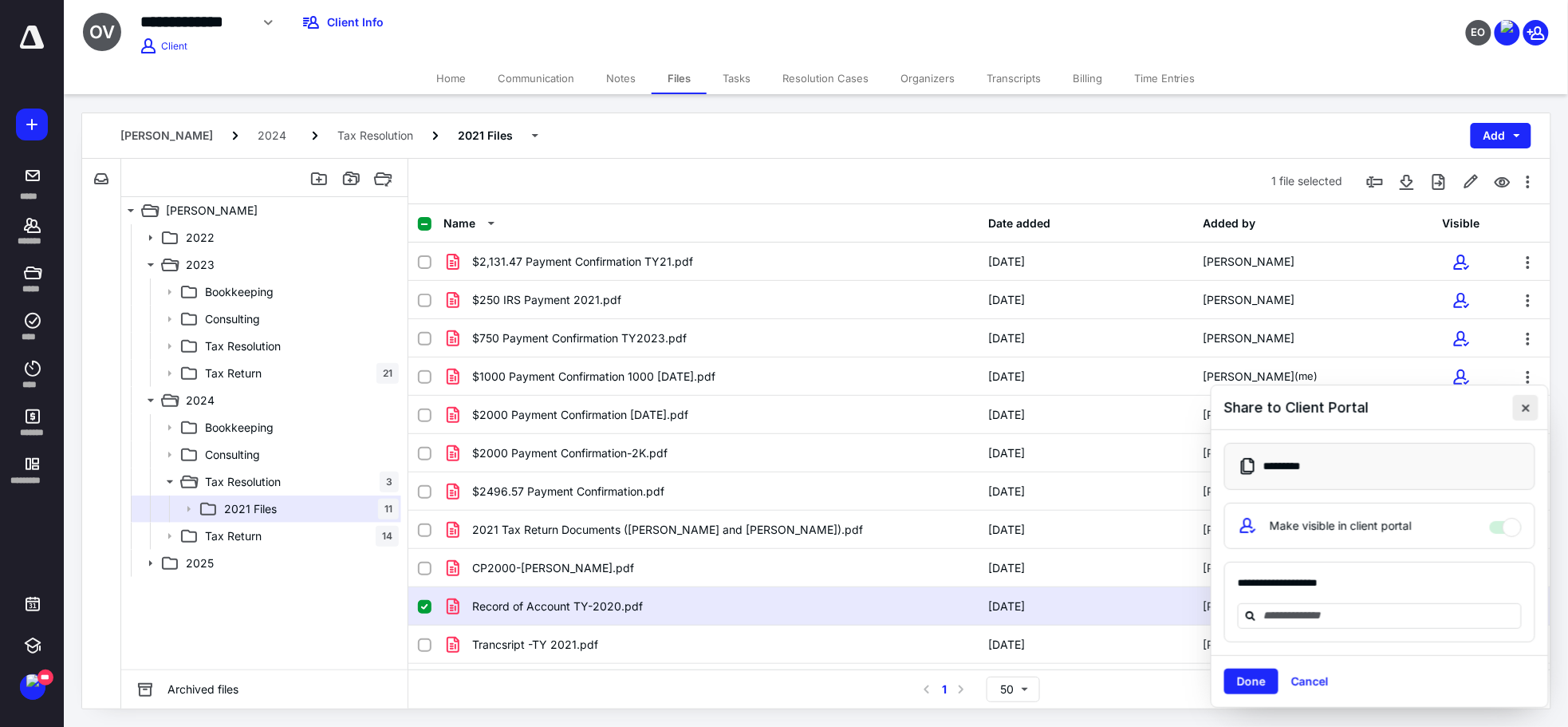 click at bounding box center [1526, 408] 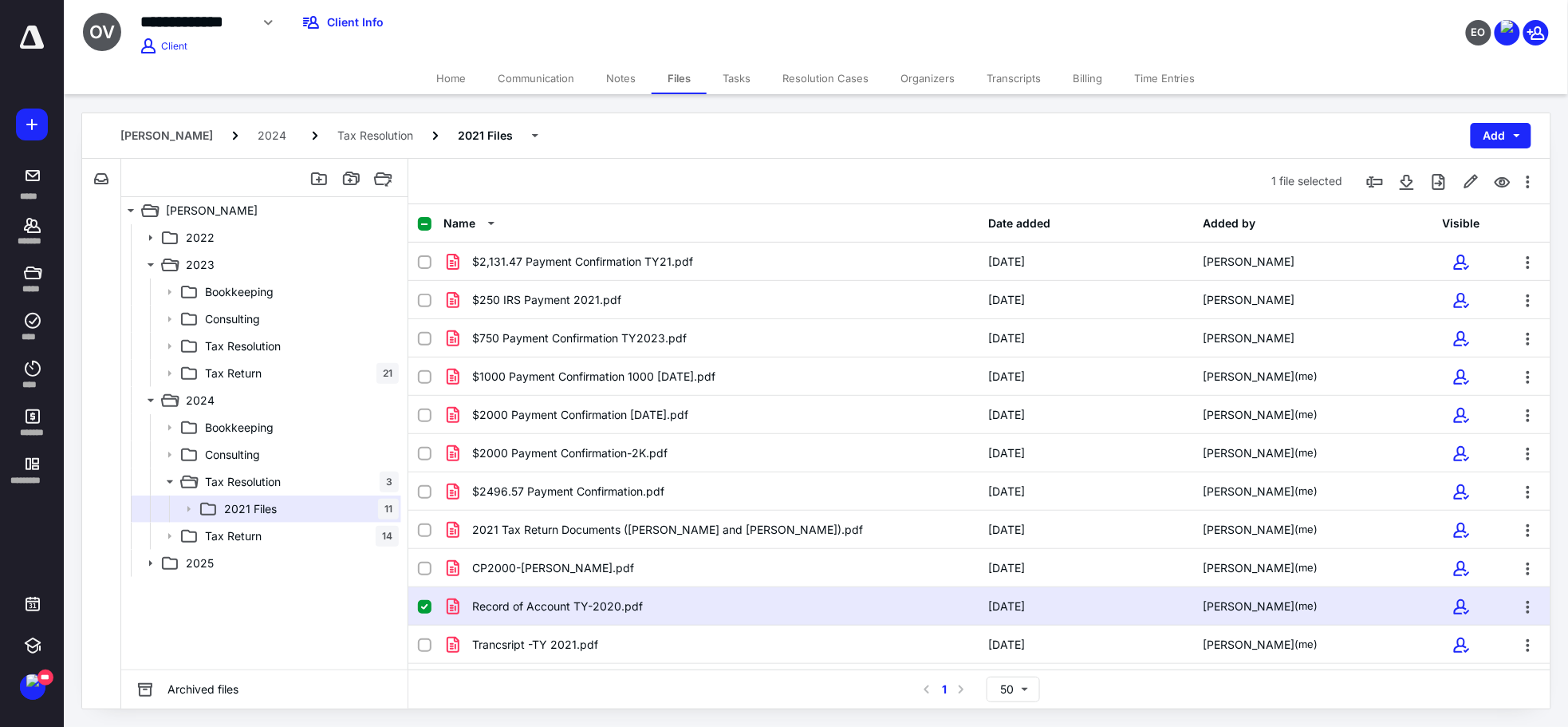 click on "2022 2023 Bookkeeping Consulting Tax Resolution Tax Return 21 2024 Bookkeeping Consulting Tax Resolution 3 2021 Files 11 Tax Return 14 2025" at bounding box center (264, 447) 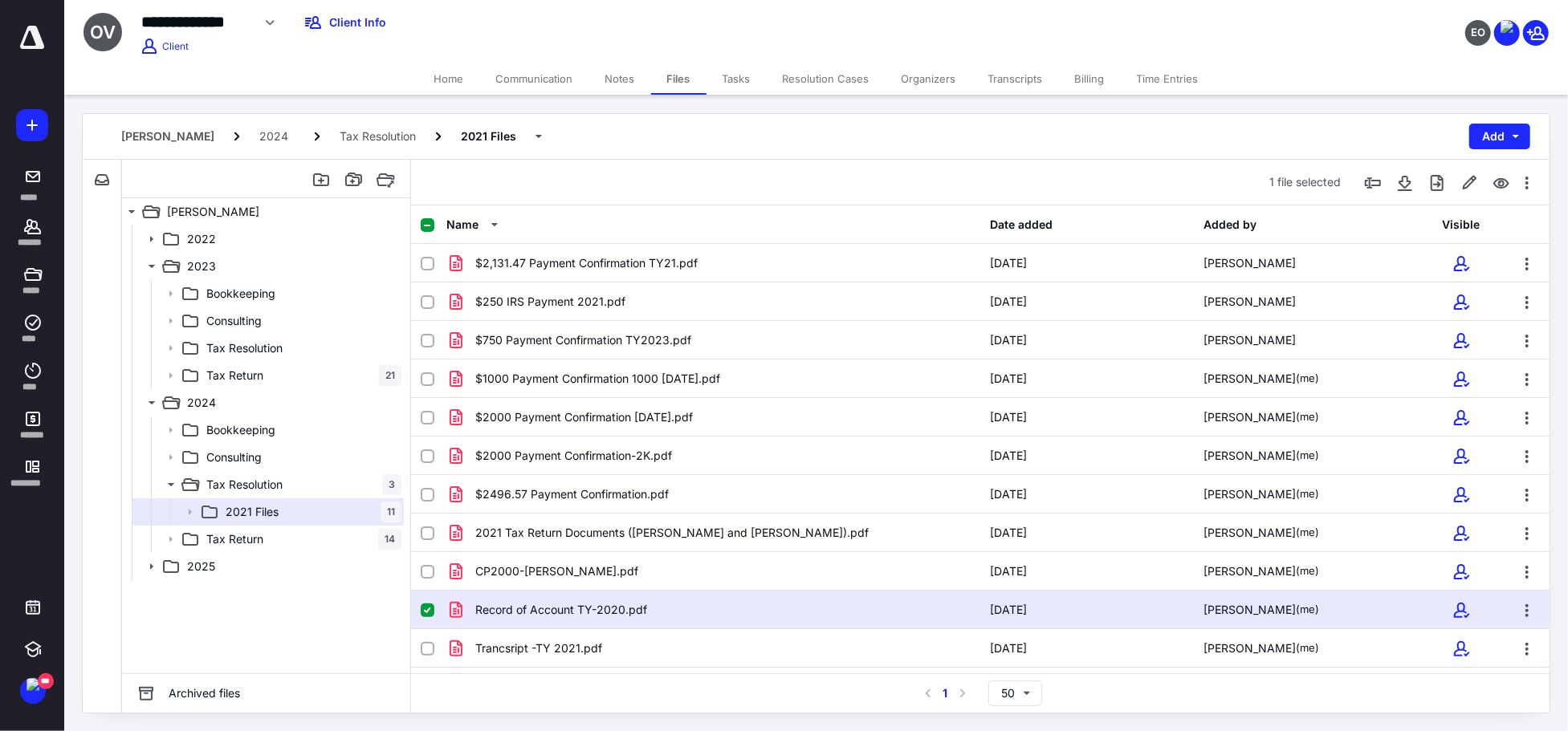 click on "**********" at bounding box center (816, 31) 